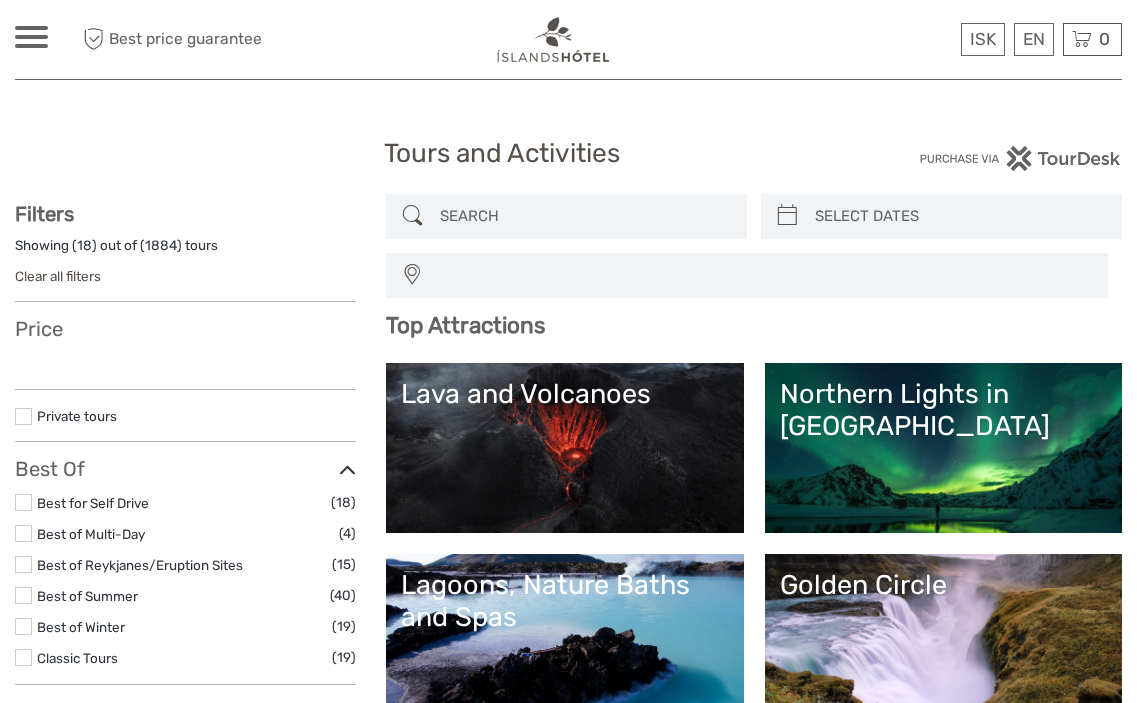 select 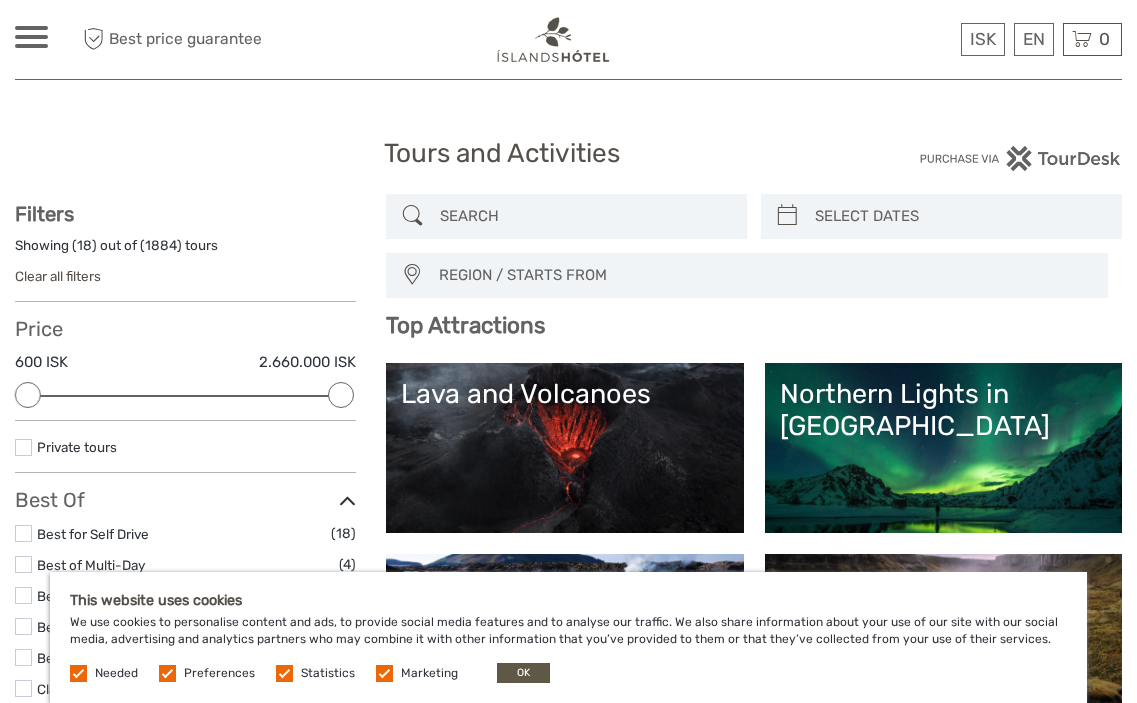 scroll, scrollTop: 0, scrollLeft: 0, axis: both 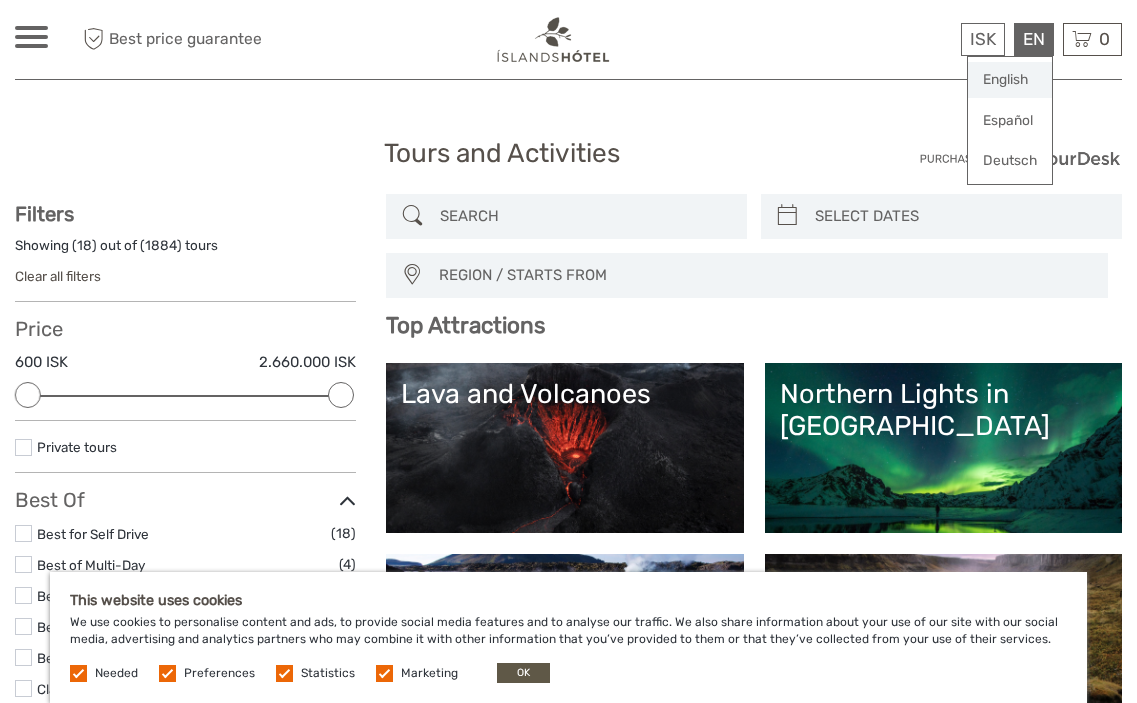 click on "English" at bounding box center [1010, 80] 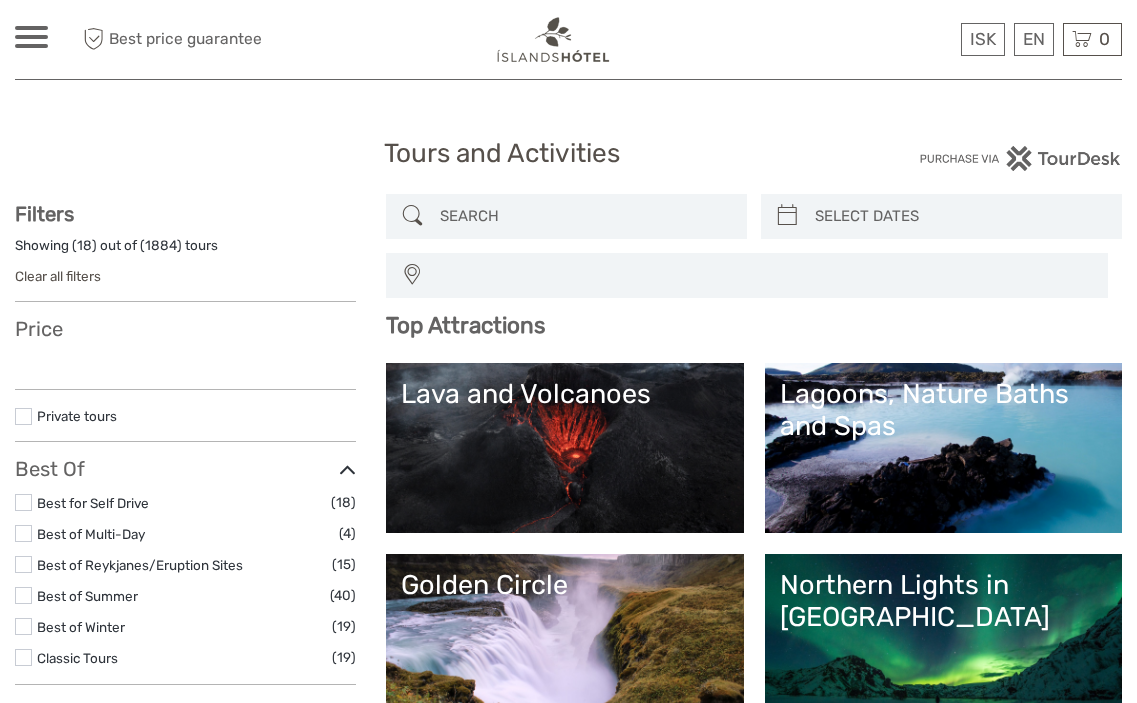 select 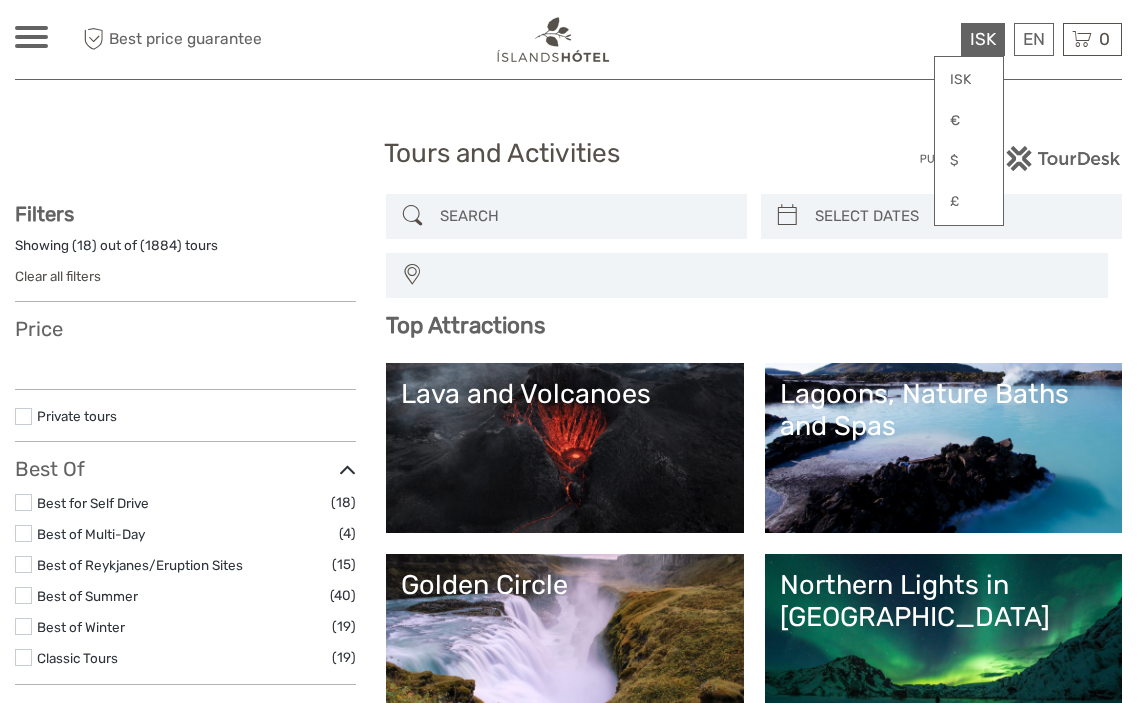 select 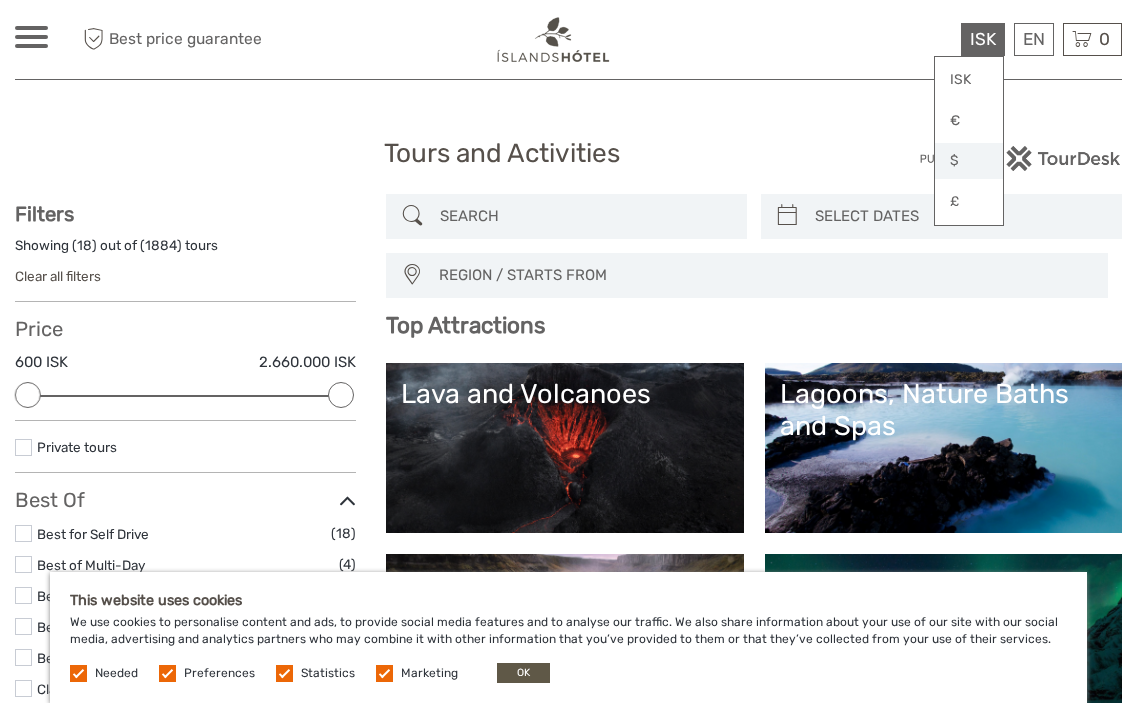 scroll, scrollTop: 0, scrollLeft: 0, axis: both 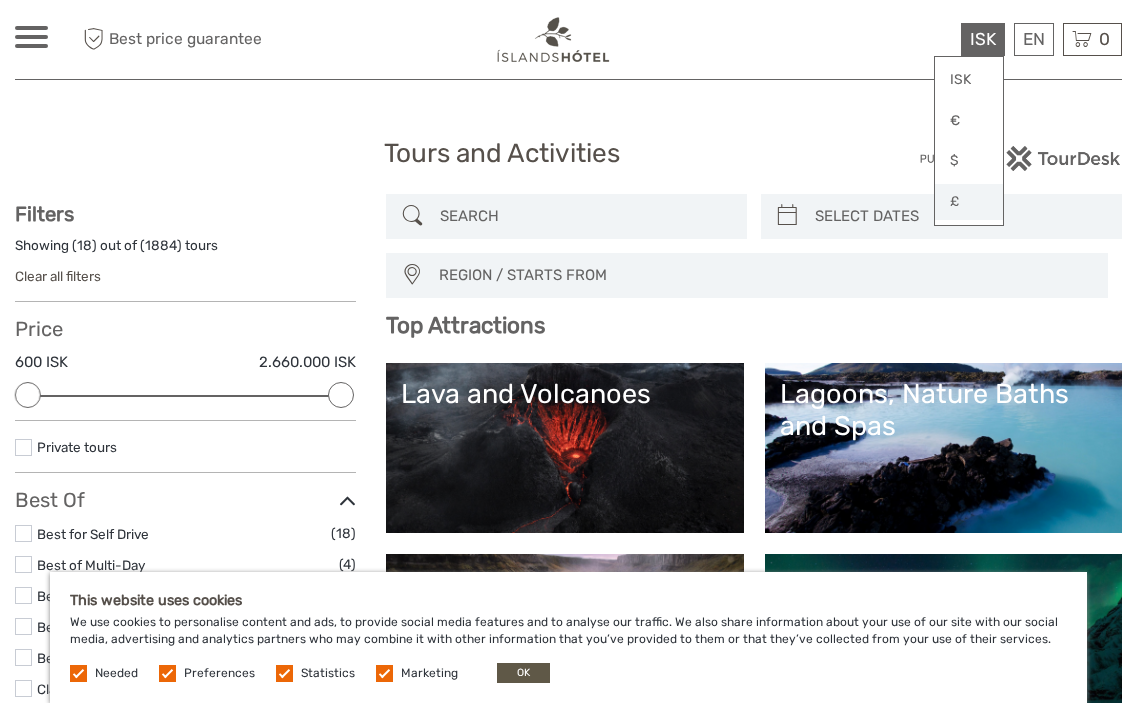 click on "£" at bounding box center (969, 202) 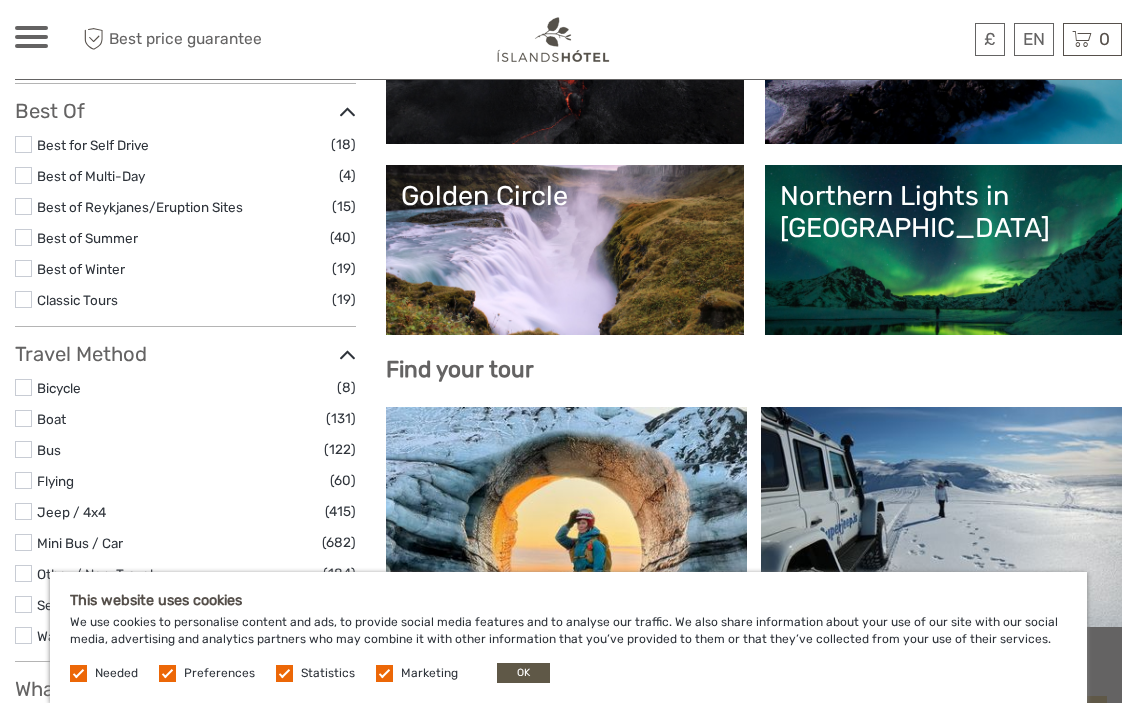 scroll, scrollTop: 362, scrollLeft: 0, axis: vertical 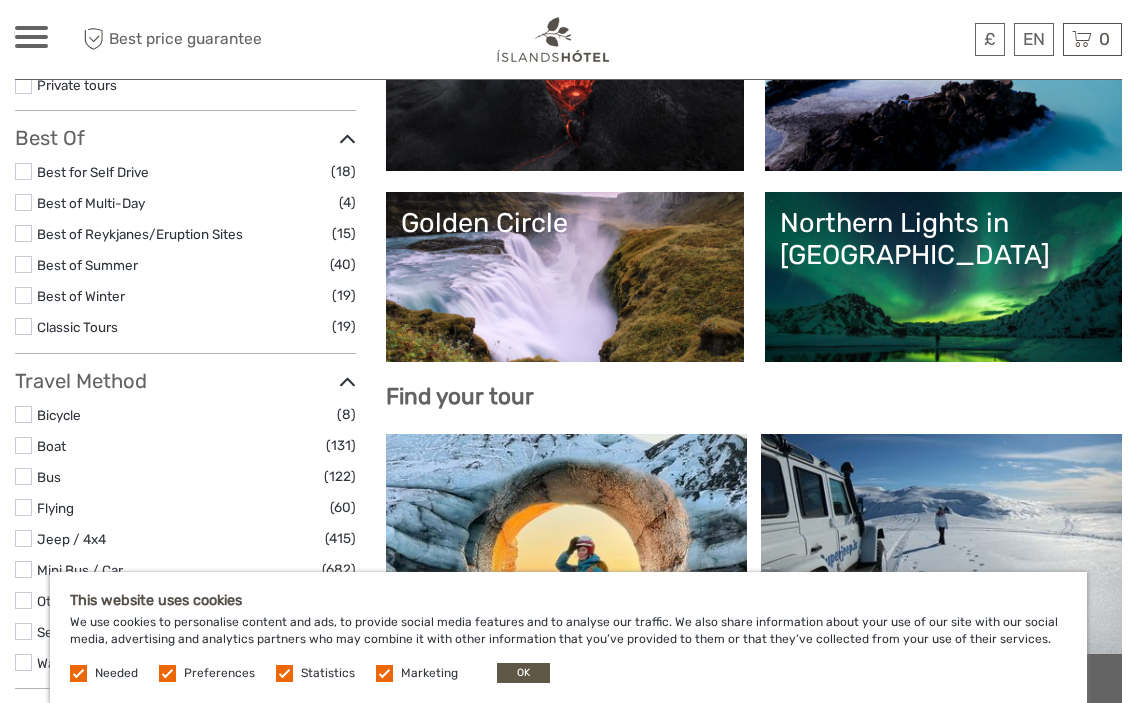 click on "Golden Circle" at bounding box center (564, 277) 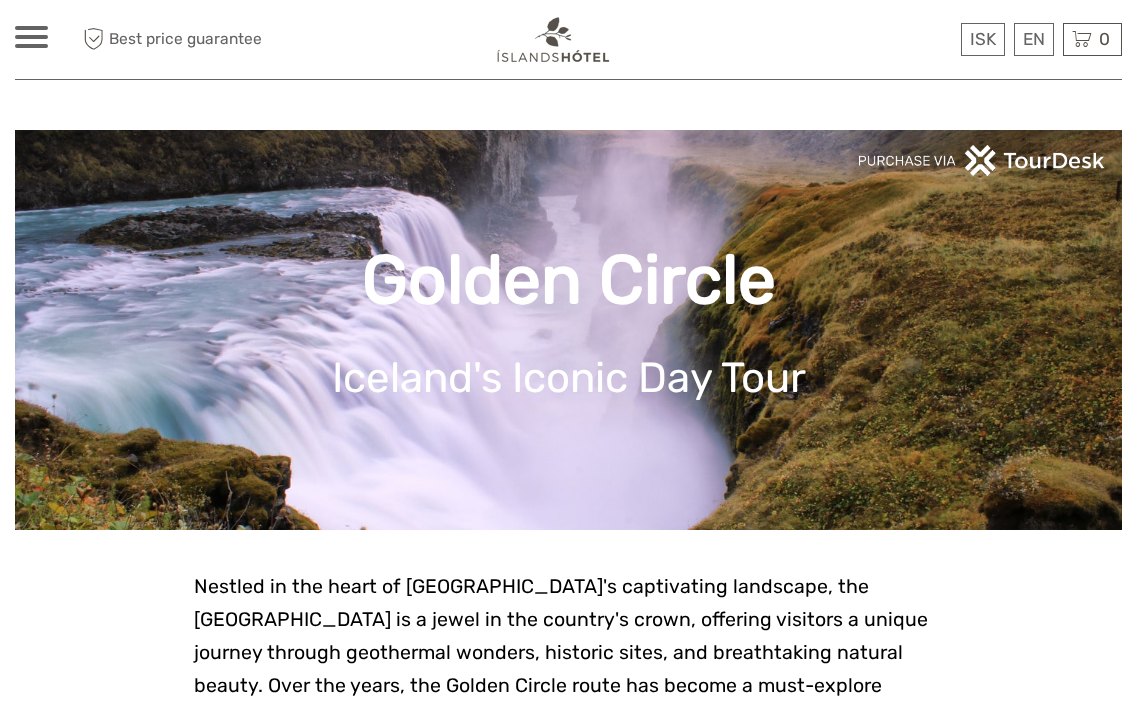 scroll, scrollTop: 0, scrollLeft: 0, axis: both 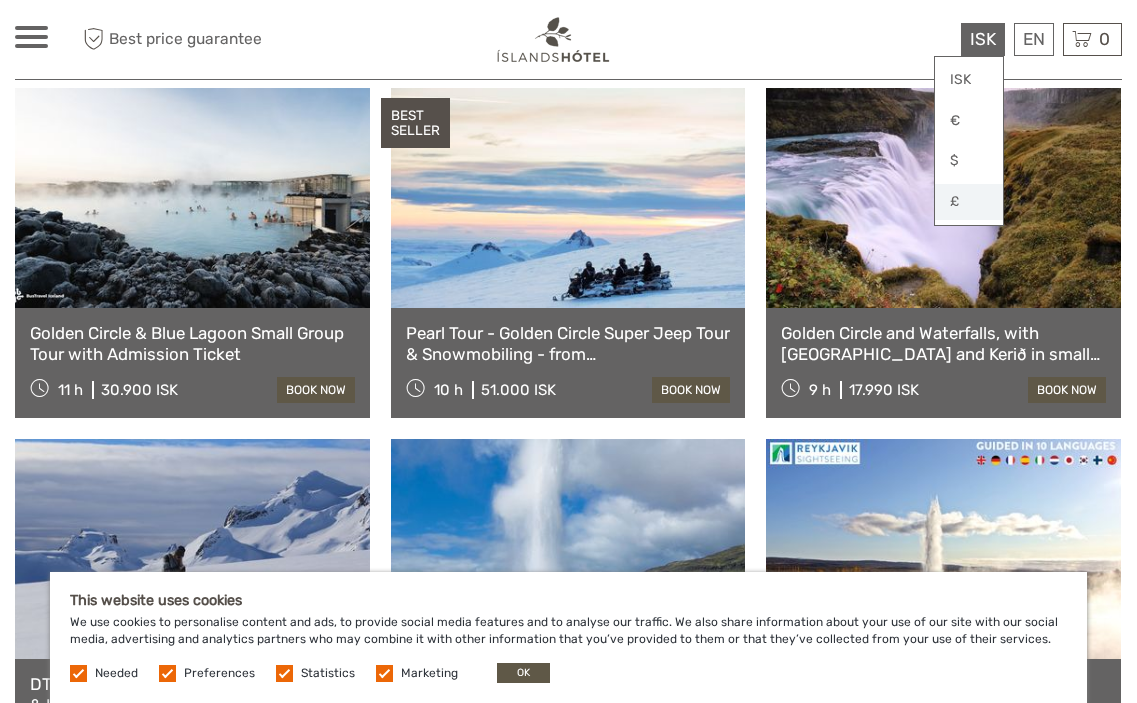 click on "£" at bounding box center (969, 202) 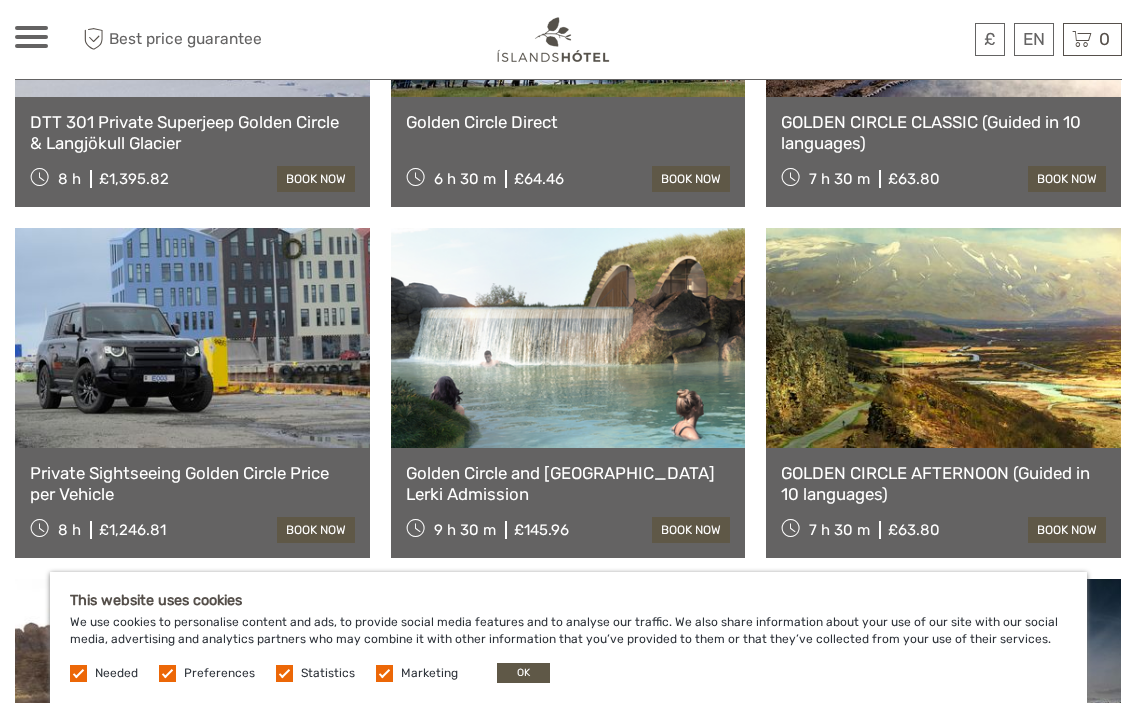 scroll, scrollTop: 1634, scrollLeft: 0, axis: vertical 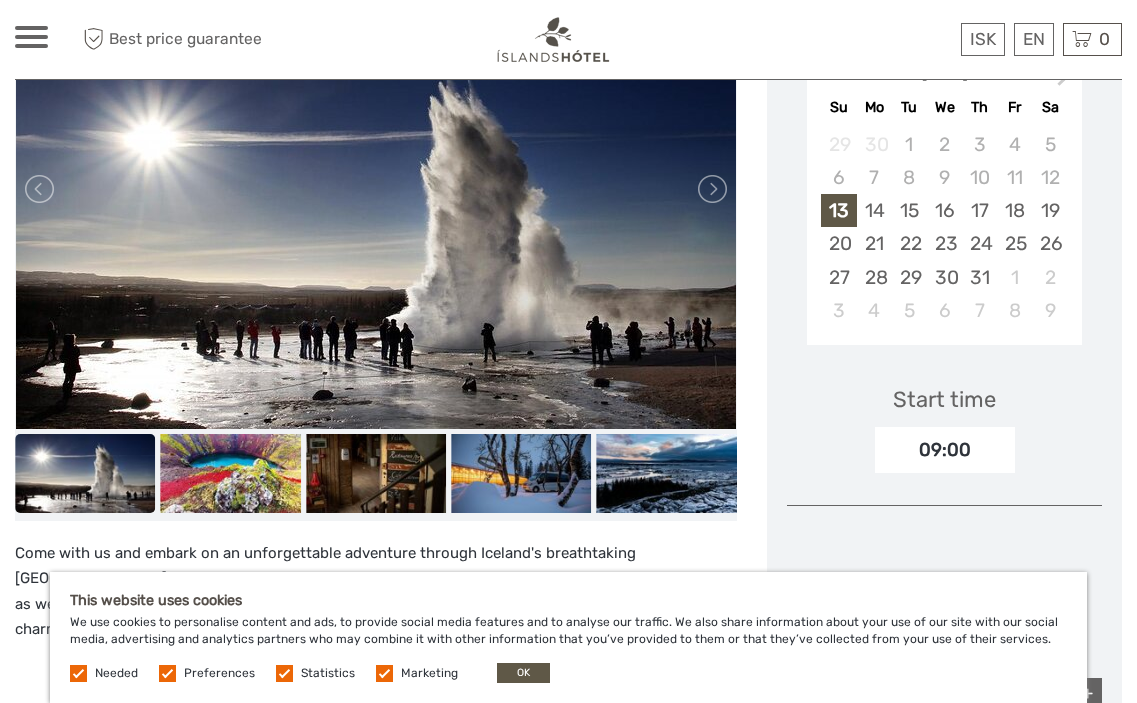 click at bounding box center (376, 189) 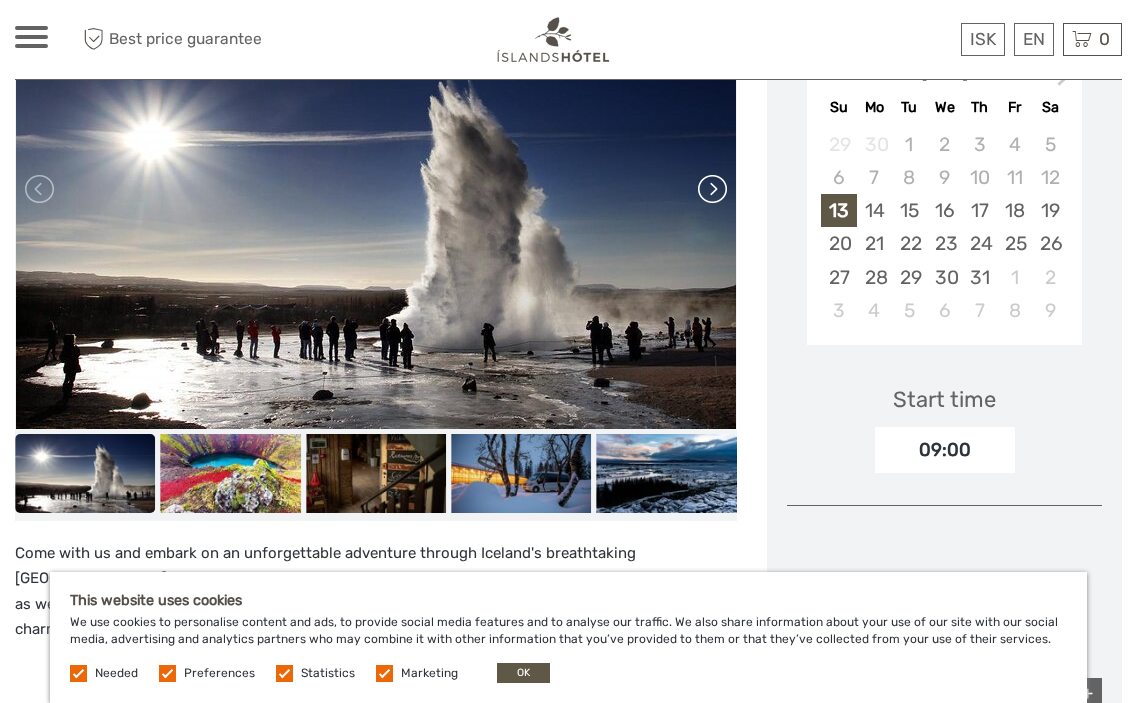click at bounding box center [711, 189] 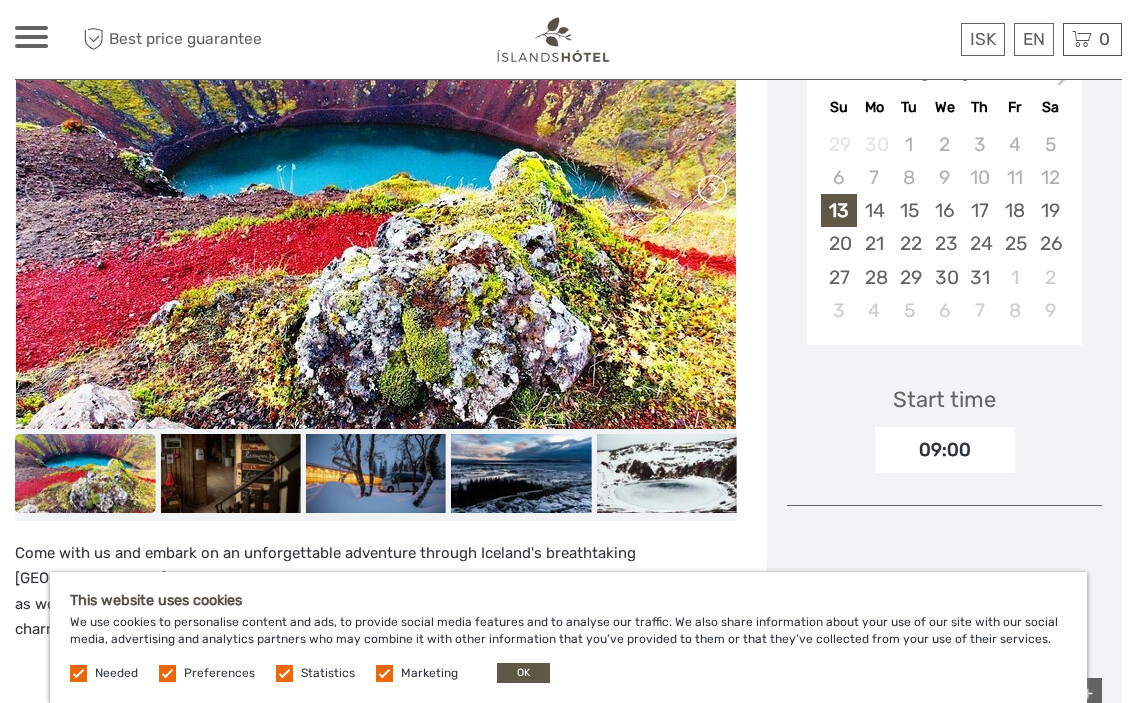 click at bounding box center (711, 189) 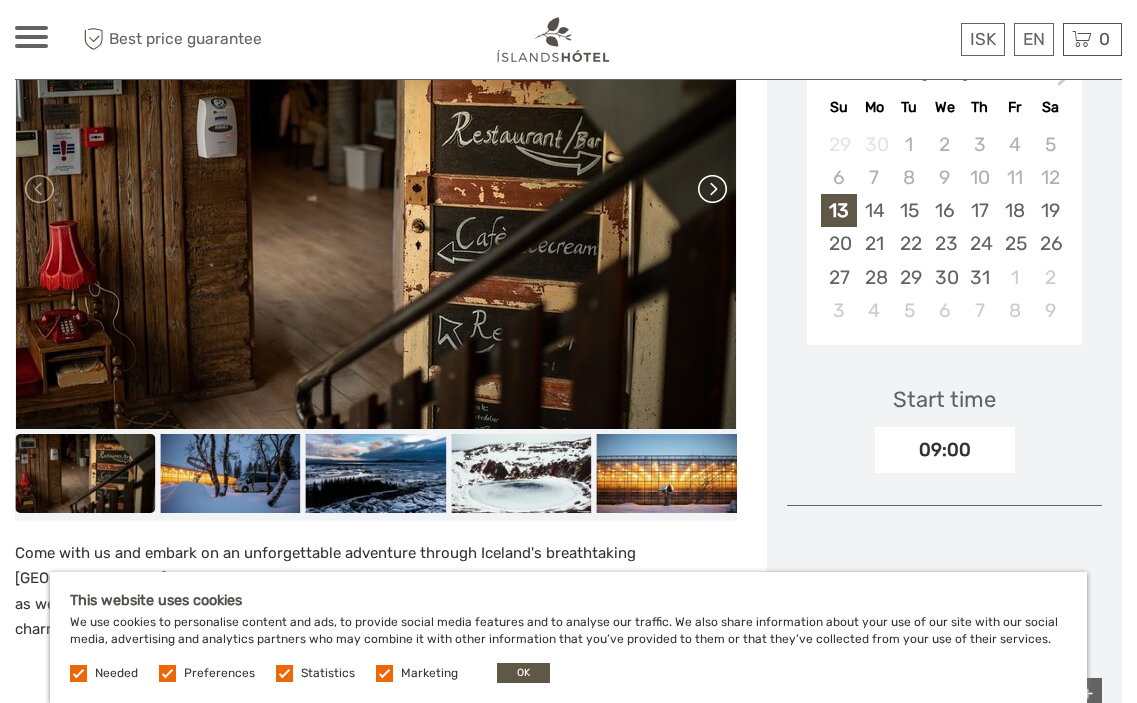 click at bounding box center (711, 189) 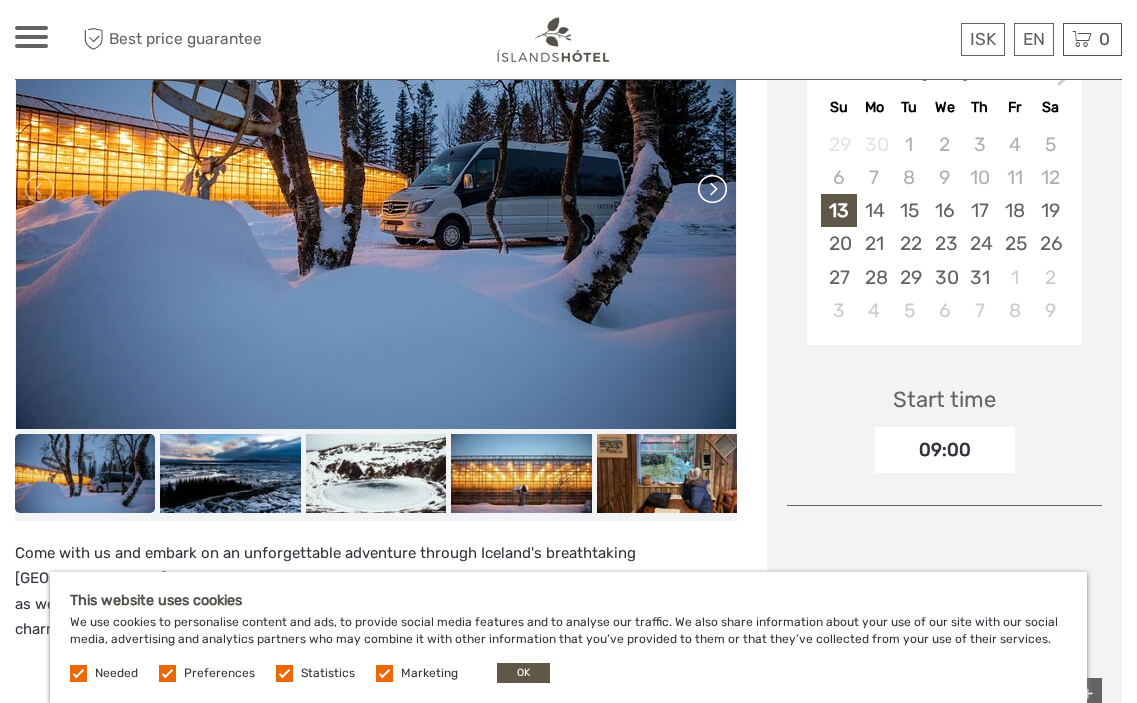 click at bounding box center (711, 189) 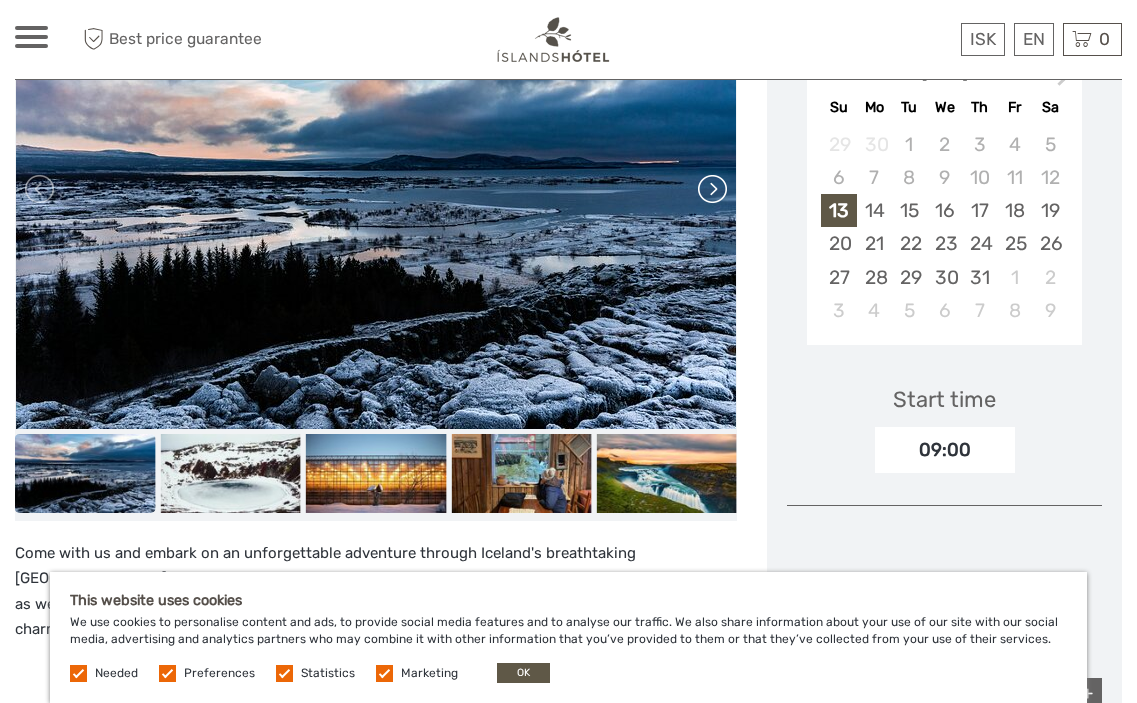 click at bounding box center (711, 189) 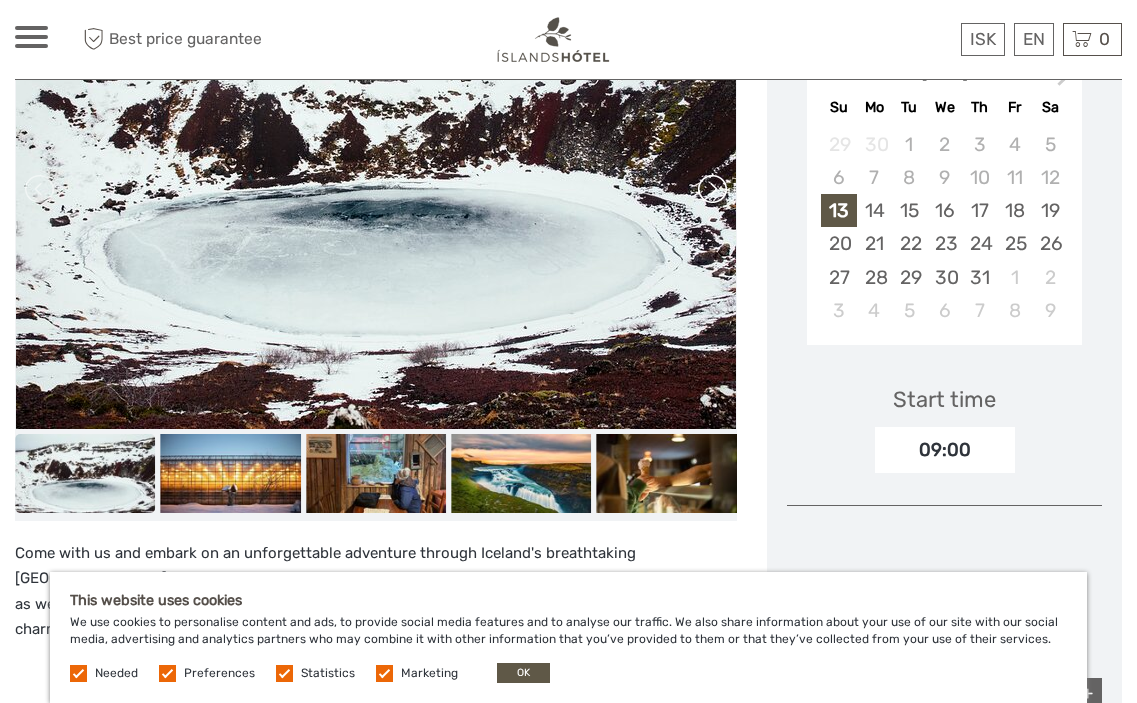 click at bounding box center [711, 189] 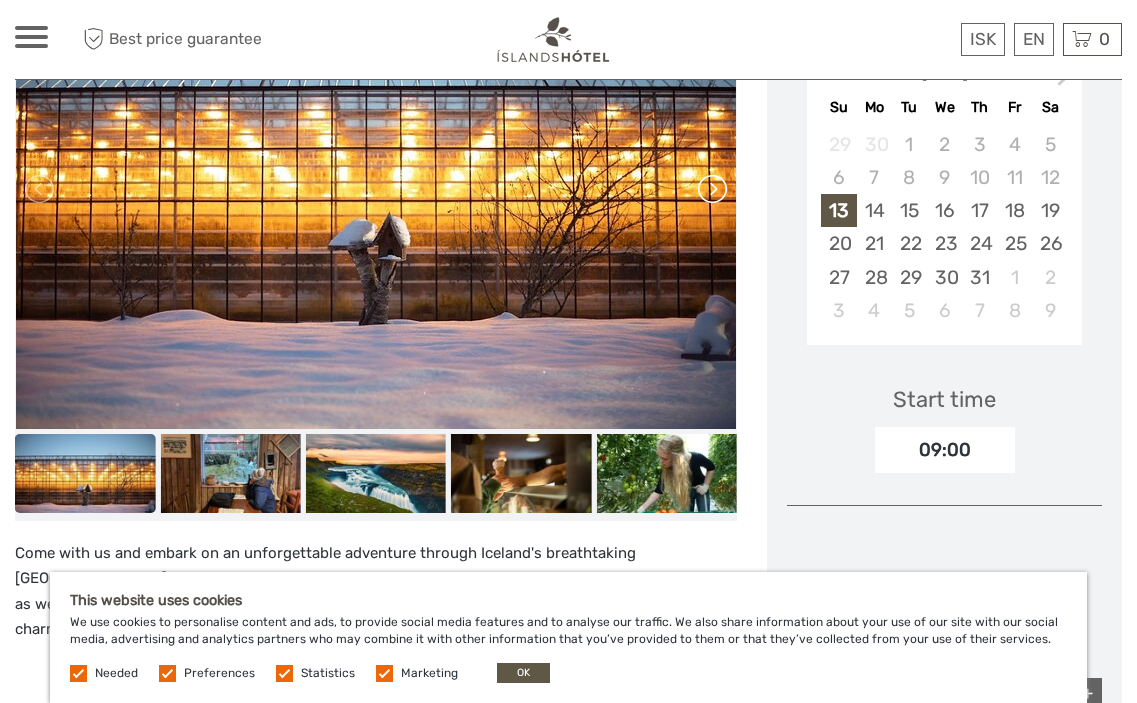 click at bounding box center (711, 189) 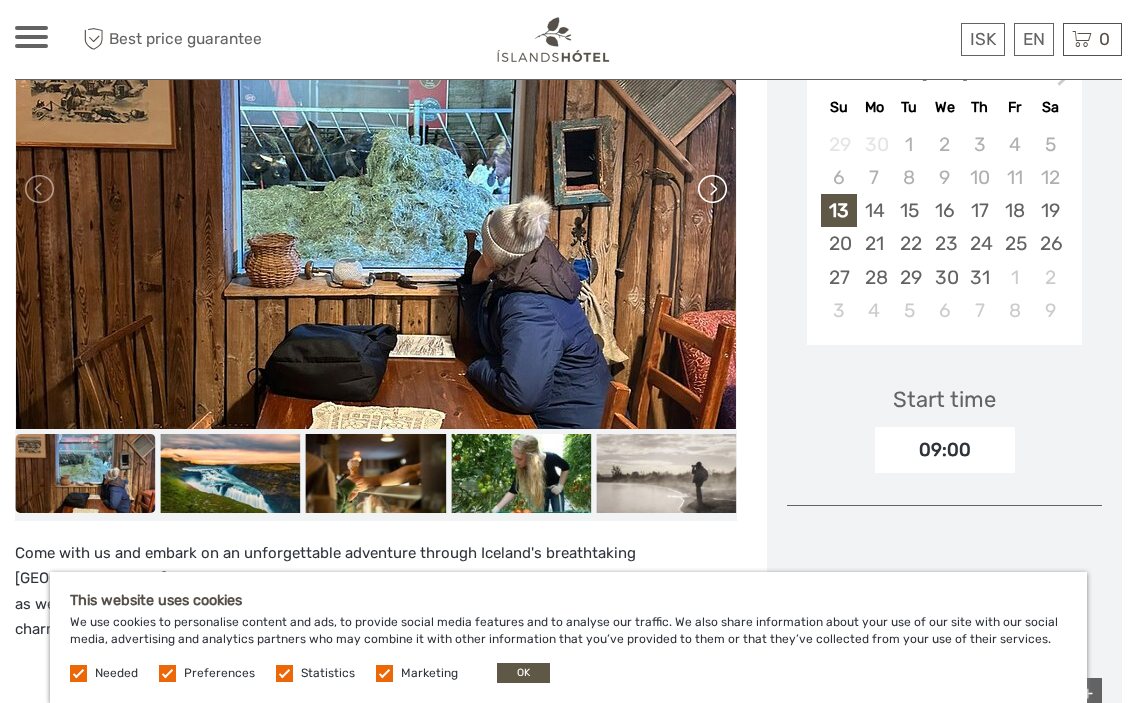 click at bounding box center [711, 189] 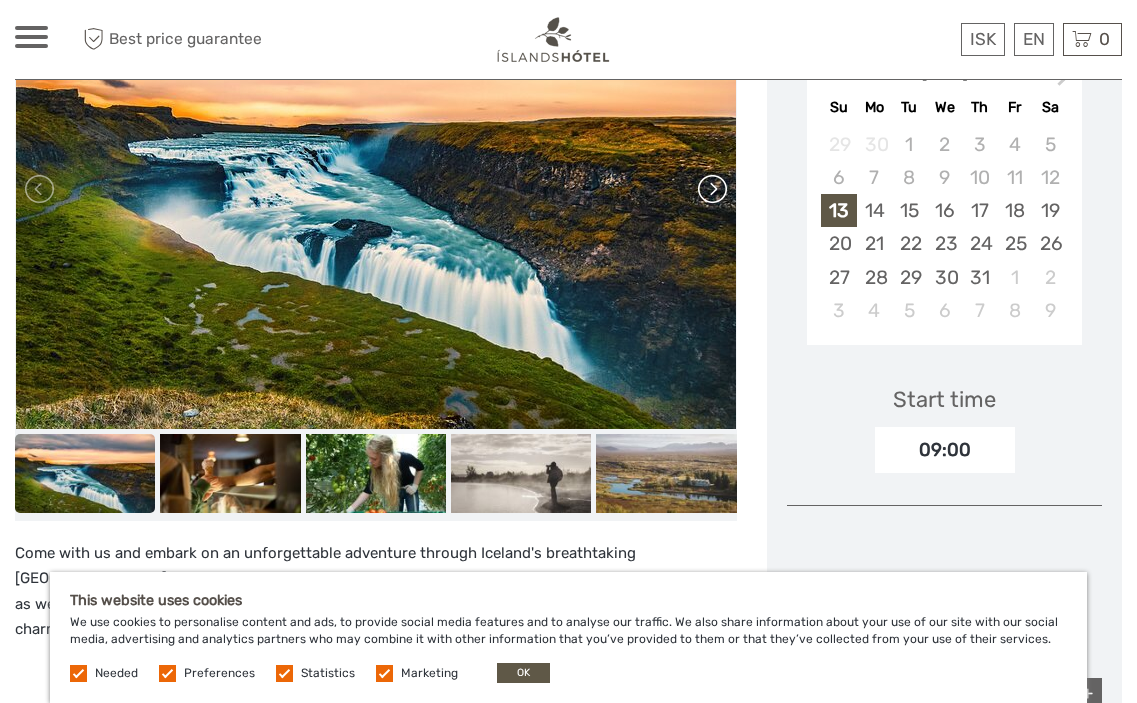click at bounding box center (711, 189) 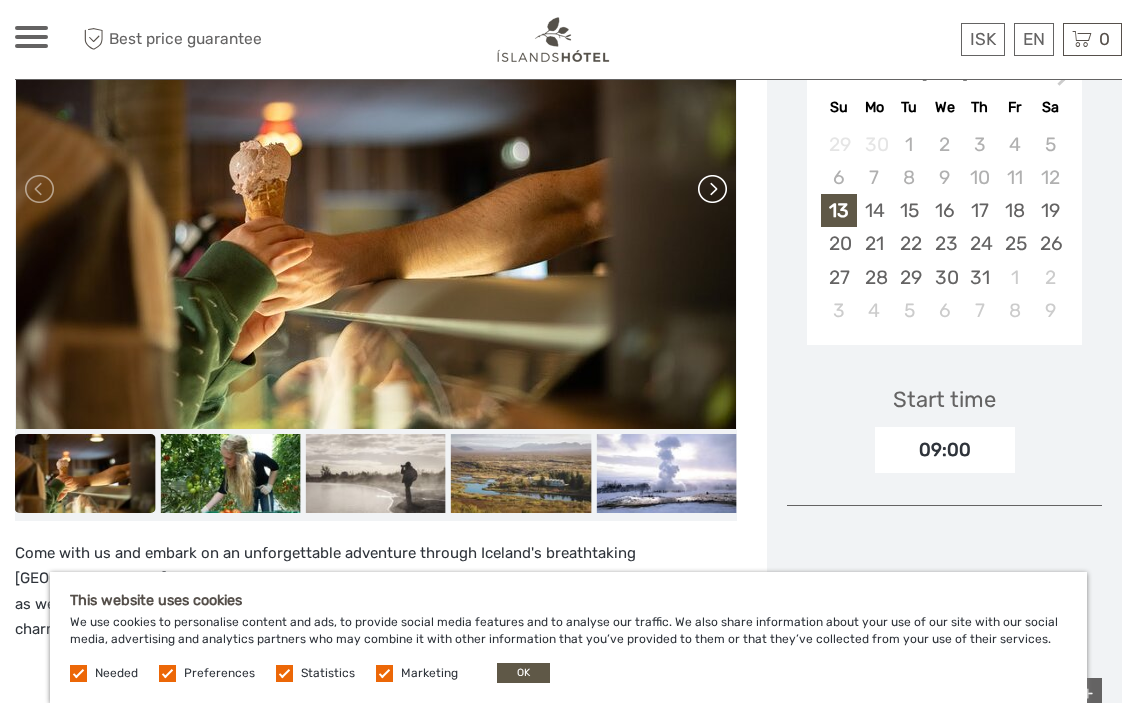 click at bounding box center [711, 189] 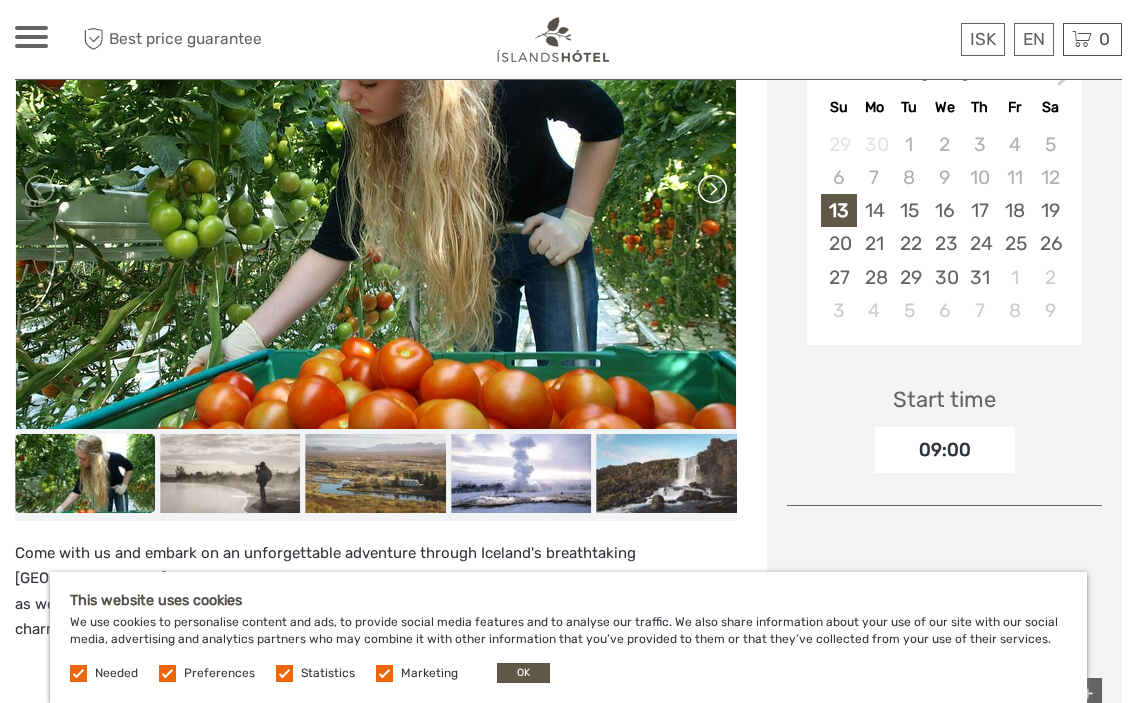 click at bounding box center [711, 189] 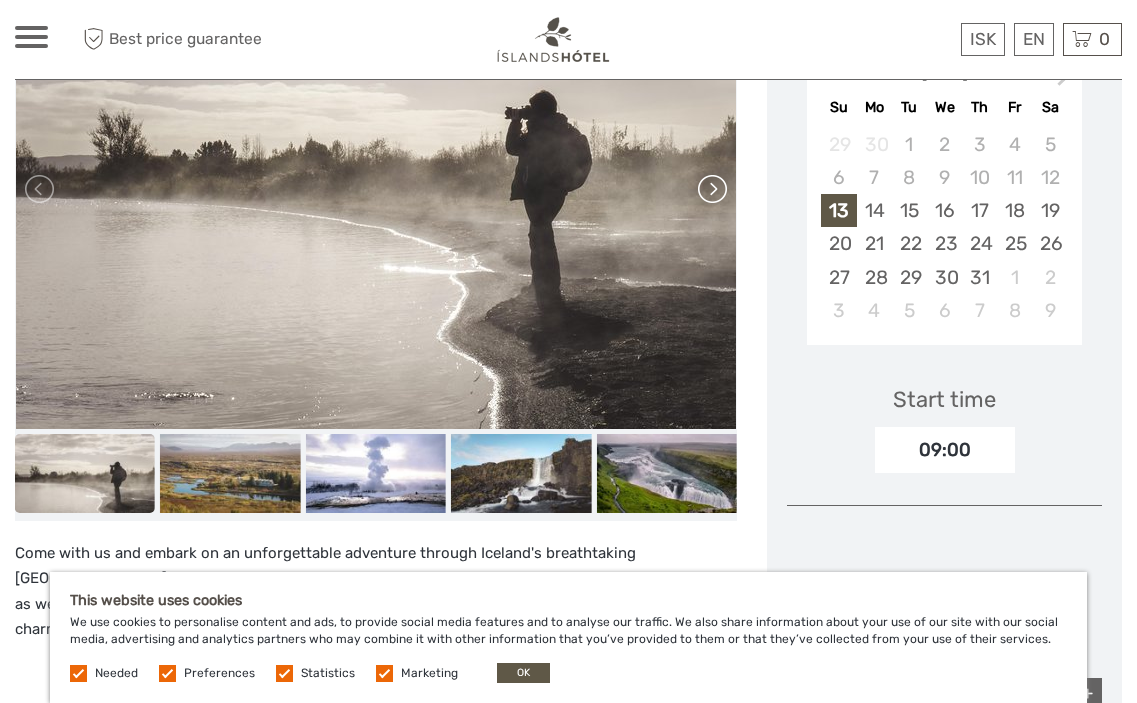 click at bounding box center (711, 189) 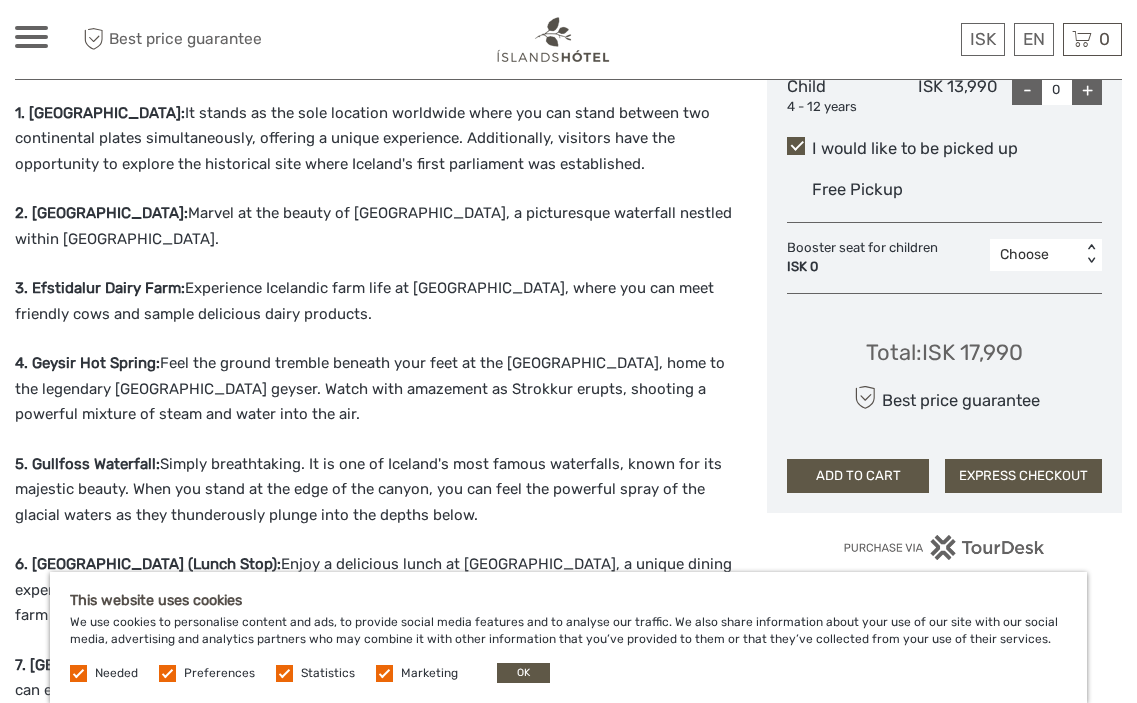 scroll, scrollTop: 1125, scrollLeft: 0, axis: vertical 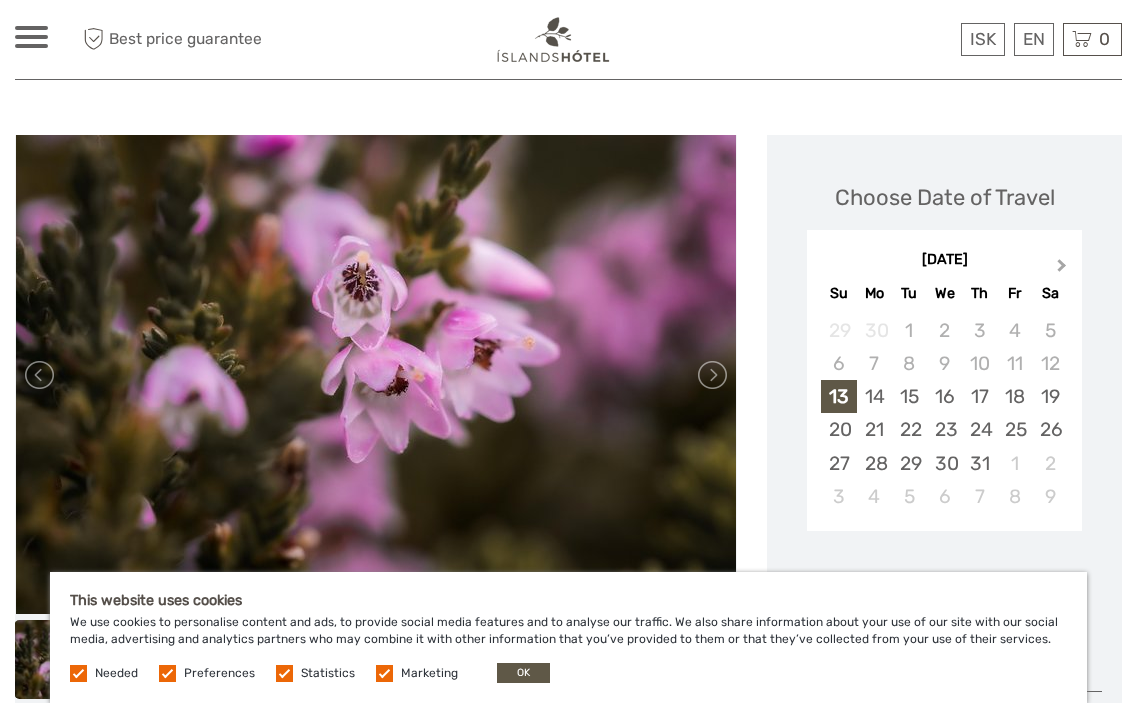click on "Next Month" at bounding box center [1064, 271] 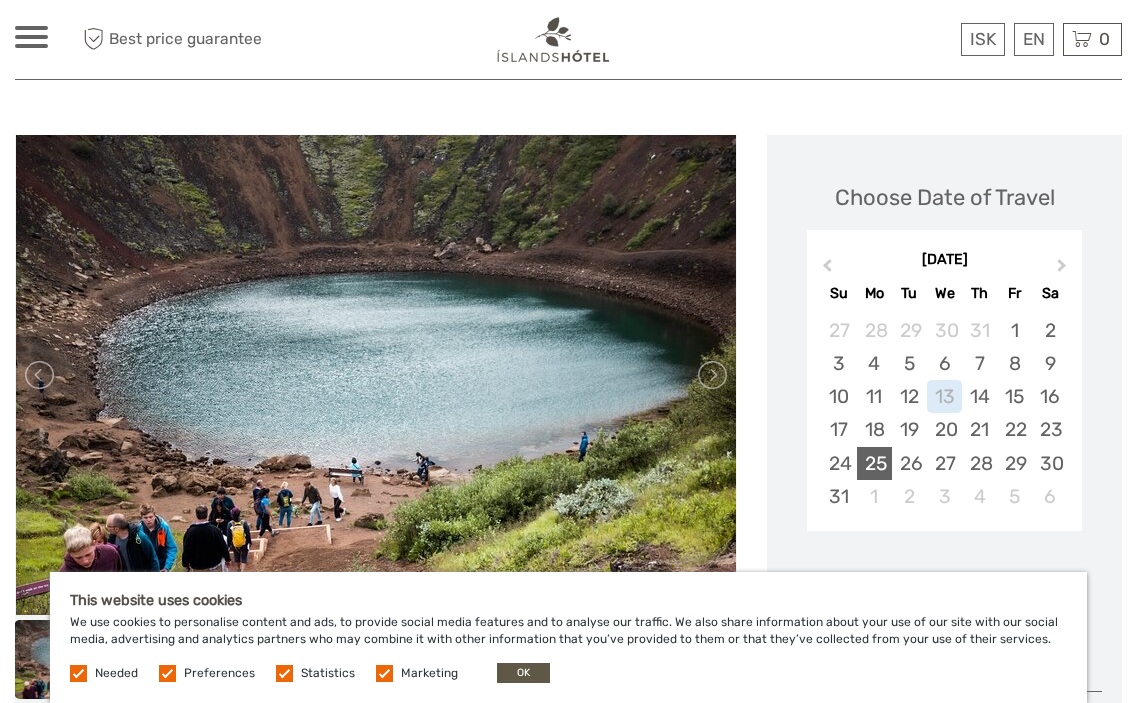 click on "25" at bounding box center (874, 463) 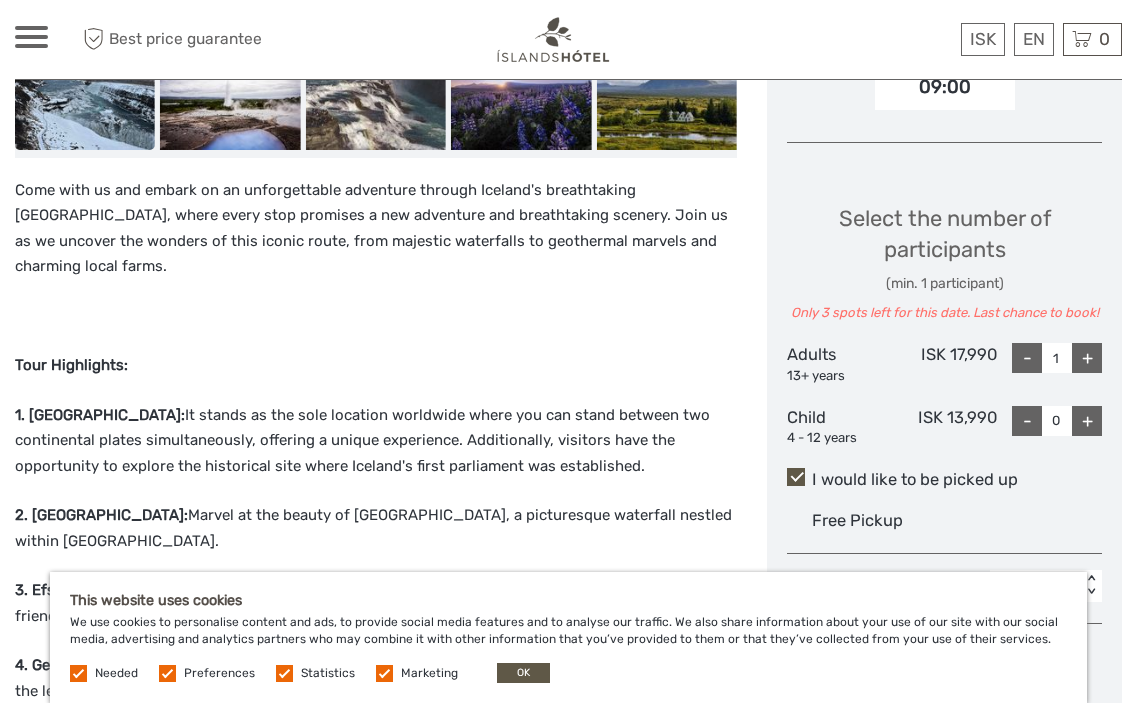 scroll, scrollTop: 824, scrollLeft: 0, axis: vertical 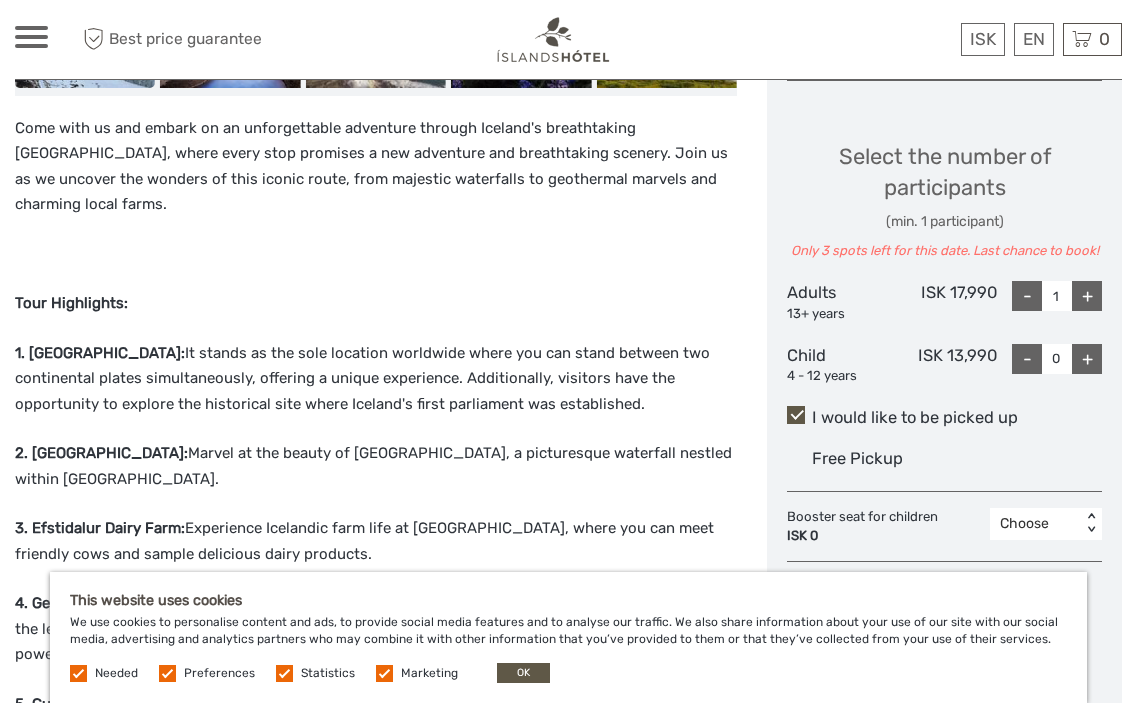click on "+" at bounding box center [1087, 296] 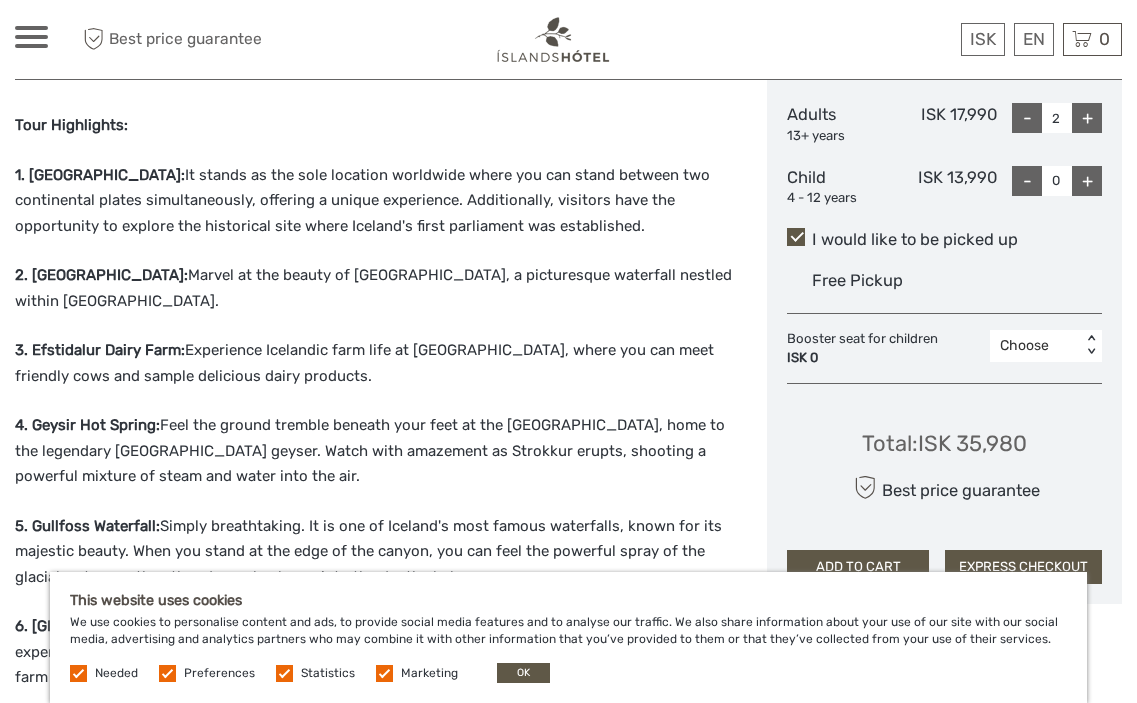 scroll, scrollTop: 1063, scrollLeft: 0, axis: vertical 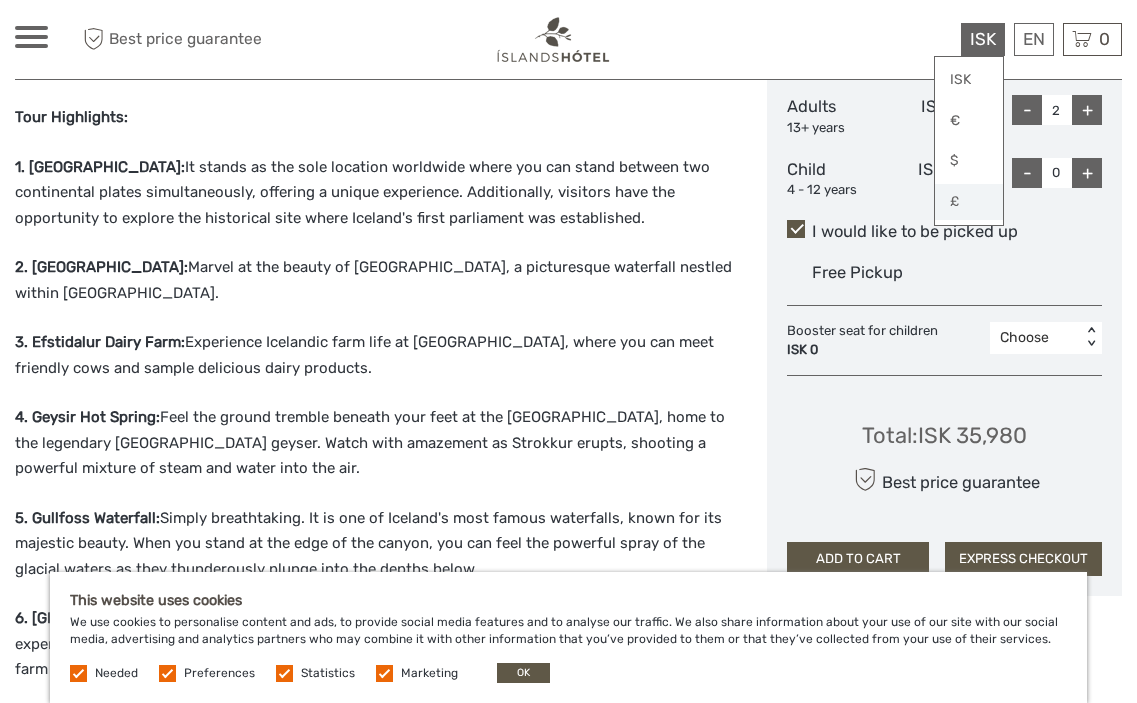 click on "£" at bounding box center [969, 202] 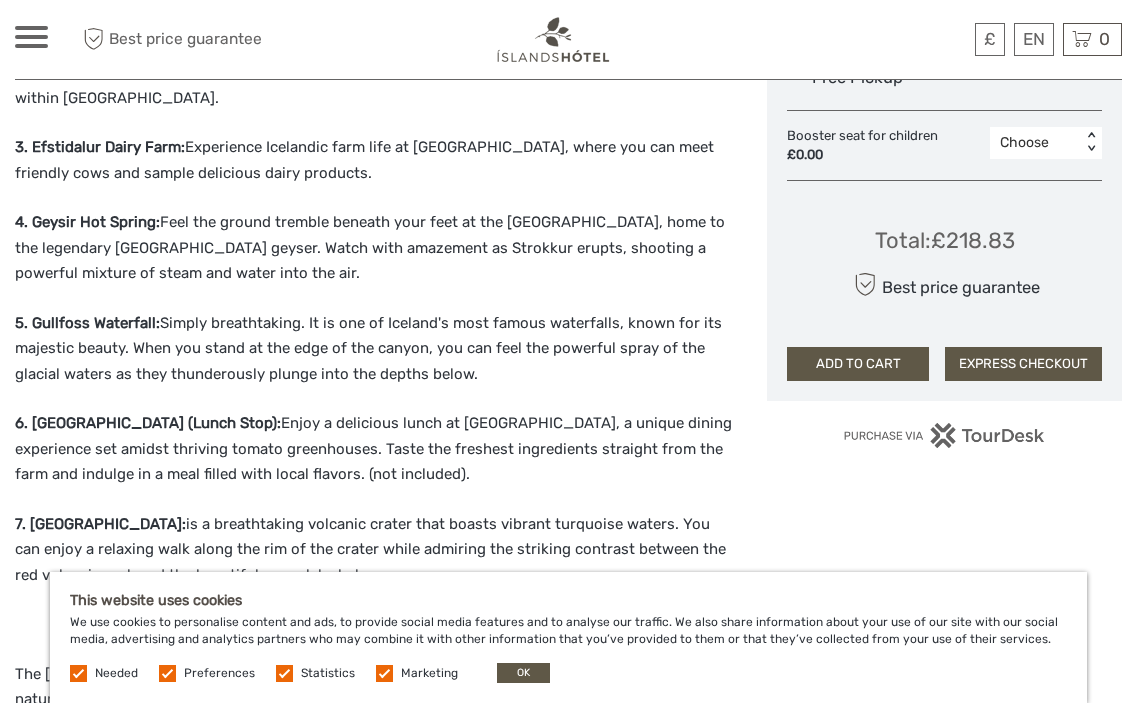 scroll, scrollTop: 1267, scrollLeft: 0, axis: vertical 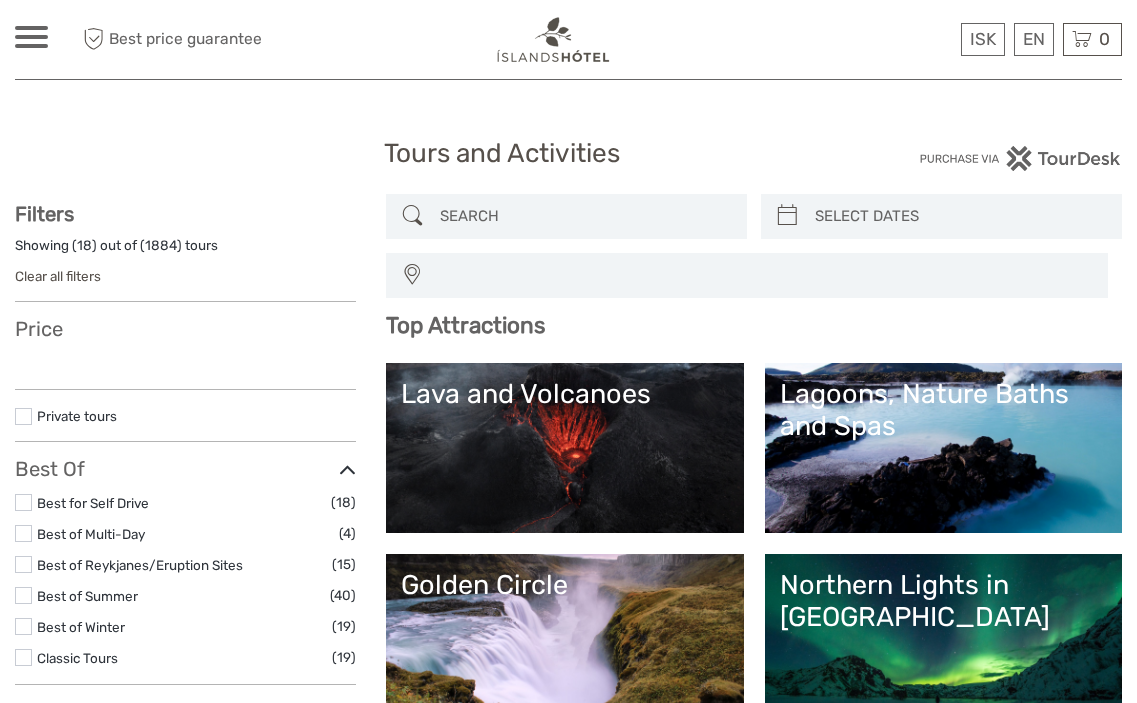 select 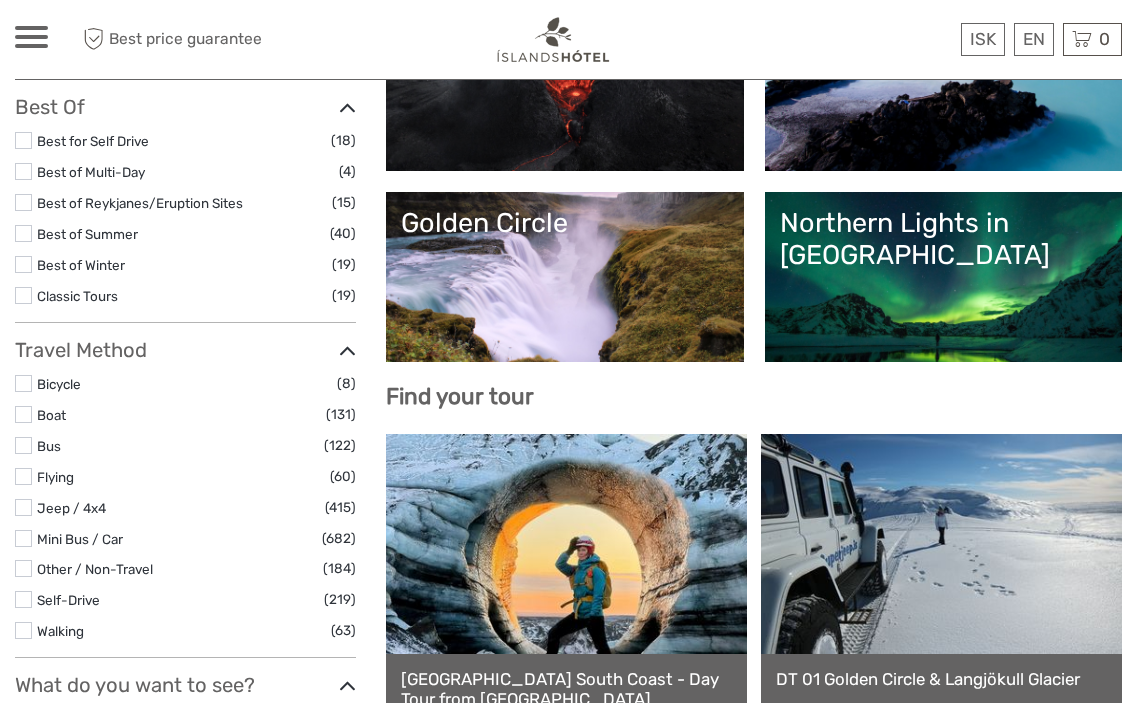 scroll, scrollTop: 362, scrollLeft: 0, axis: vertical 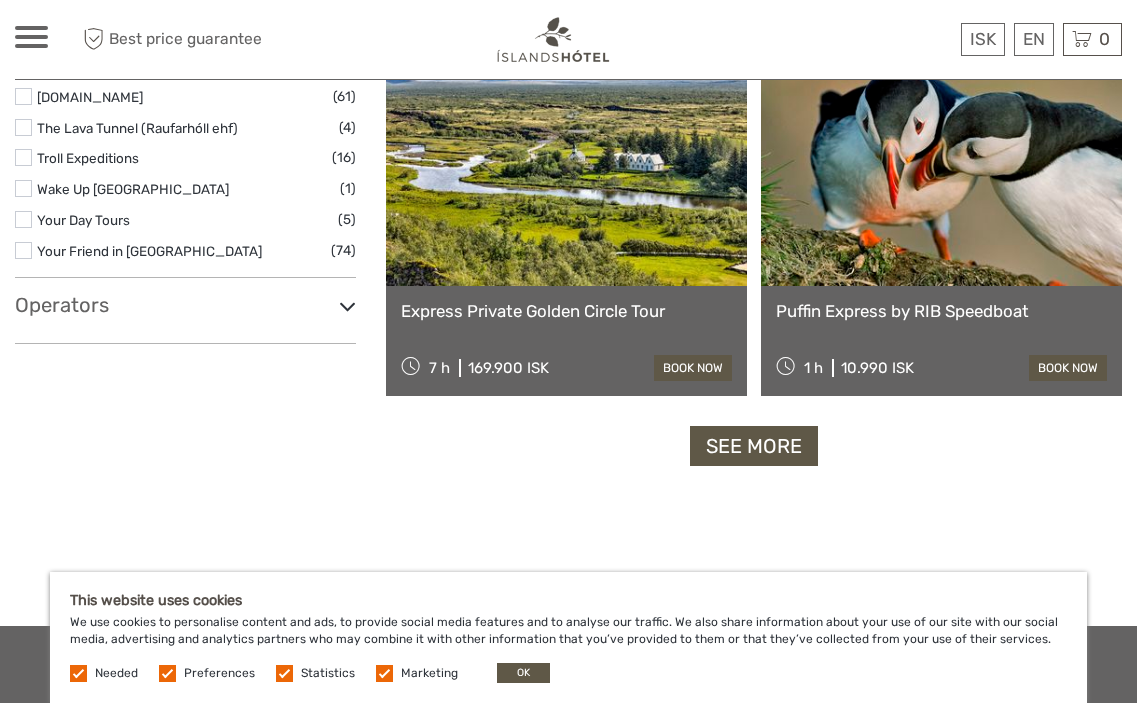 click on "See more" at bounding box center [754, 446] 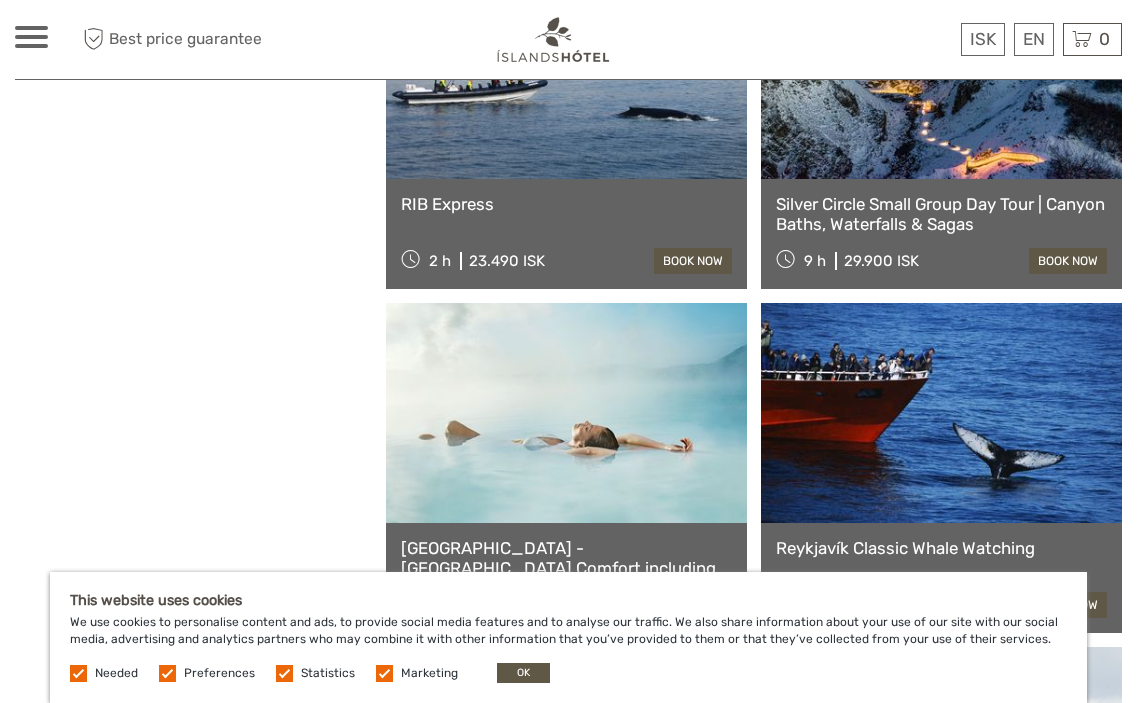 scroll, scrollTop: 4159, scrollLeft: 0, axis: vertical 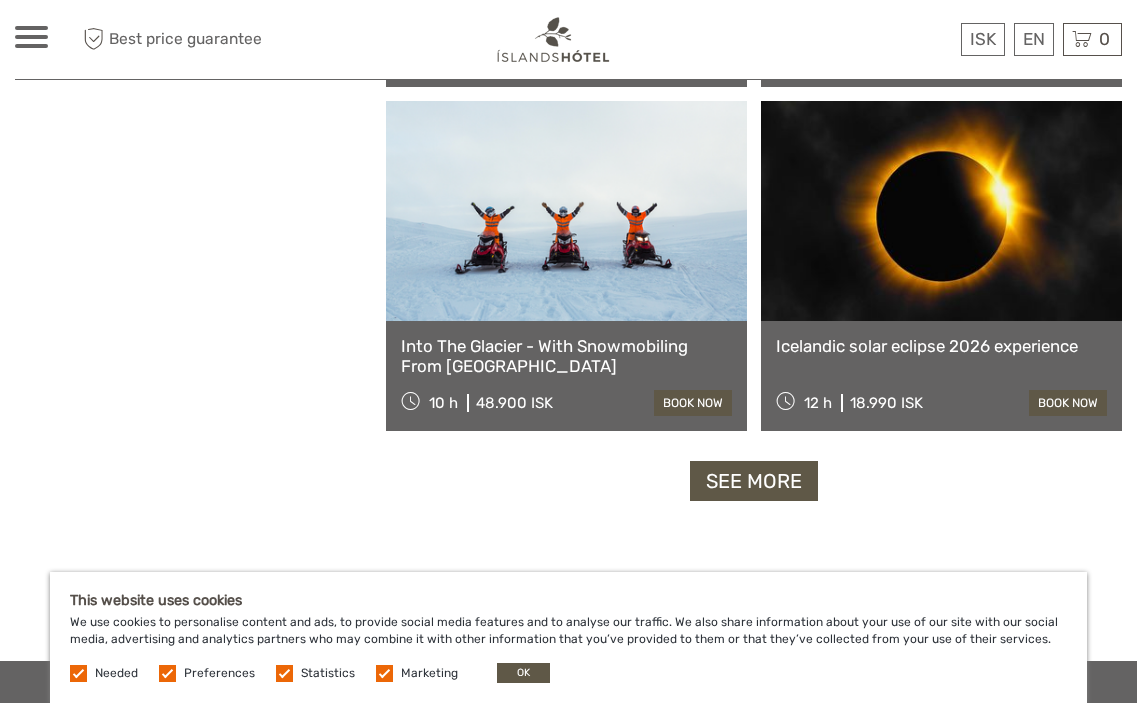 click on "See more" at bounding box center [754, 481] 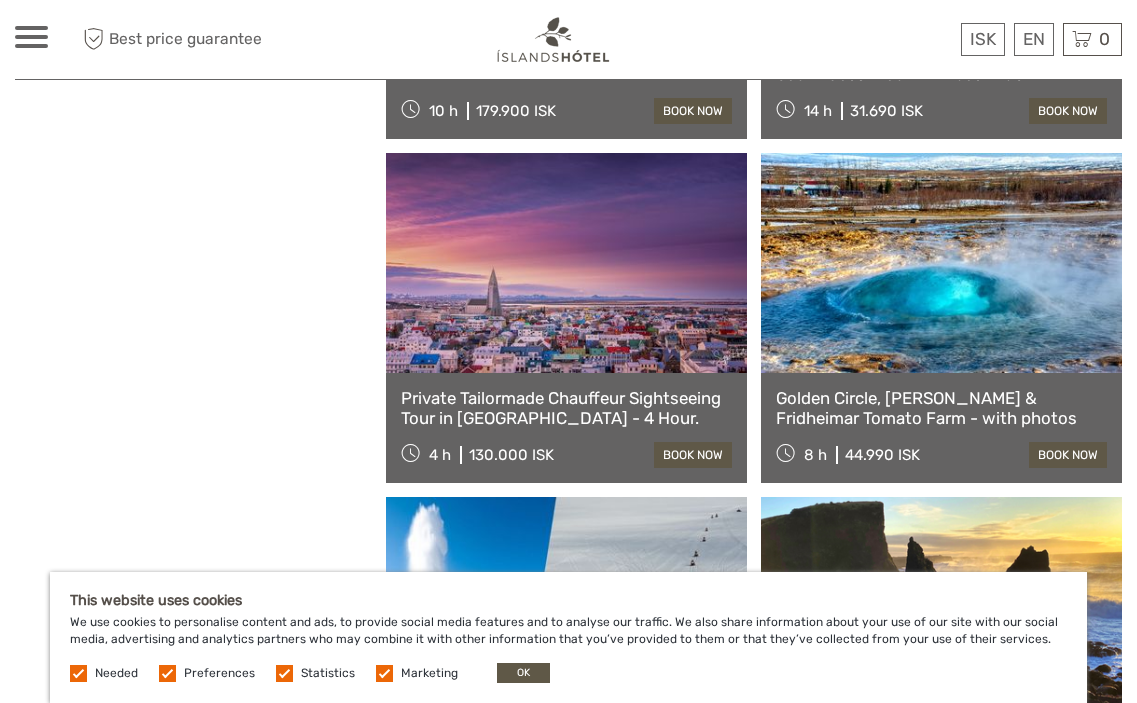 scroll, scrollTop: 7398, scrollLeft: 0, axis: vertical 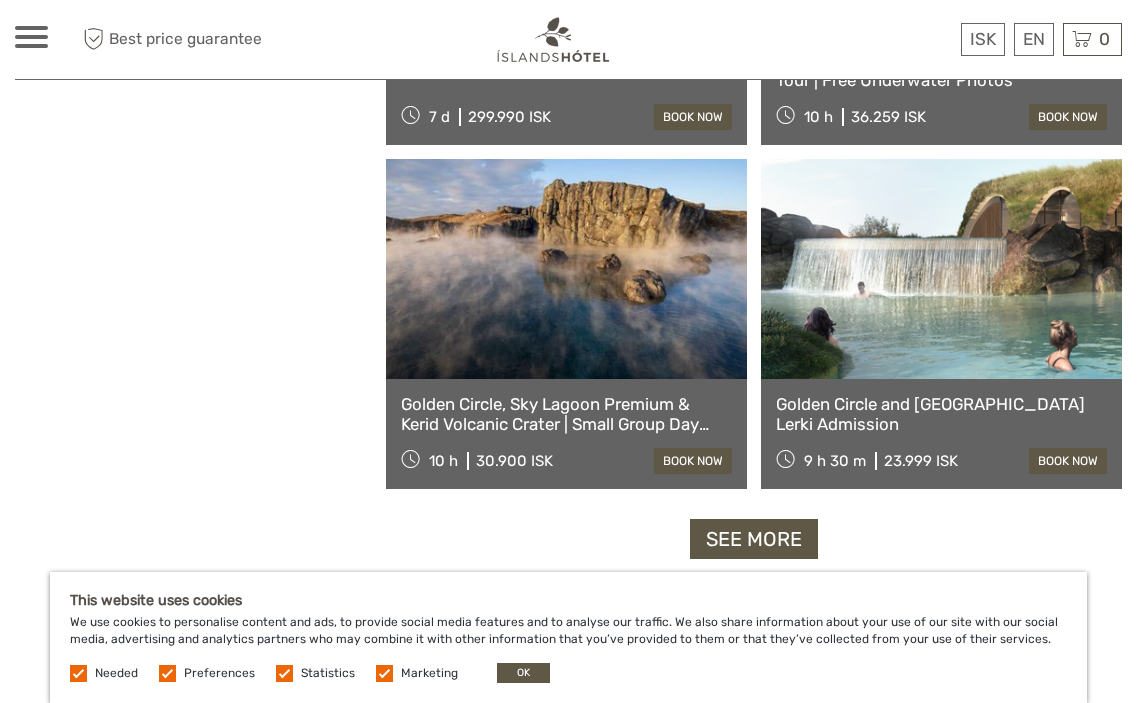 click on "See more" at bounding box center [754, 539] 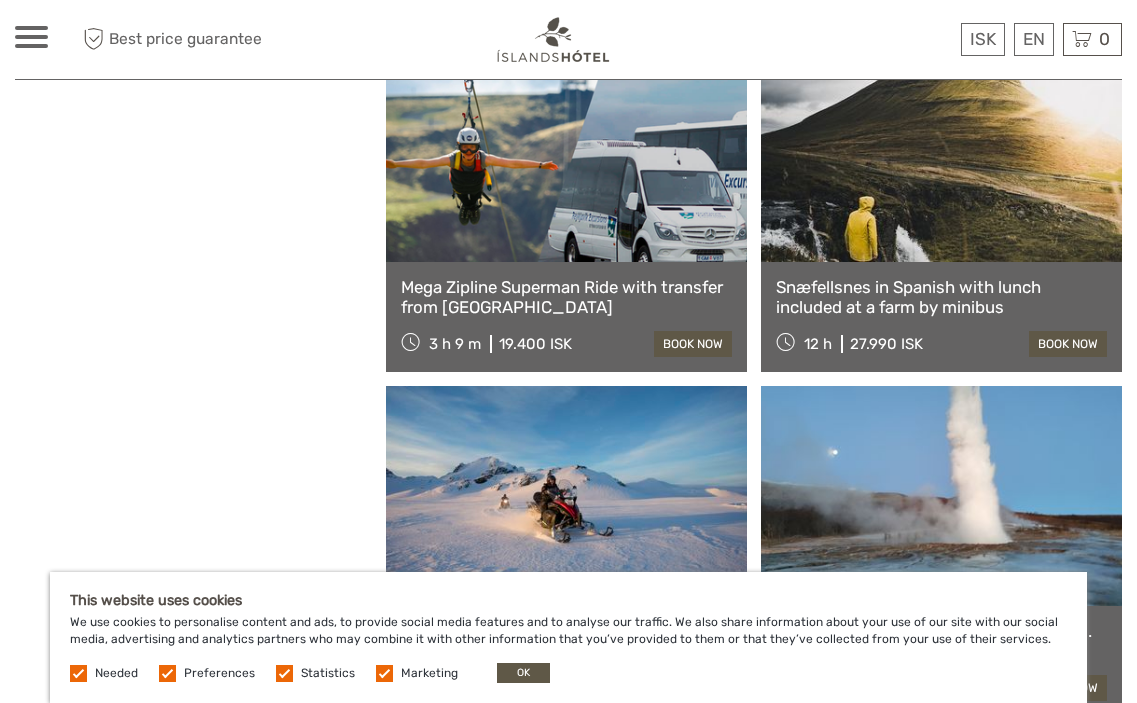 scroll, scrollTop: 9578, scrollLeft: 0, axis: vertical 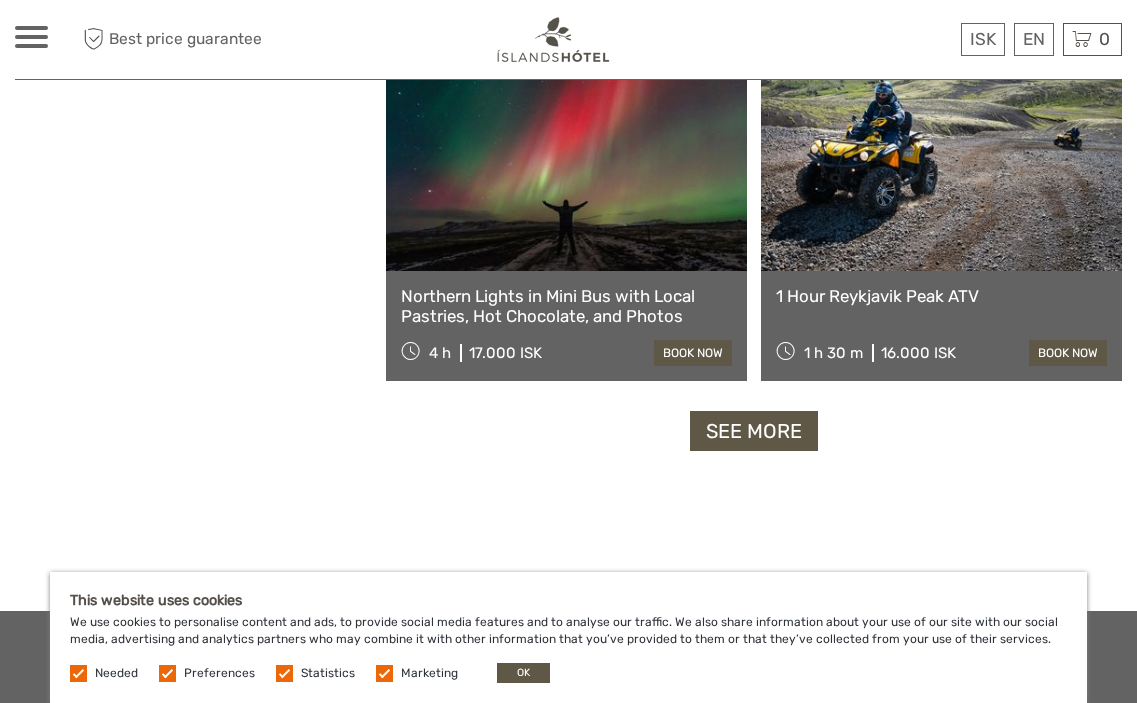 click on "See more" at bounding box center [754, 431] 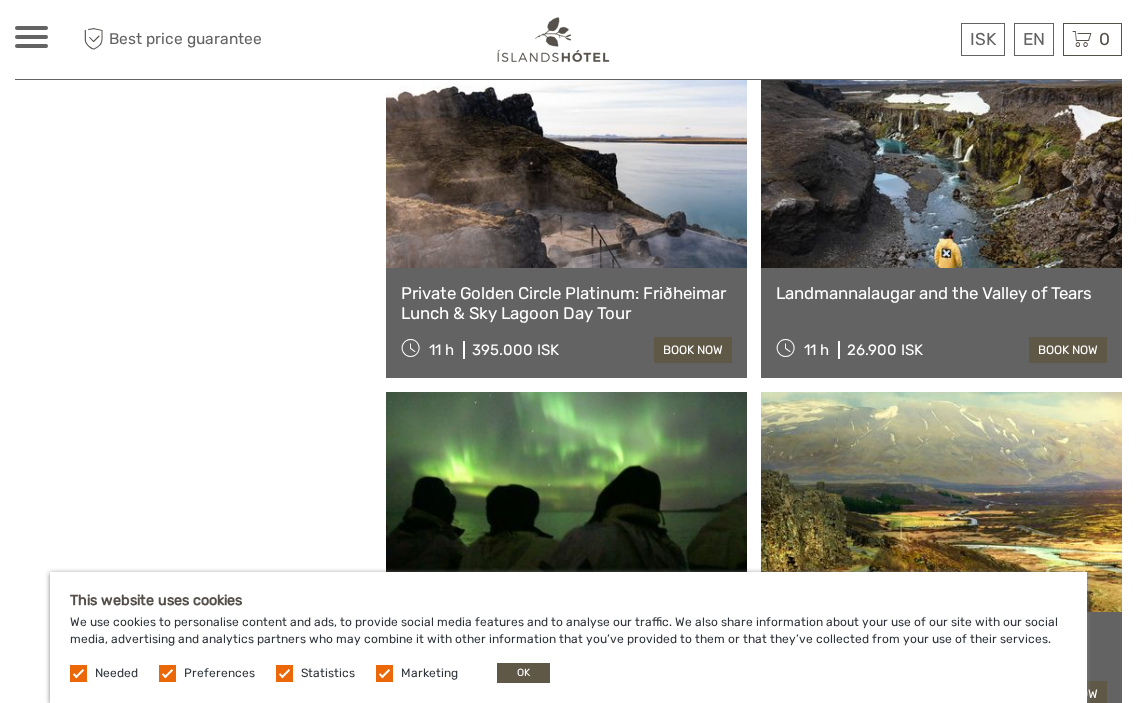 scroll, scrollTop: 13386, scrollLeft: 0, axis: vertical 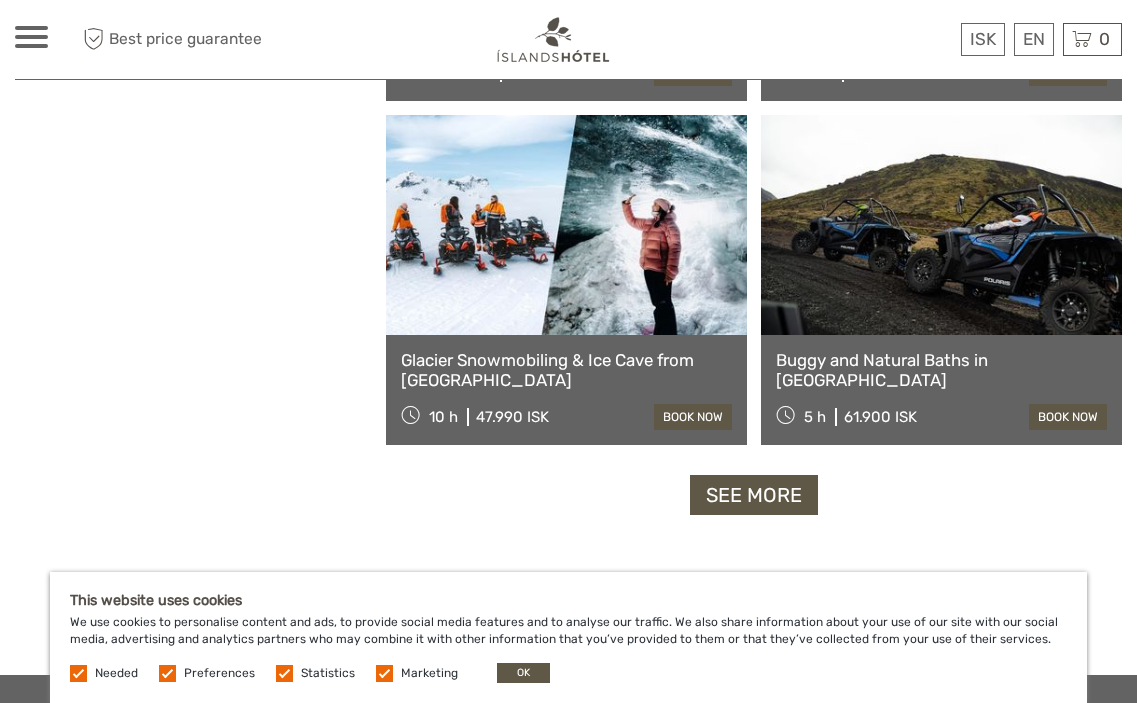 click on "See more" at bounding box center (754, 495) 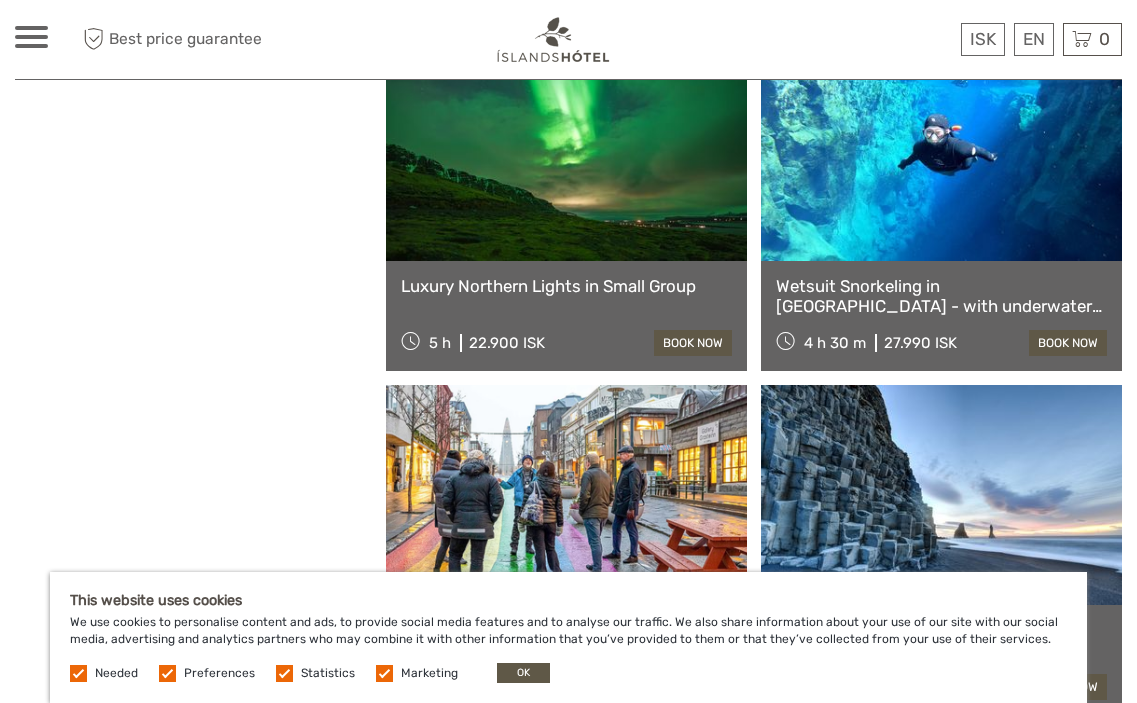 scroll, scrollTop: 16154, scrollLeft: 0, axis: vertical 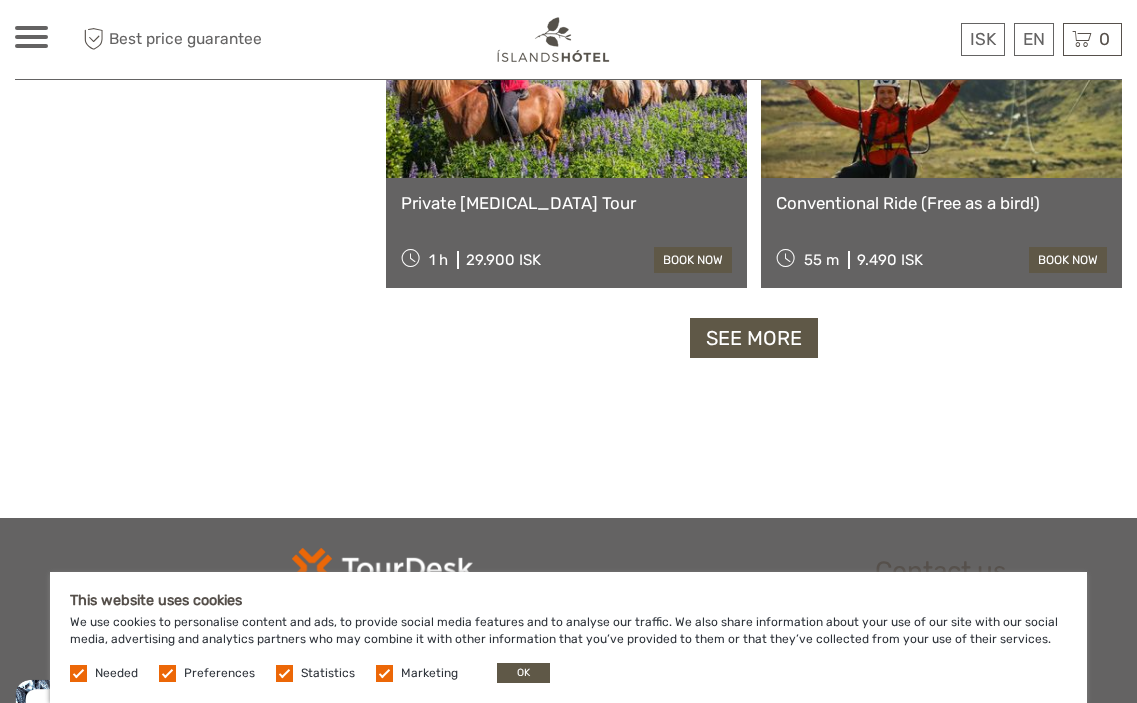 click on "See more" at bounding box center [754, 338] 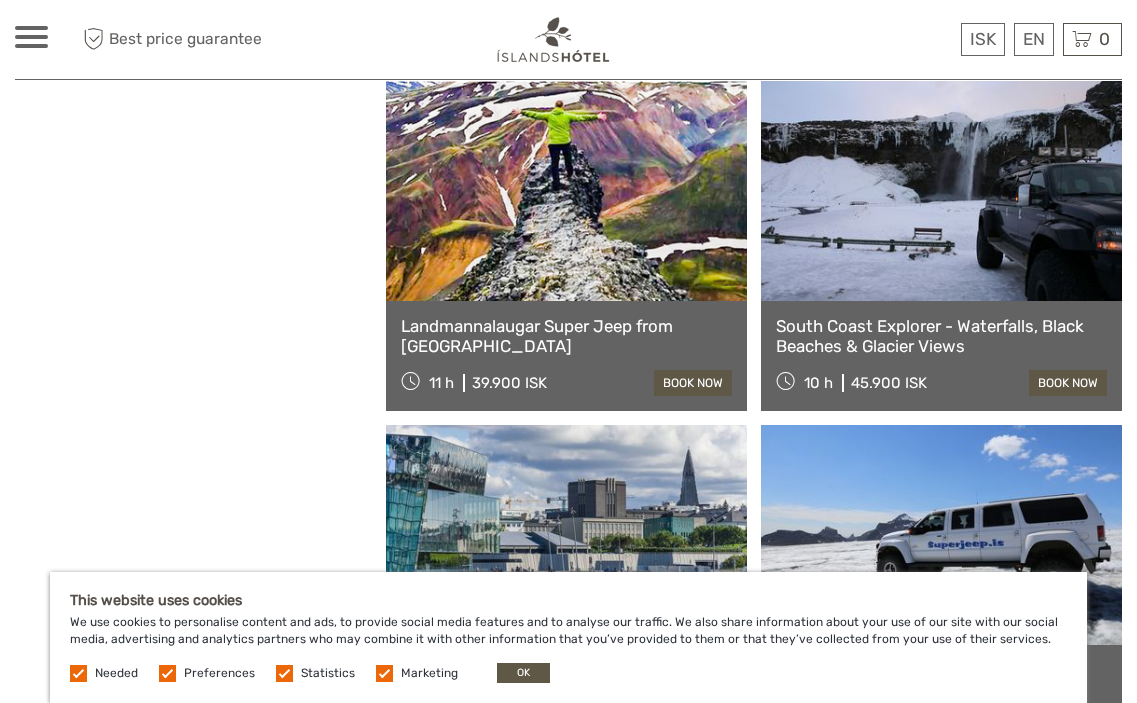 scroll, scrollTop: 20217, scrollLeft: 0, axis: vertical 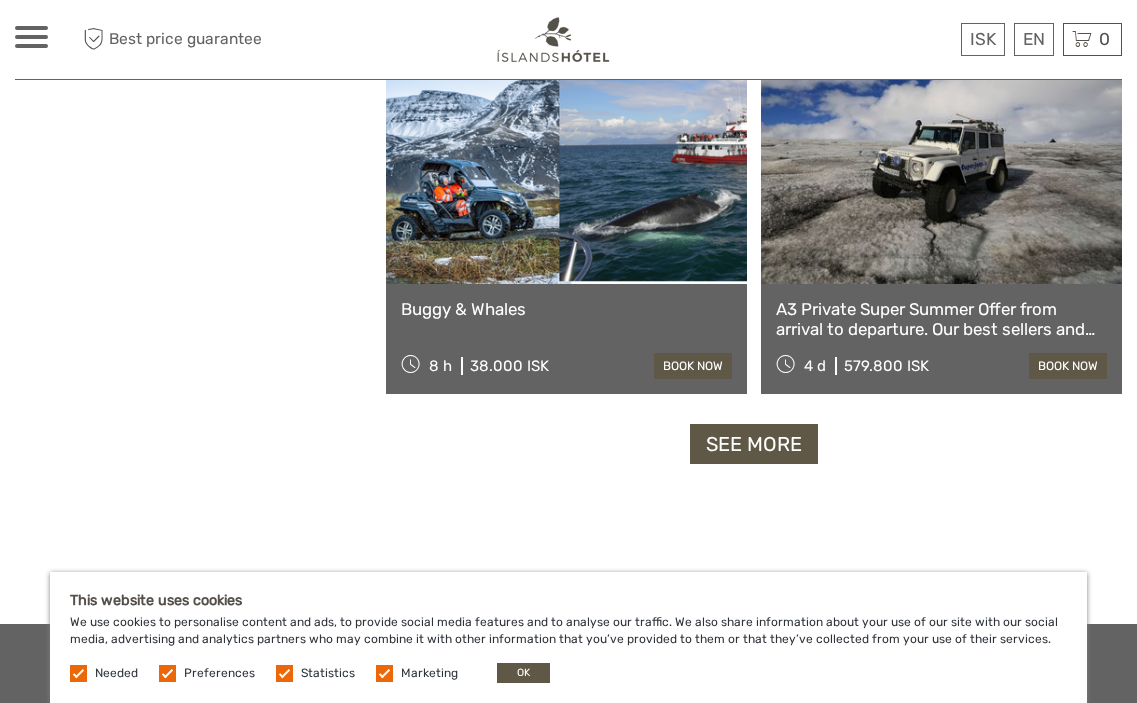 click on "See more" at bounding box center (754, 444) 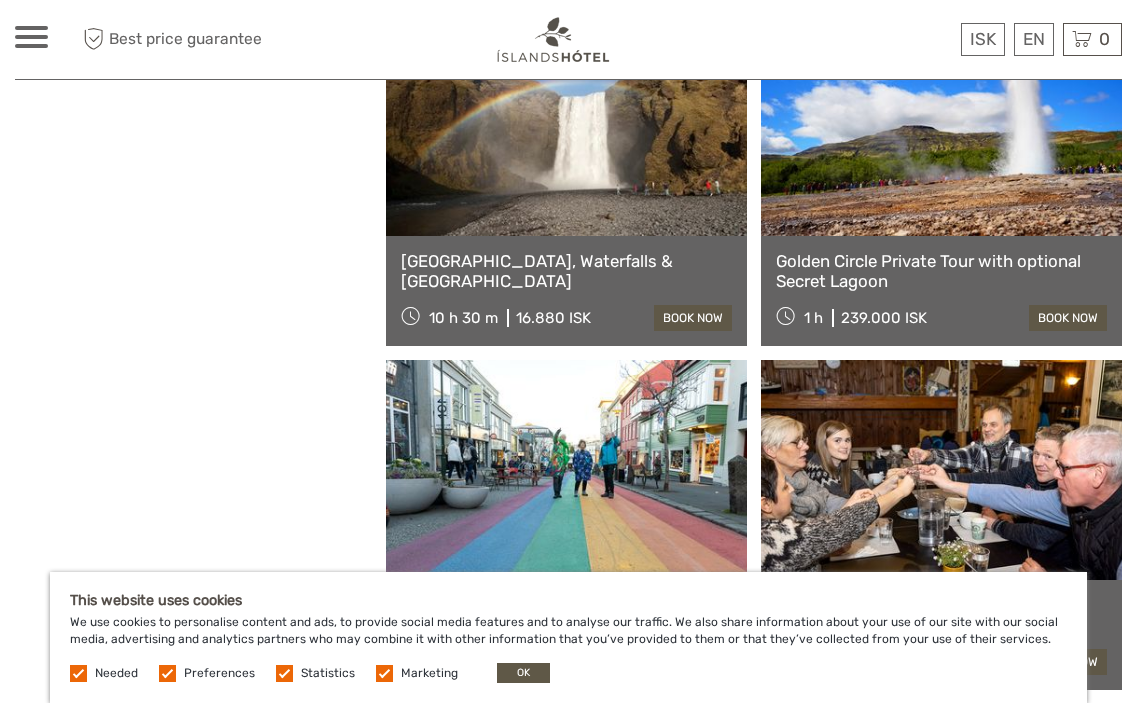 scroll, scrollTop: 22694, scrollLeft: 0, axis: vertical 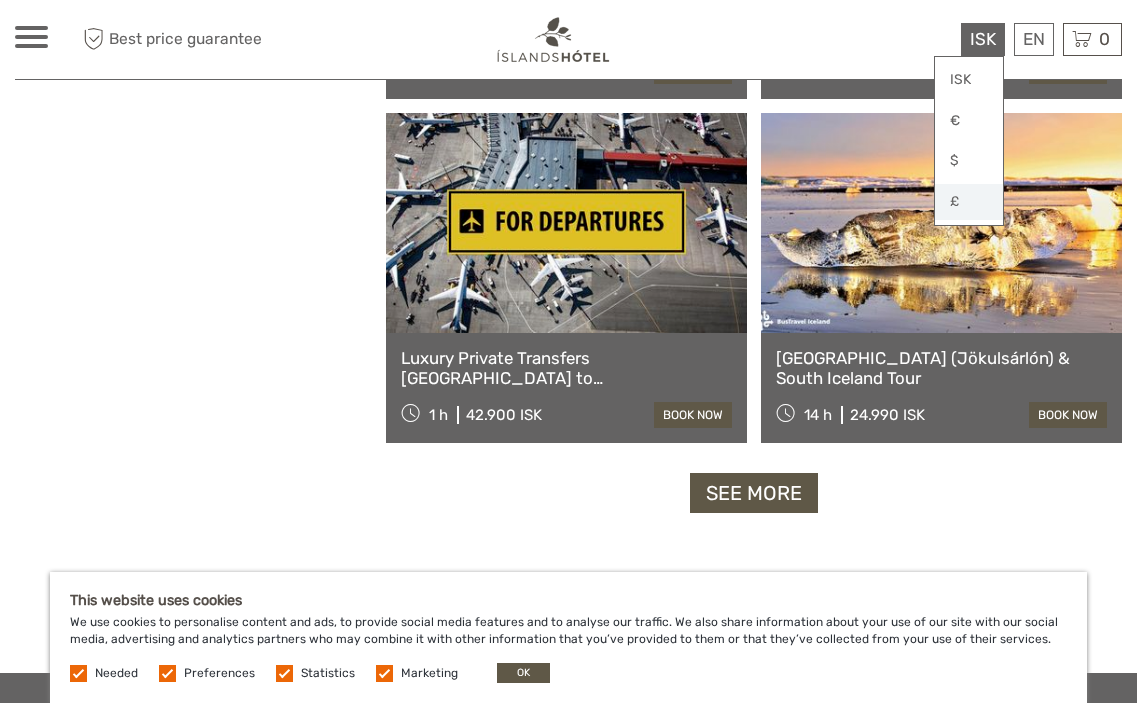 click on "£" at bounding box center [969, 202] 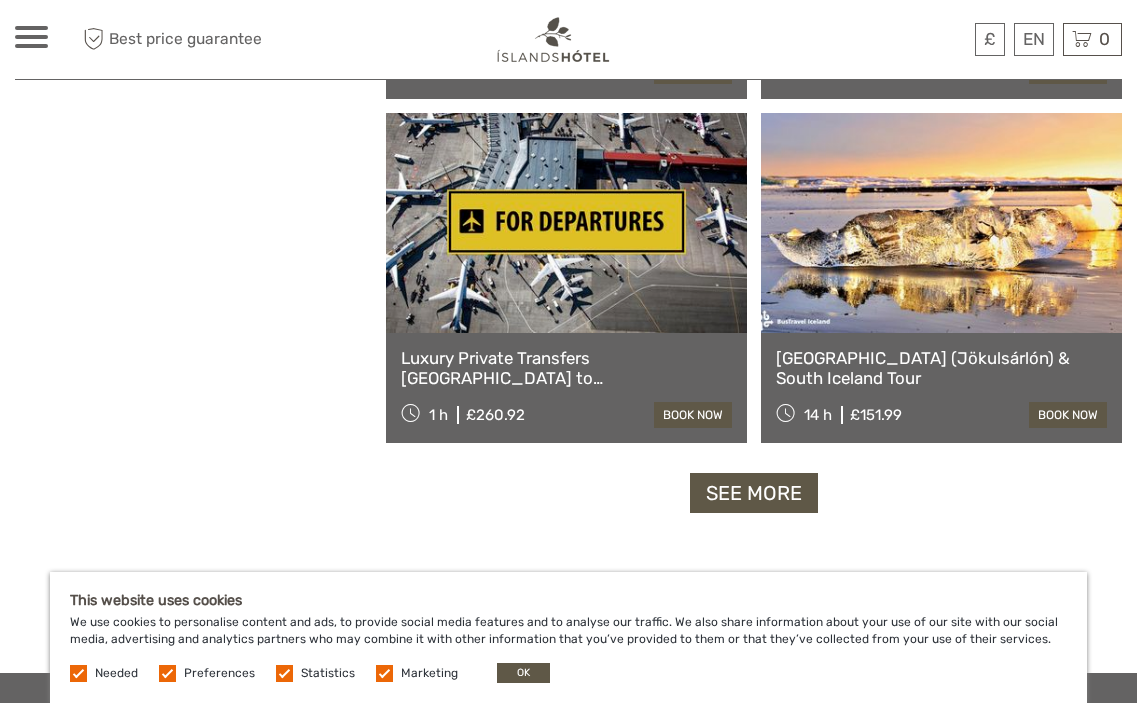 click on "See more" at bounding box center (754, 493) 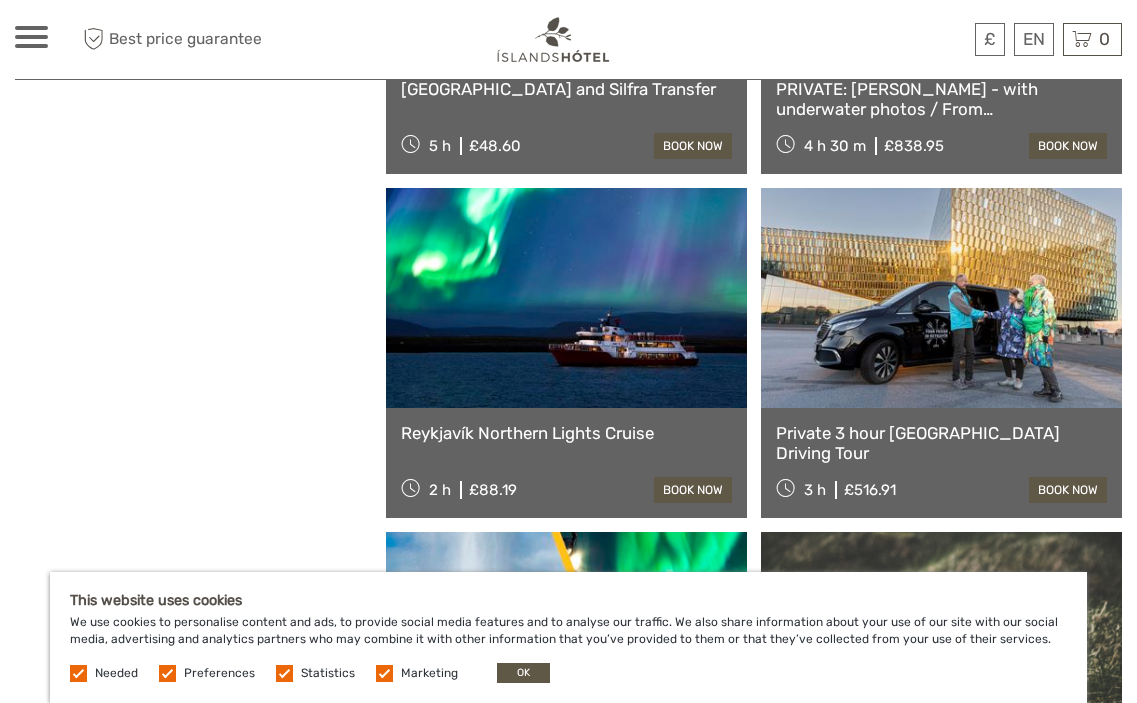scroll, scrollTop: 26312, scrollLeft: 0, axis: vertical 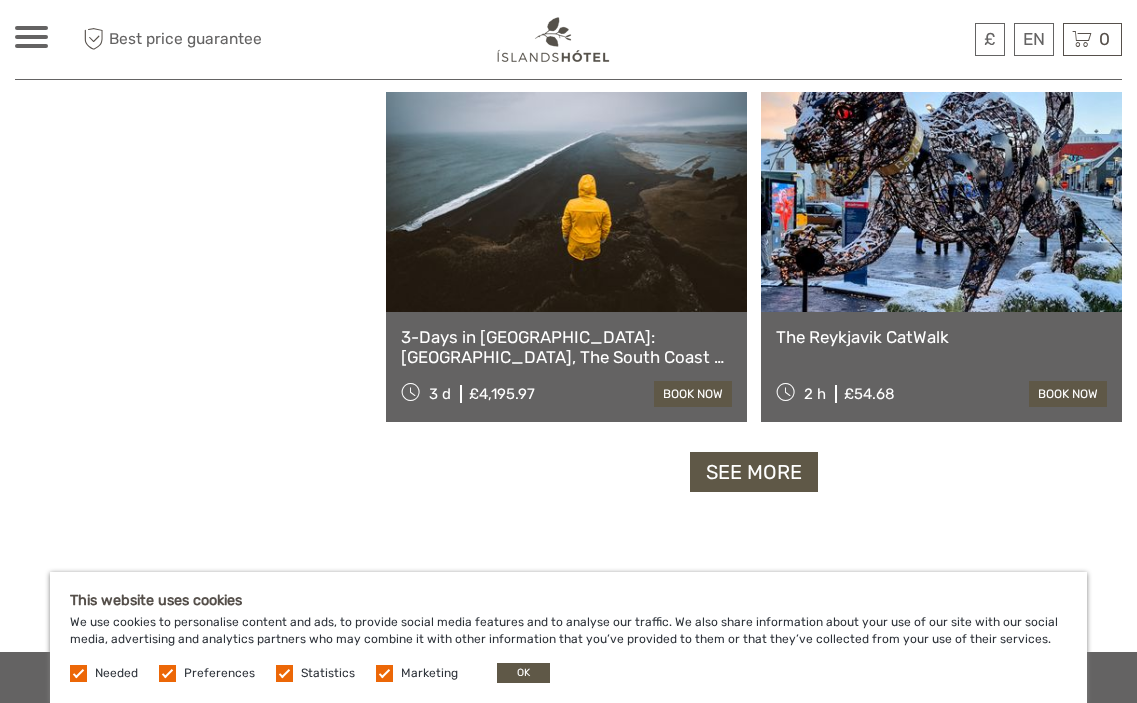 click on "See more" at bounding box center (754, 472) 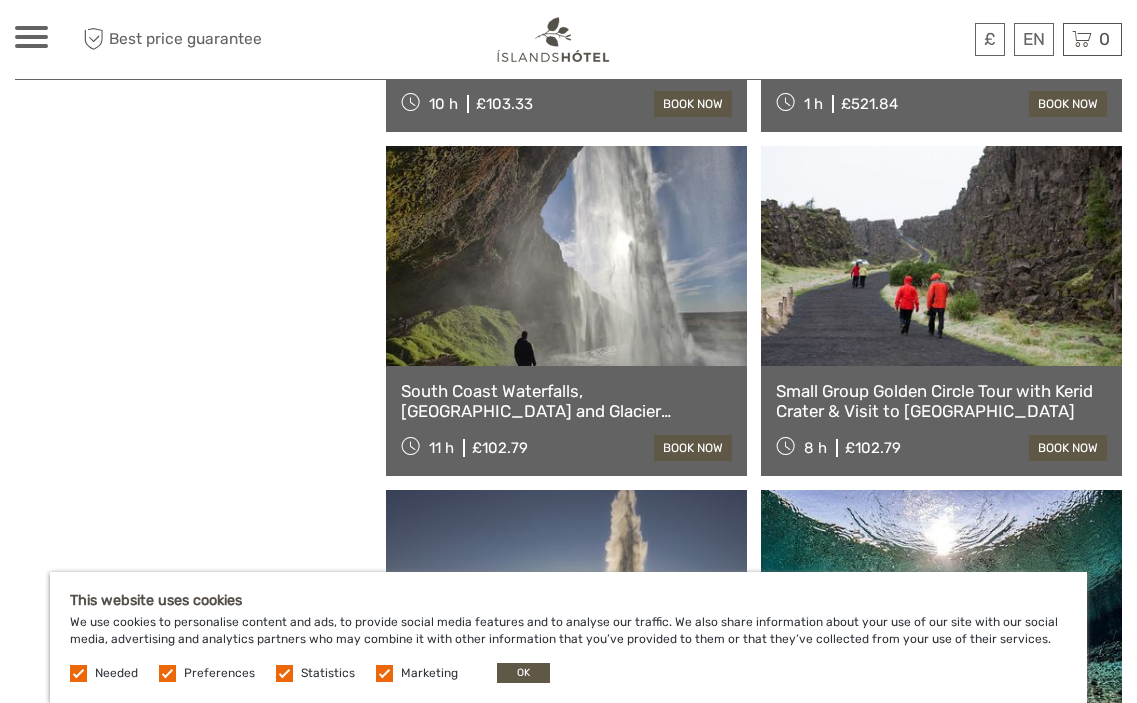 scroll, scrollTop: 30190, scrollLeft: 0, axis: vertical 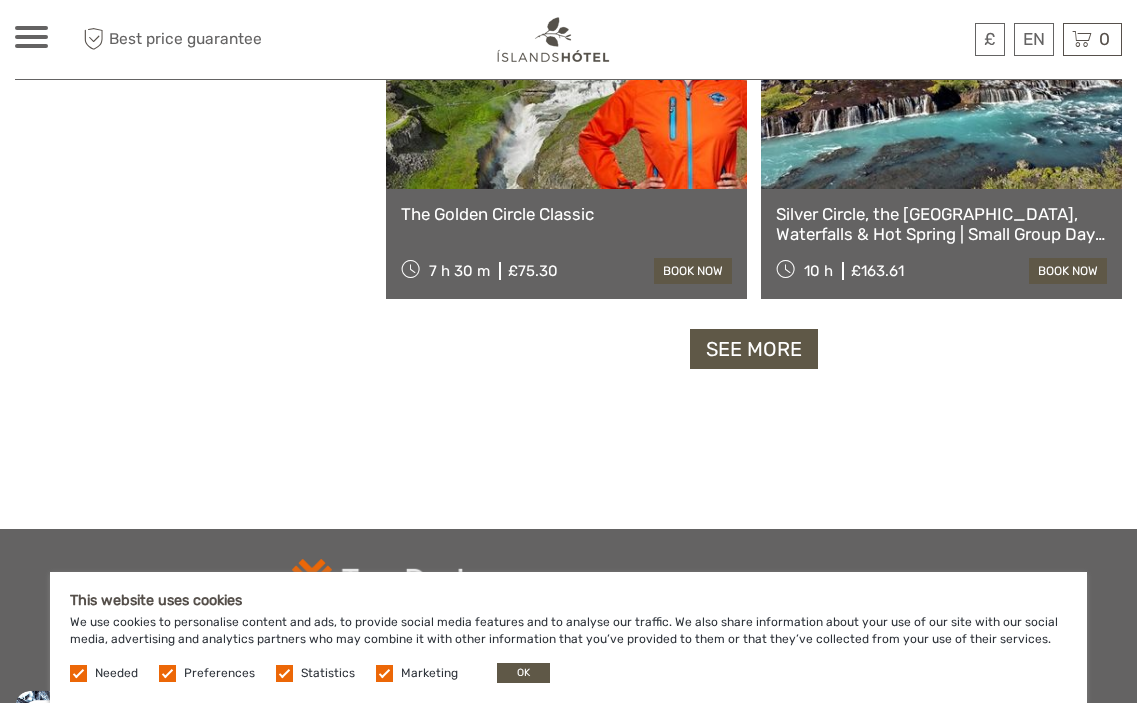 click on "REGION / STARTS FROM
Capital Region
East
North
Northeast
Reykjanes / Keflavík
South
Southeast
West
Westfjords
Capital Region
East
North
Northeast
Reykjanes / Keflavík
South
Southeast
West
Westfjords
Top Attractions
Lava and Volcanoes
Lagoons, Nature Baths and Spas
Golden Circle
Northern Lights in Iceland
Lagoons, Nature Baths and Spas" at bounding box center (754, -15183) 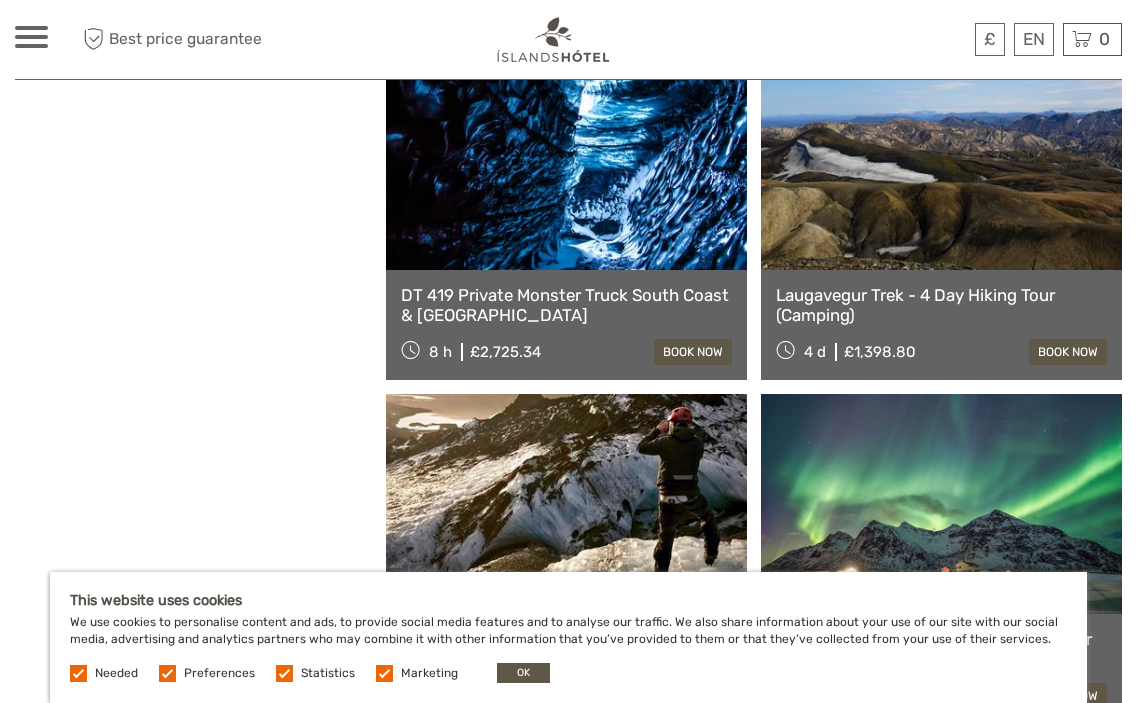 scroll, scrollTop: 31487, scrollLeft: 0, axis: vertical 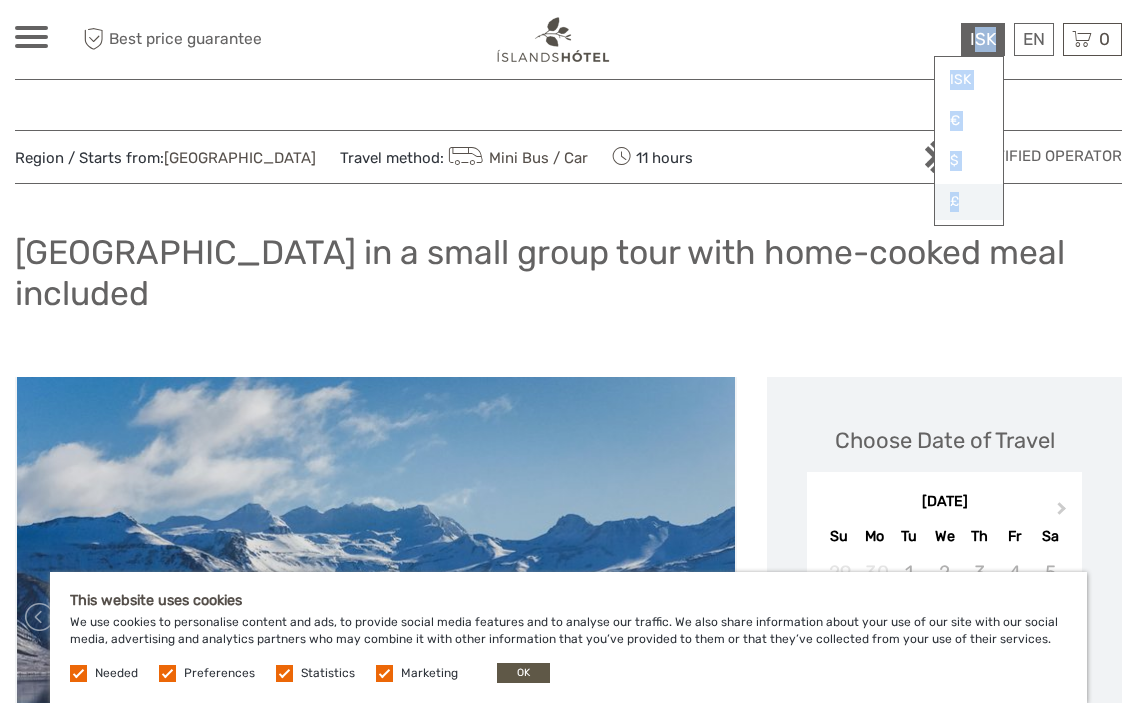 drag, startPoint x: 979, startPoint y: 39, endPoint x: 962, endPoint y: 204, distance: 165.87344 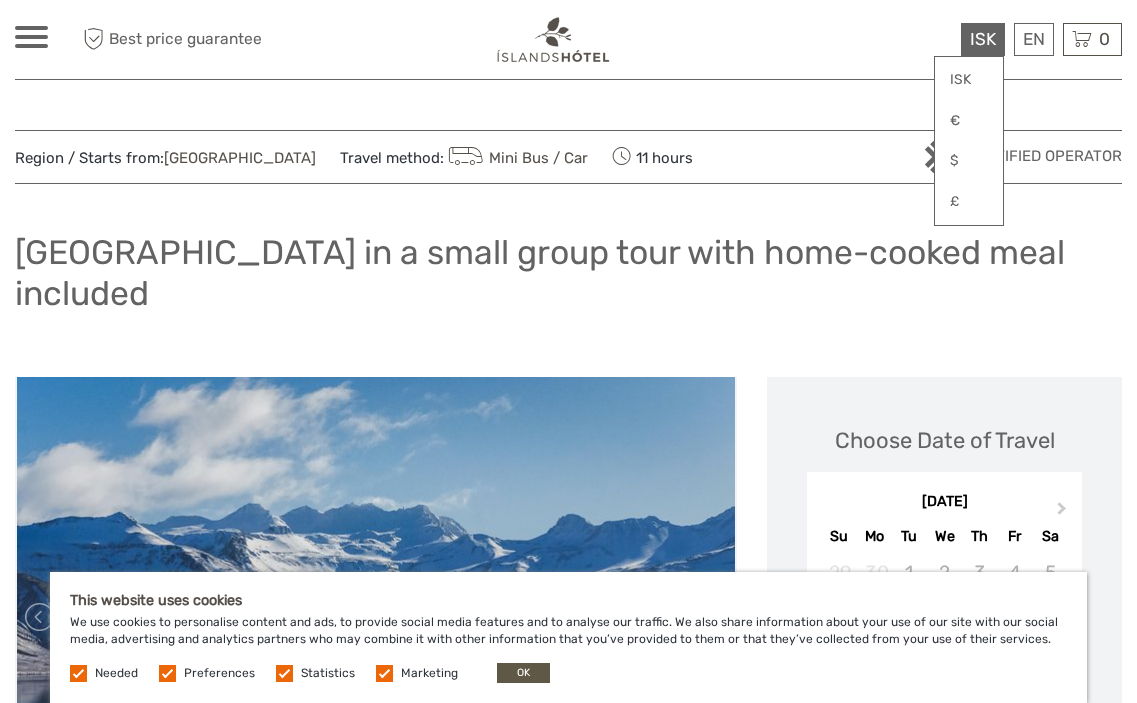 click on "Region / Starts from:
Capital Region
Travel method:
Mini Bus / Car
11 hours
Certified Operator
Snæfellsnes Peninsula in a small group tour with home-cooked meal included" at bounding box center [568, 2222] 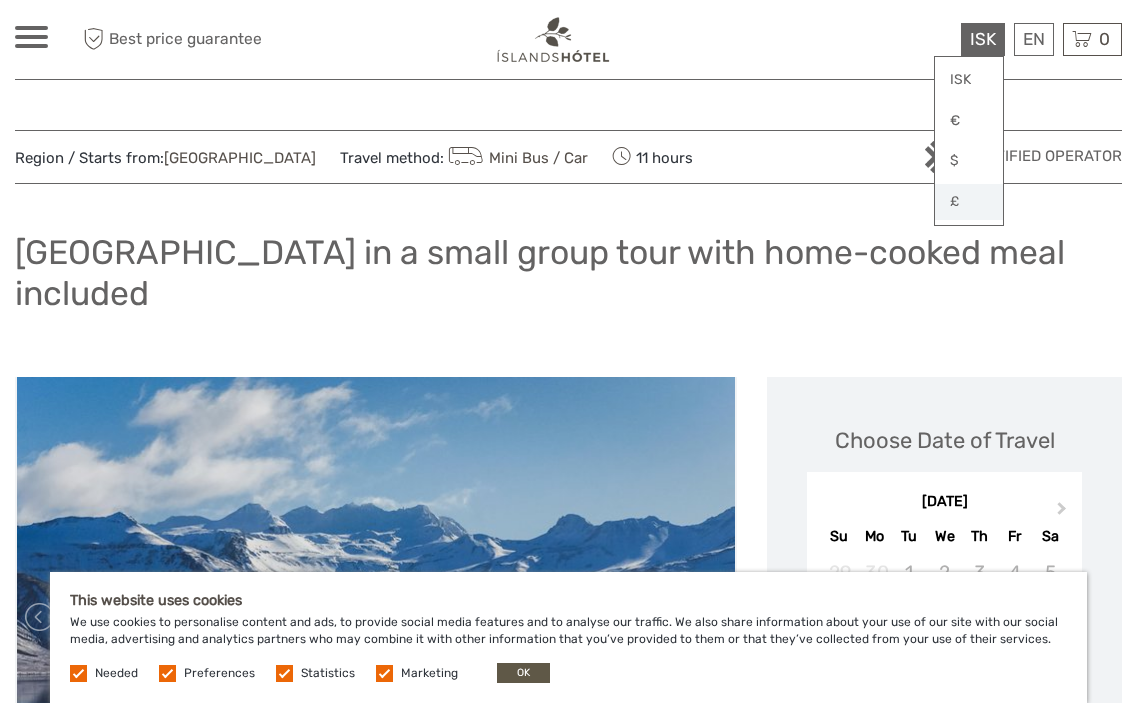 click on "£" at bounding box center [969, 202] 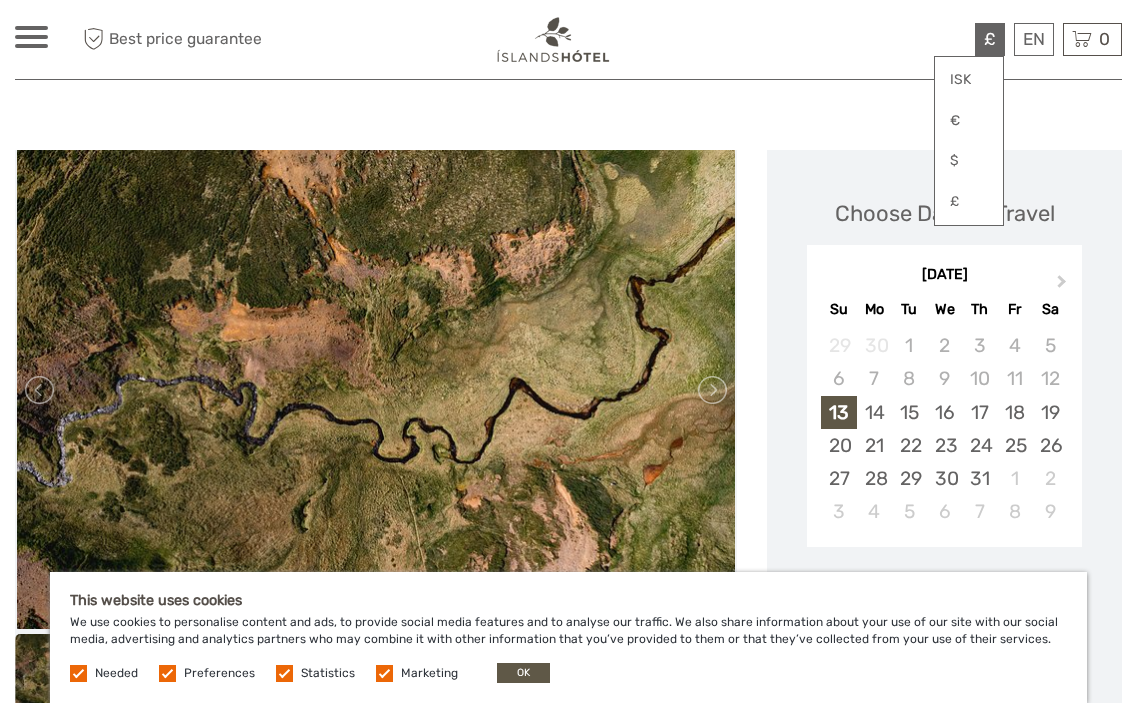 scroll, scrollTop: 210, scrollLeft: 0, axis: vertical 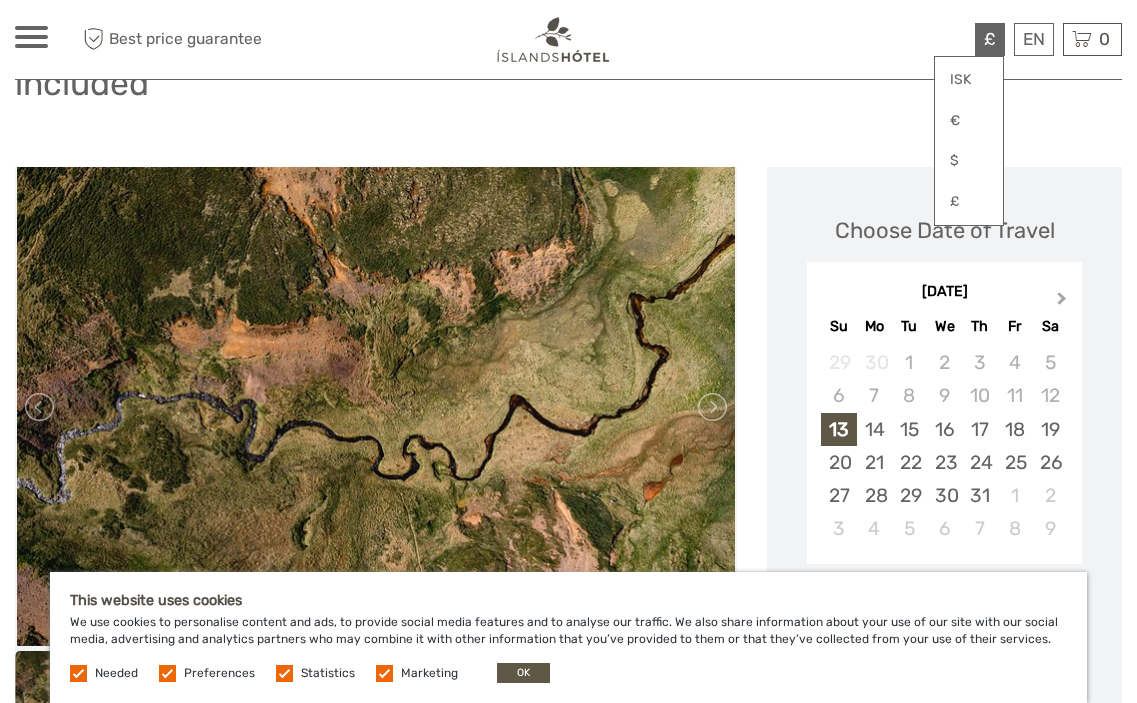 click on "Next Month" at bounding box center (1062, 302) 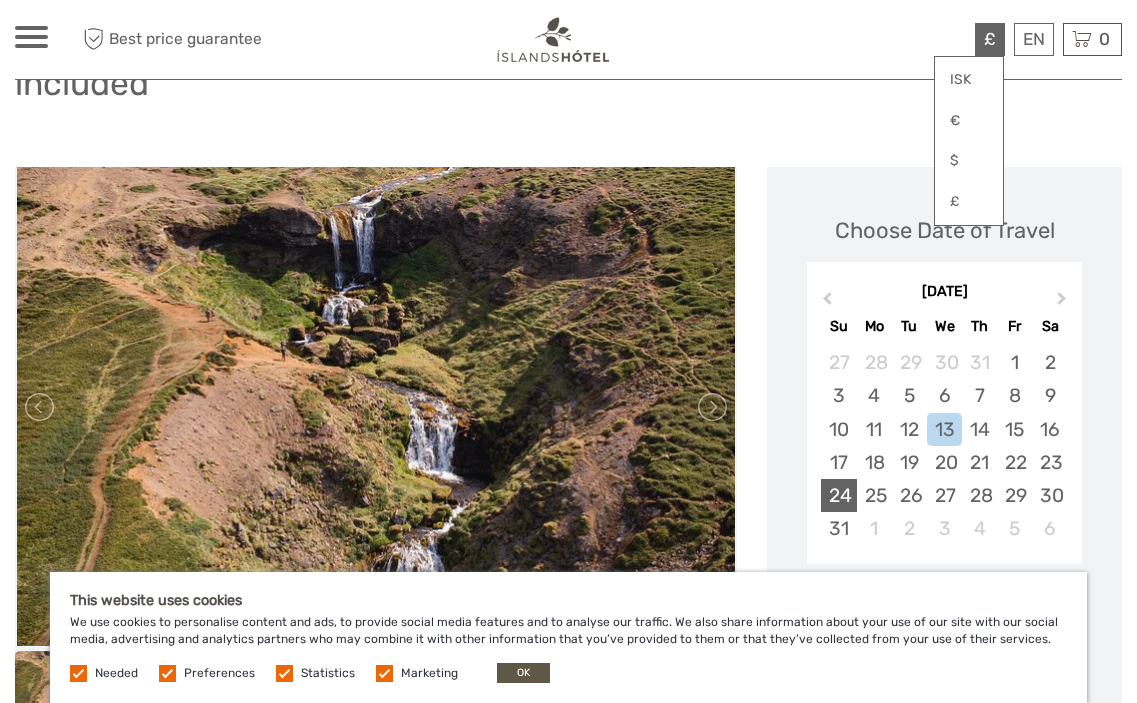 click on "24" at bounding box center (838, 495) 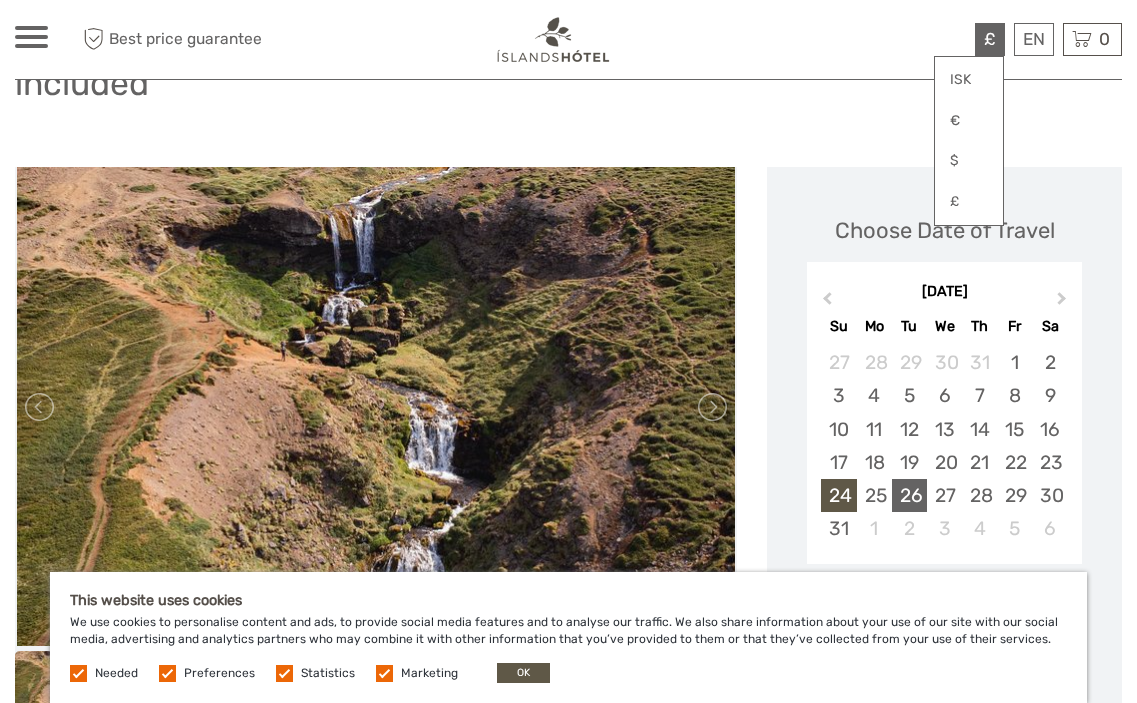 click on "26" at bounding box center [909, 495] 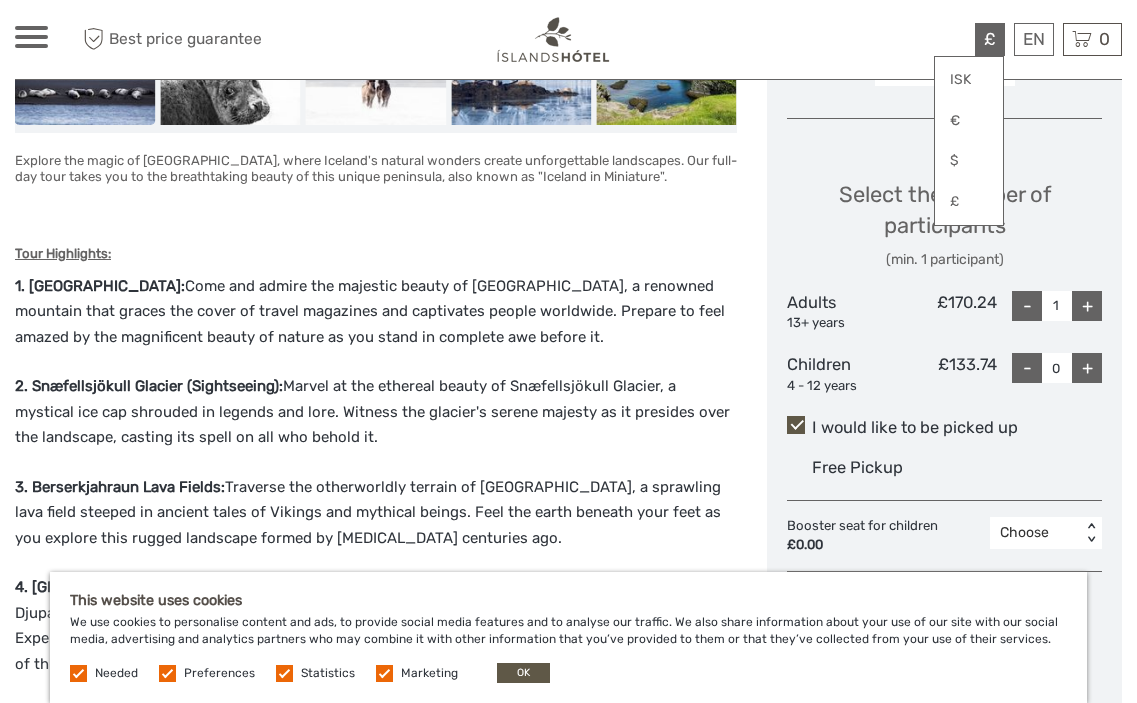 scroll, scrollTop: 823, scrollLeft: 0, axis: vertical 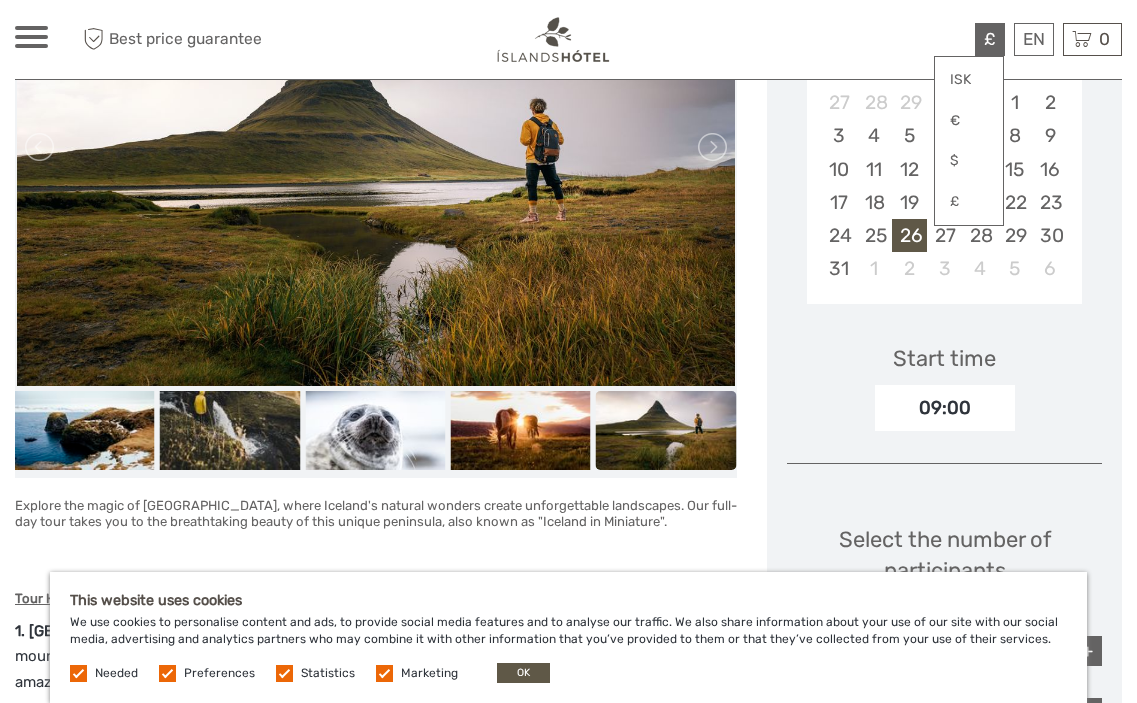 click at bounding box center [375, 146] 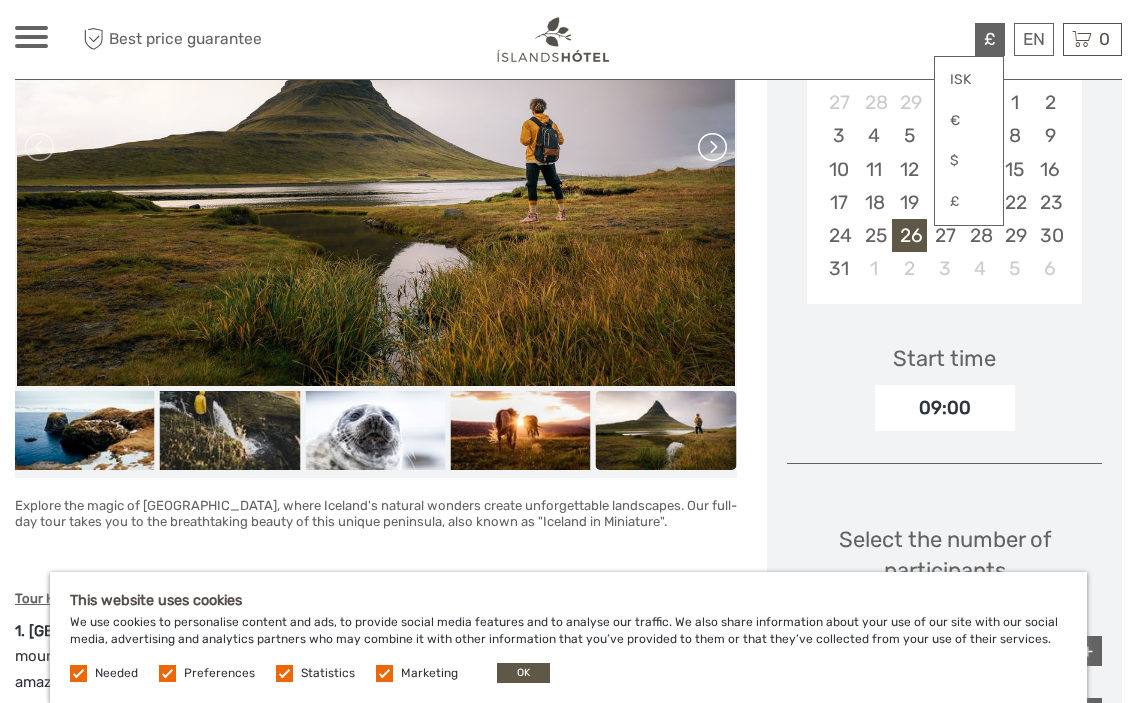 click at bounding box center [711, 147] 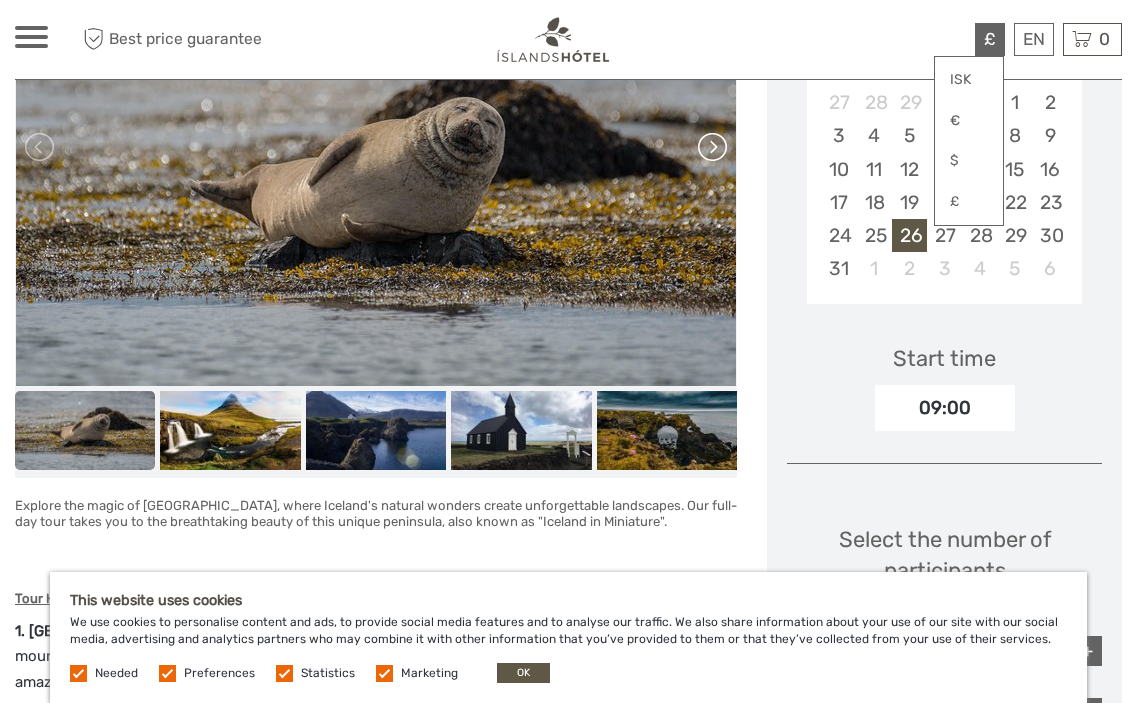click at bounding box center (711, 147) 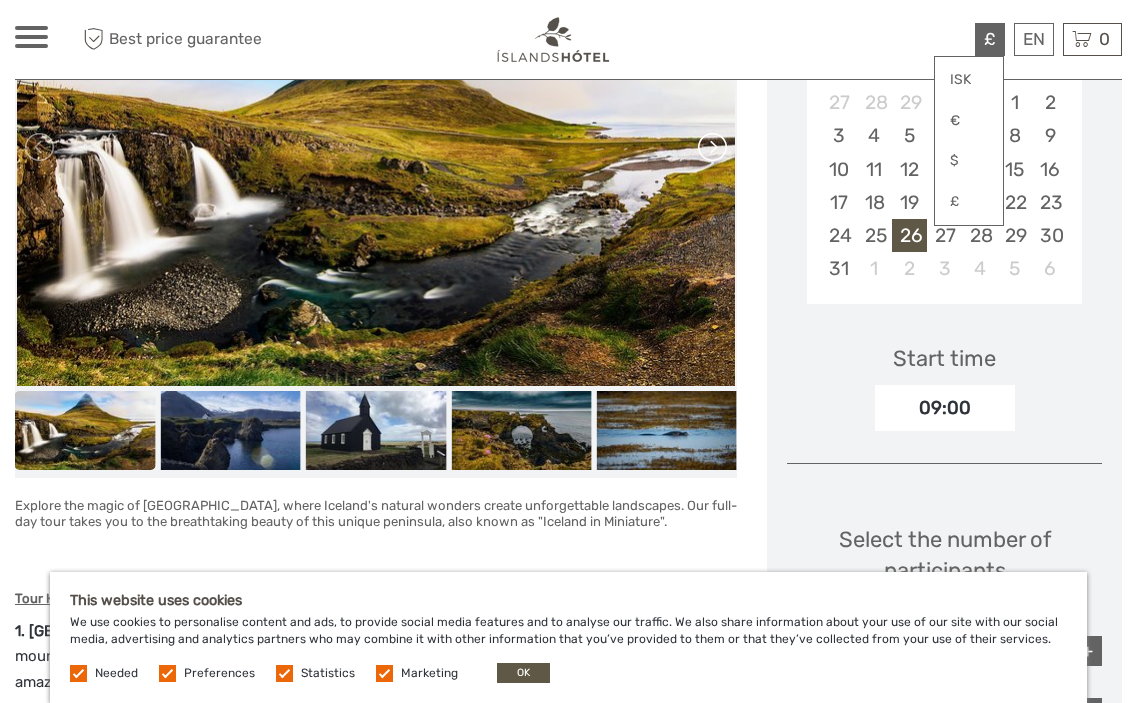 click at bounding box center (711, 147) 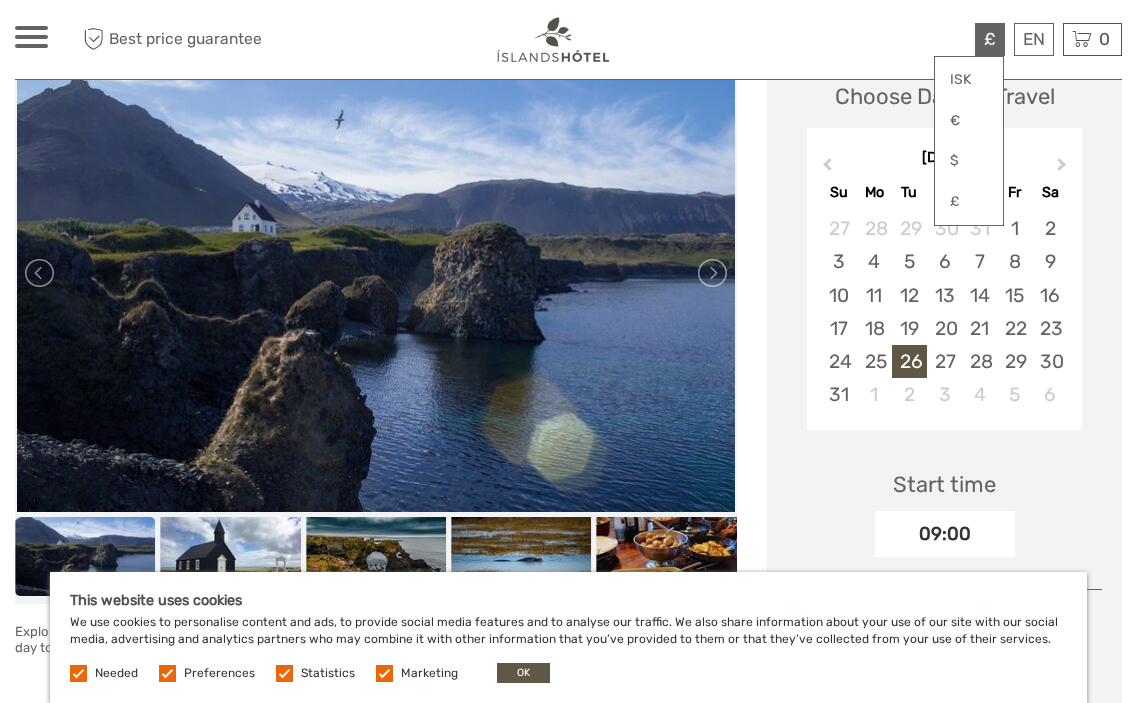 scroll, scrollTop: 328, scrollLeft: 0, axis: vertical 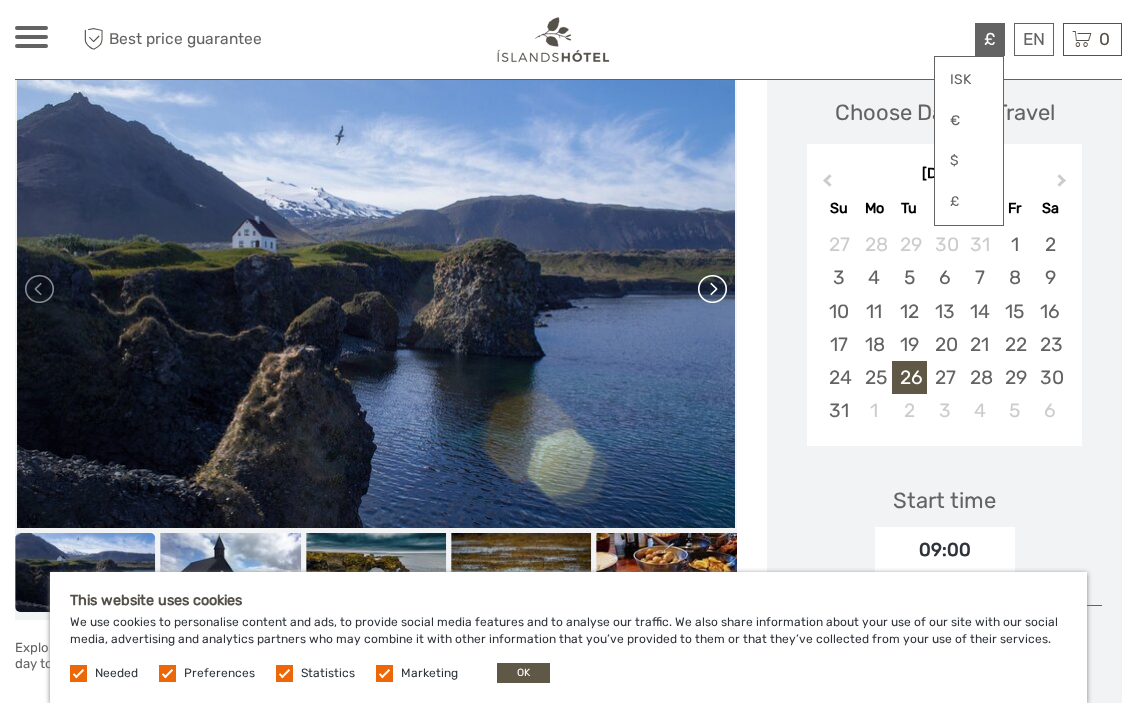 click at bounding box center (711, 289) 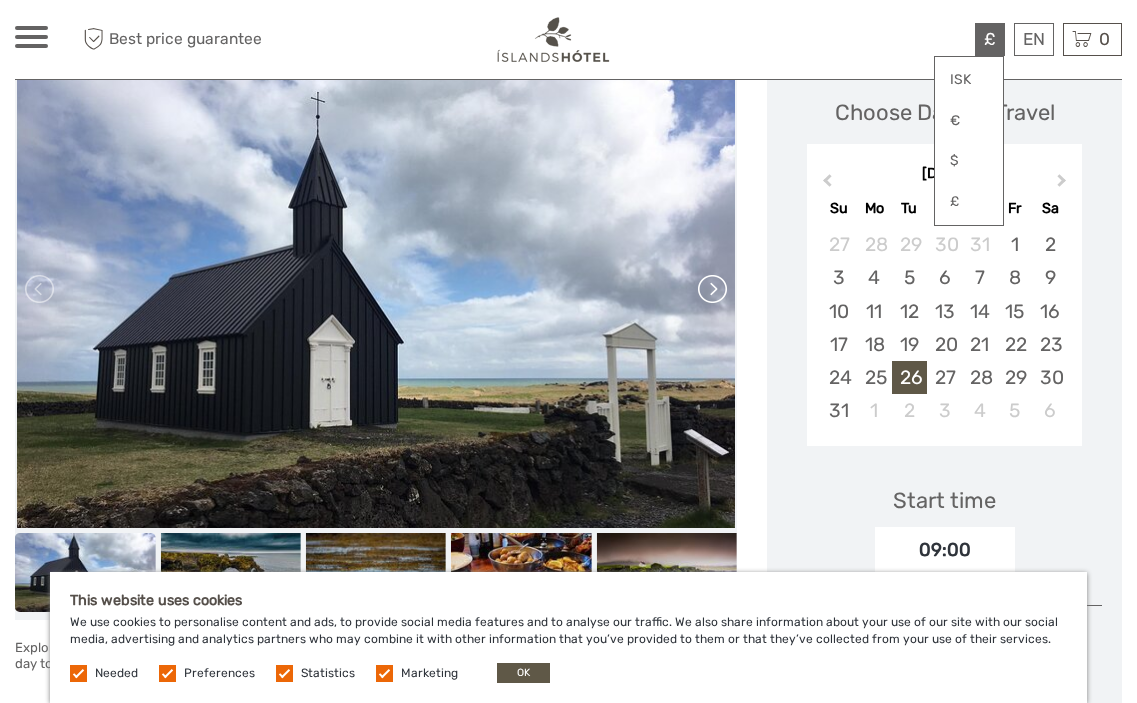 click at bounding box center [711, 289] 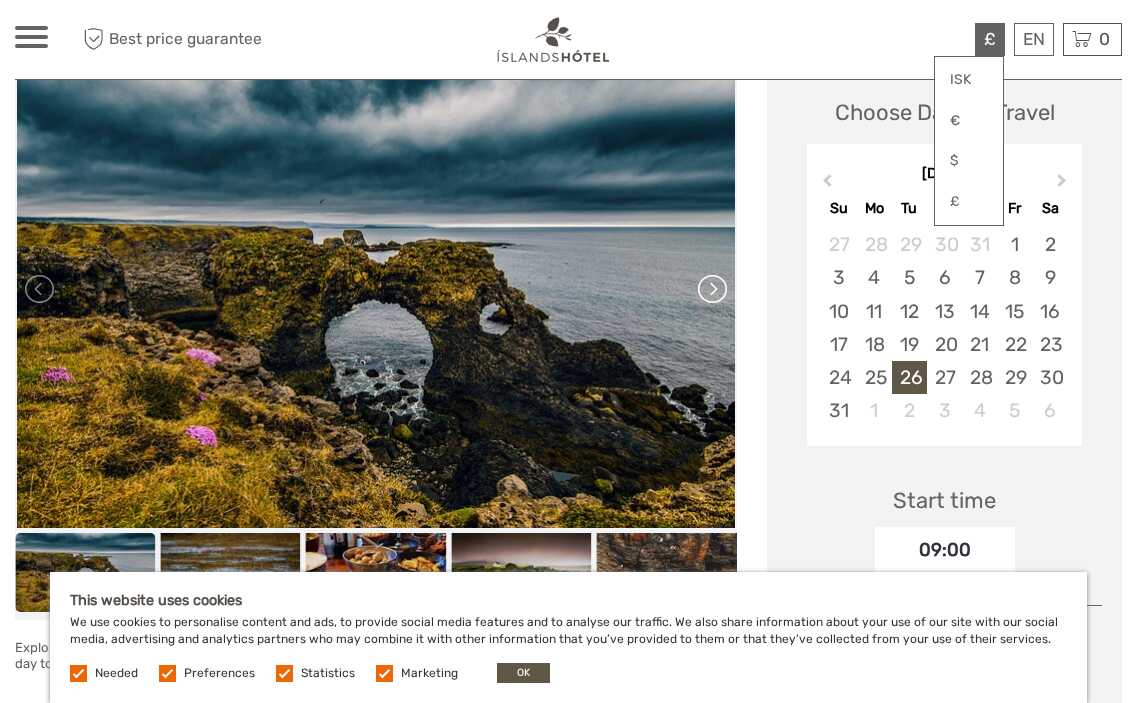 click at bounding box center [711, 289] 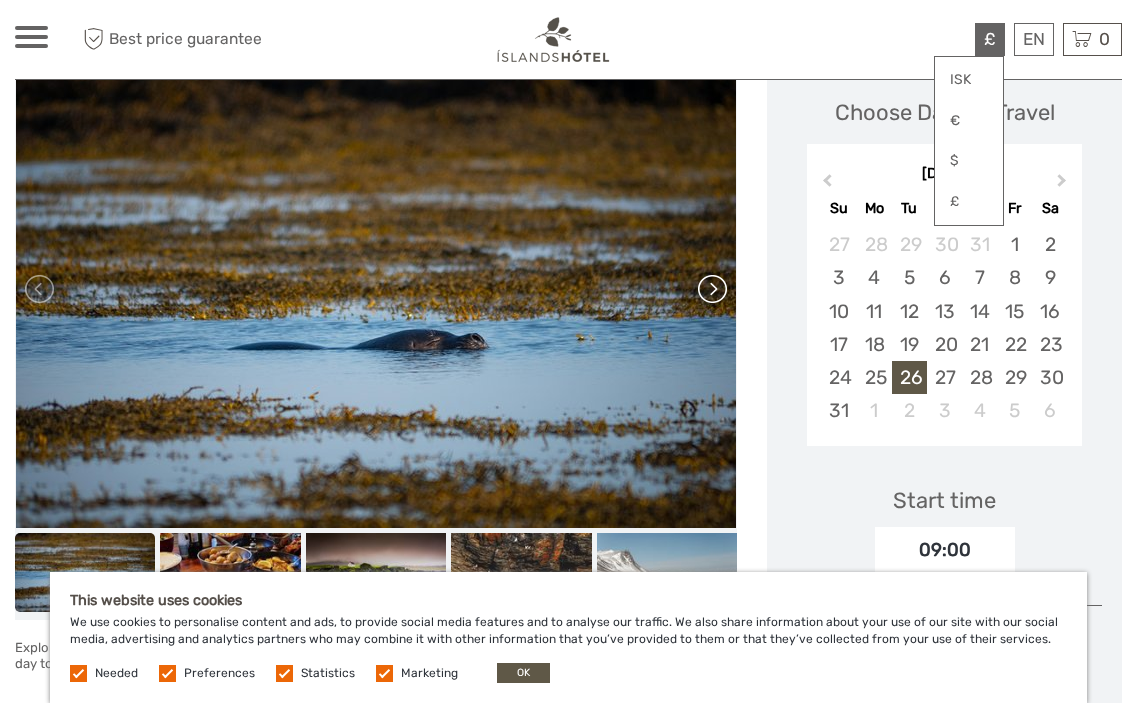 click at bounding box center [711, 289] 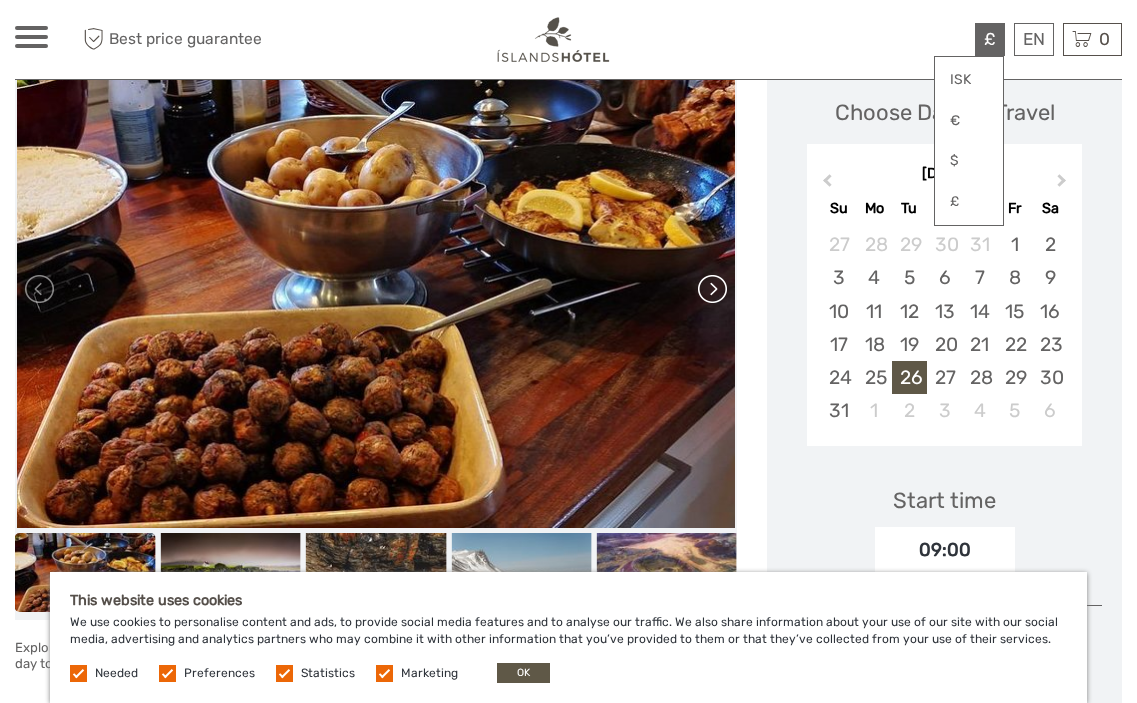 click at bounding box center (711, 289) 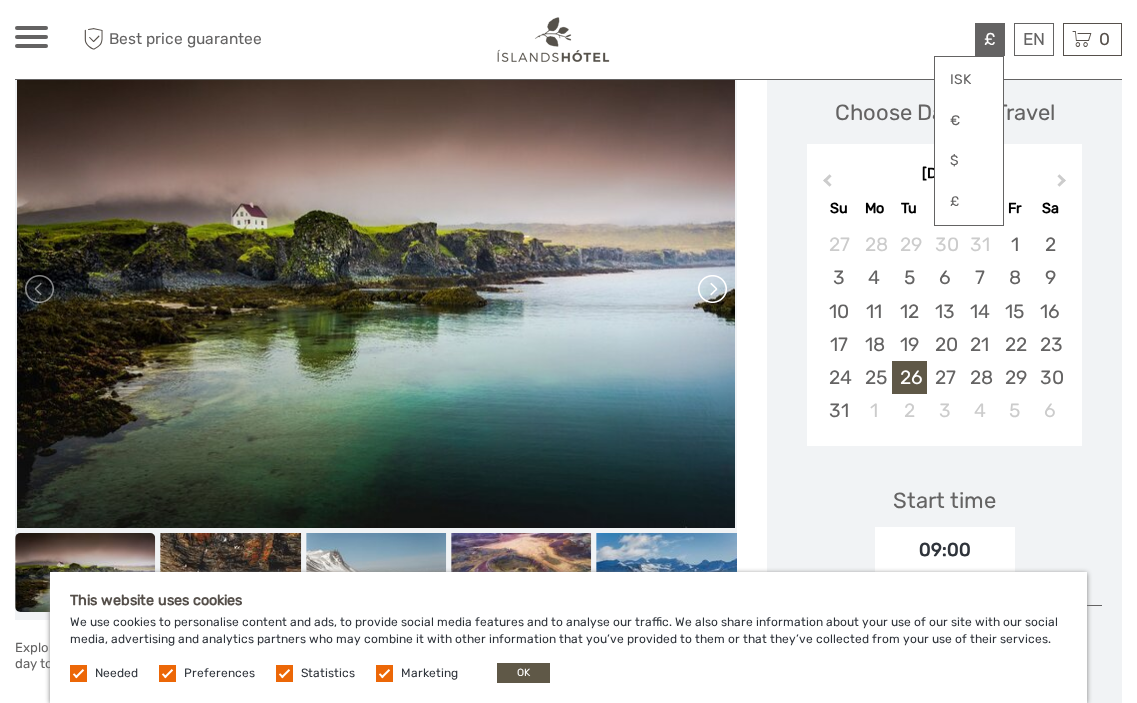 click at bounding box center [711, 289] 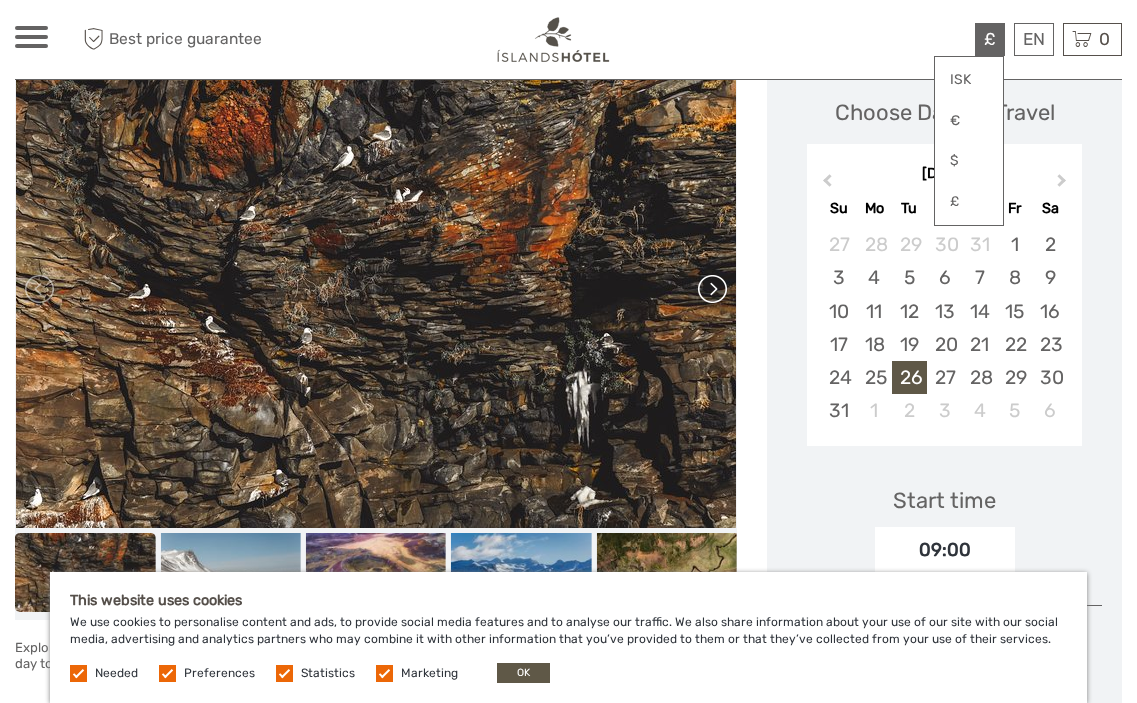 click at bounding box center [711, 289] 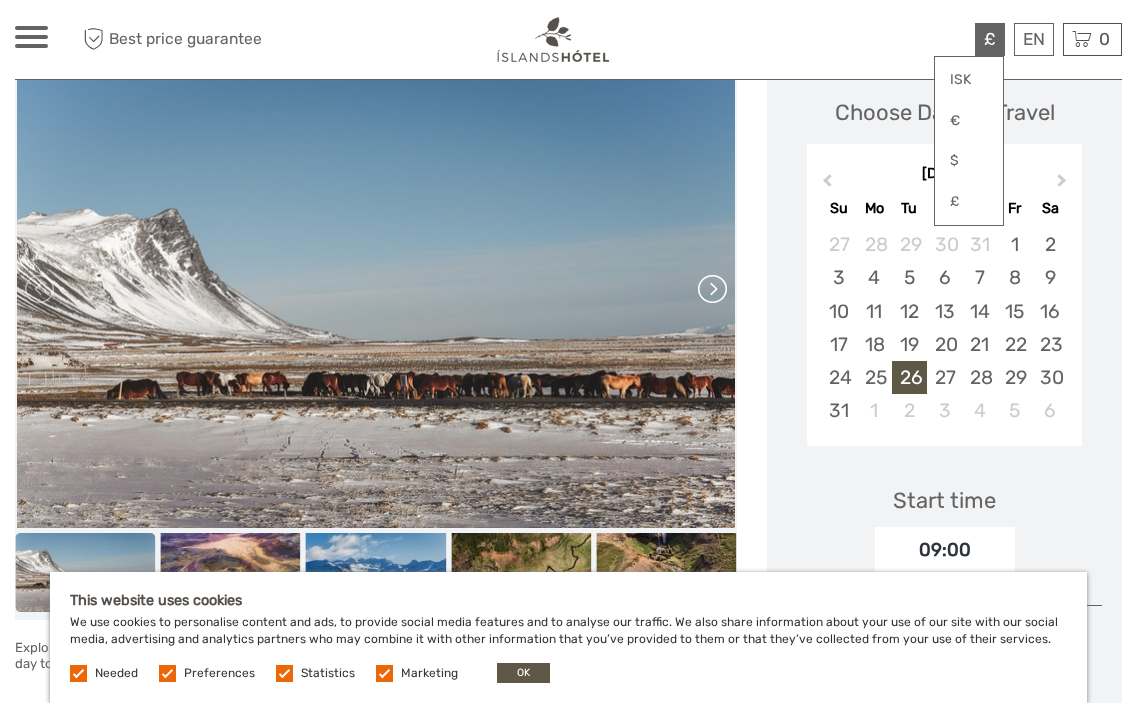 click at bounding box center [711, 289] 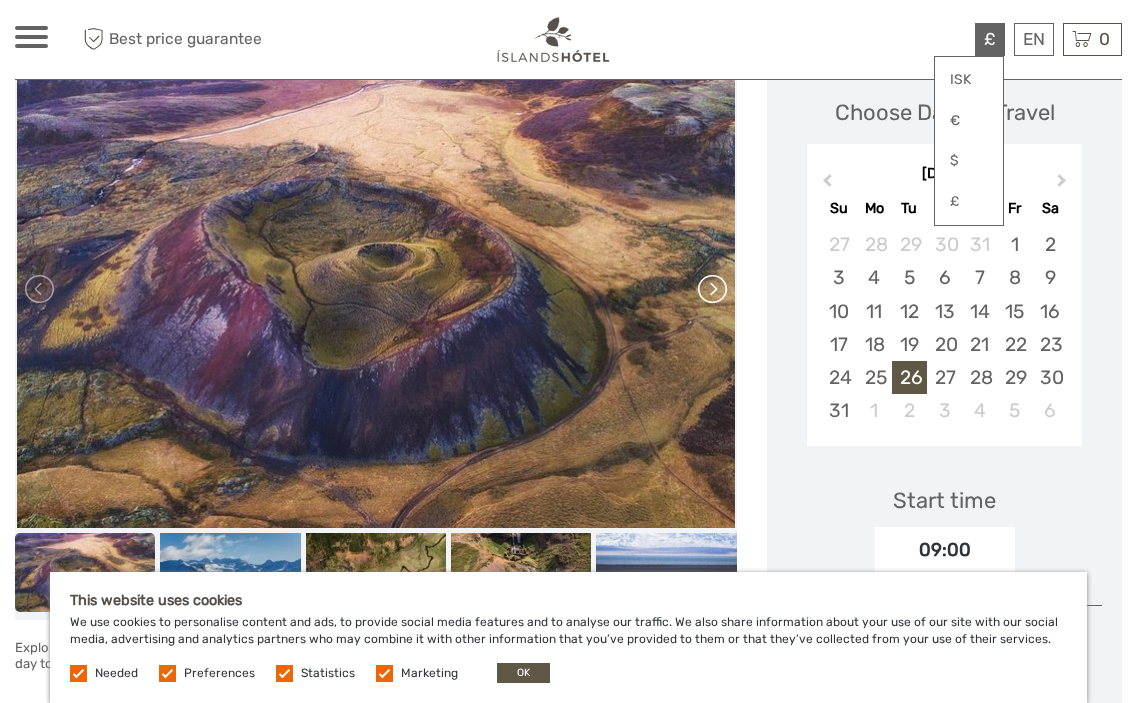 click at bounding box center [711, 289] 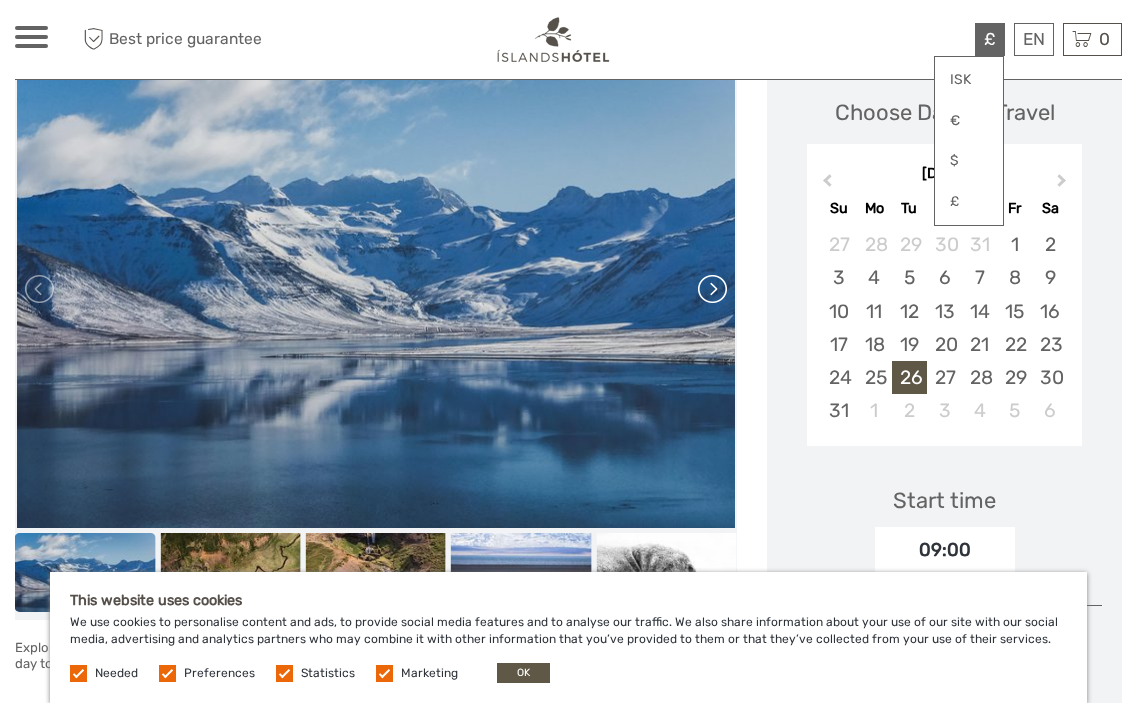 click at bounding box center [711, 289] 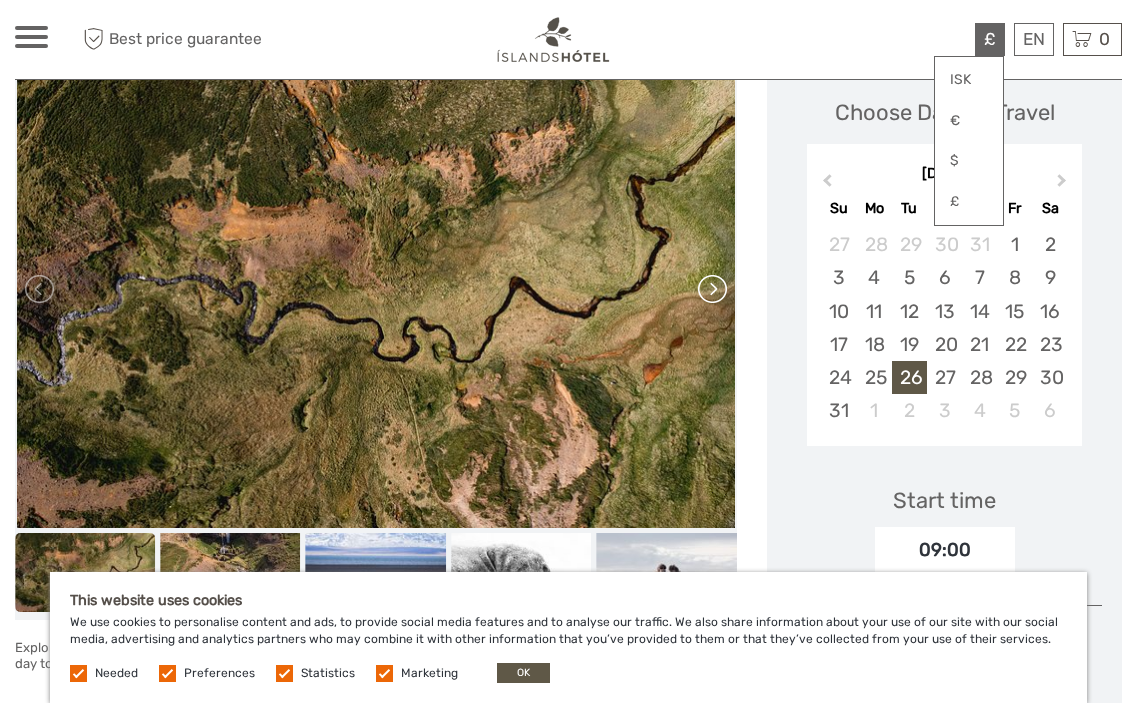 click at bounding box center [711, 289] 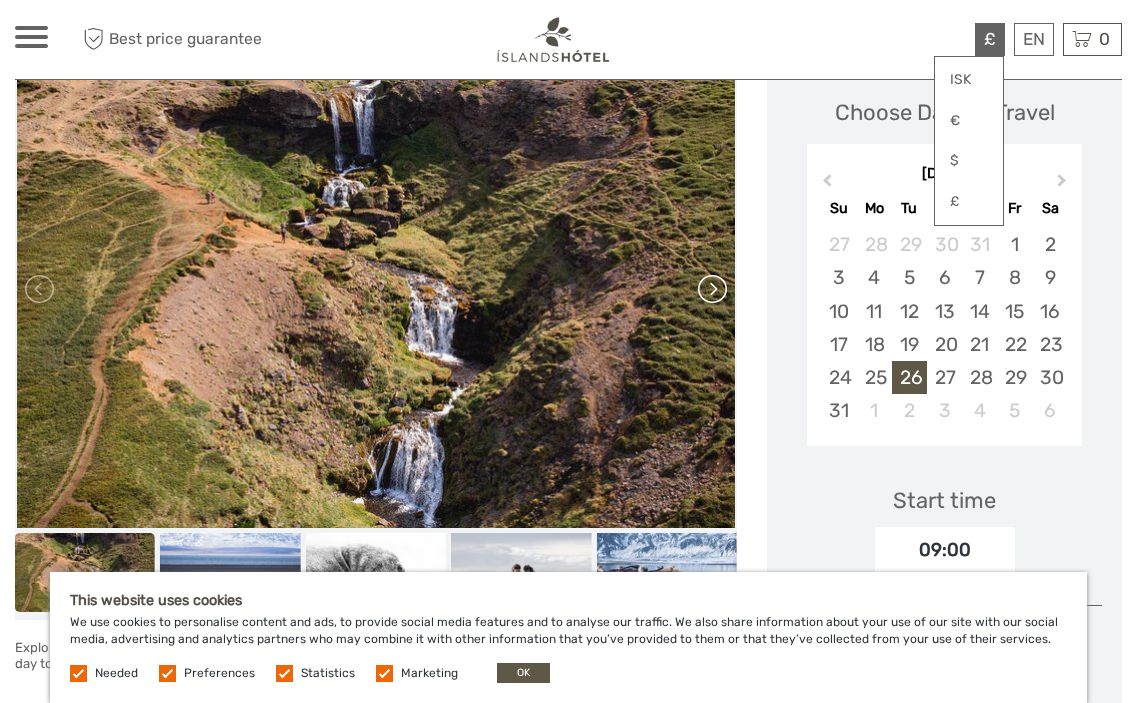 click at bounding box center (711, 289) 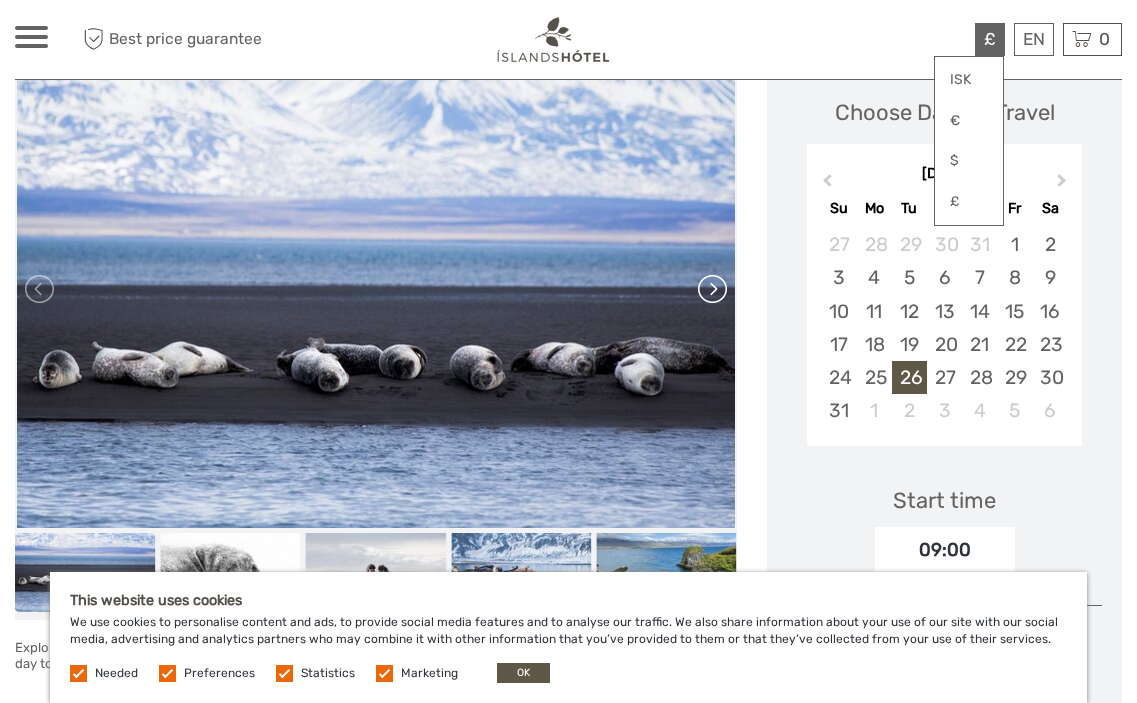 click at bounding box center (711, 289) 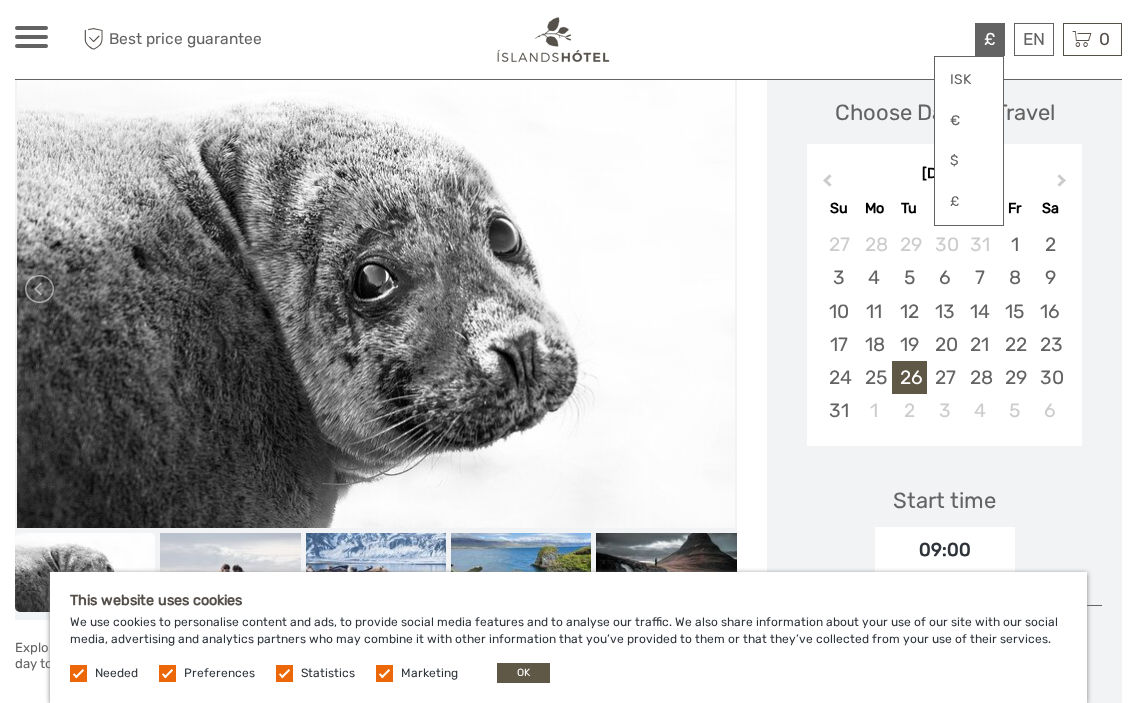 click at bounding box center [711, 289] 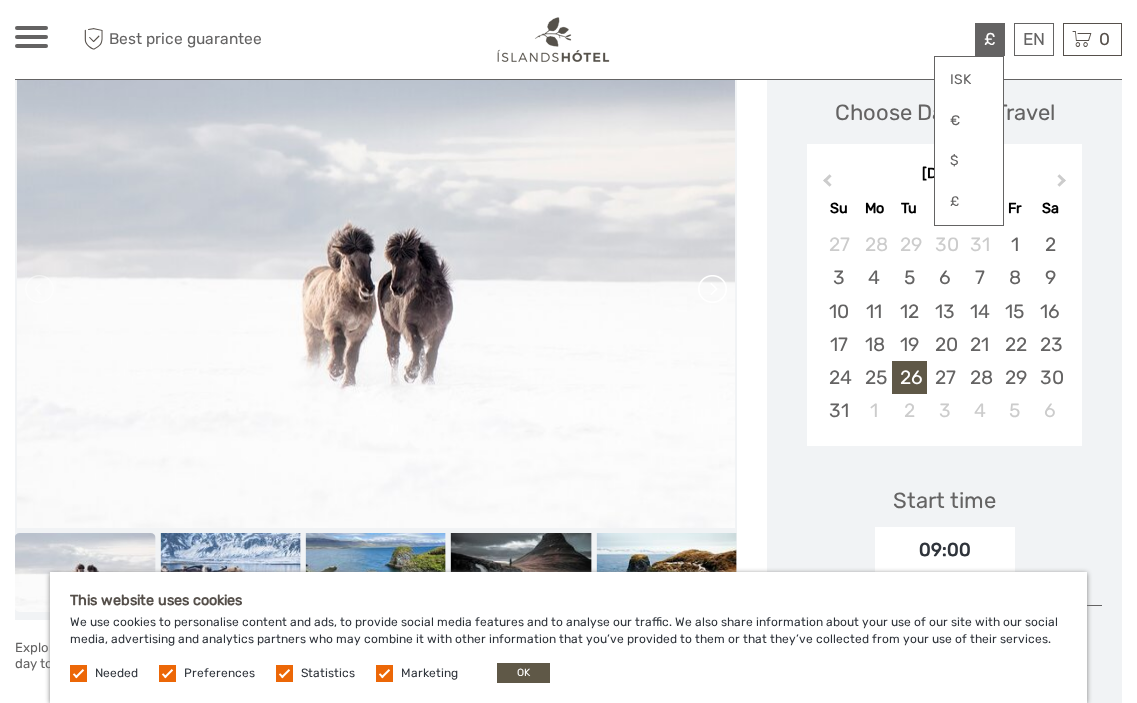 click at bounding box center [711, 289] 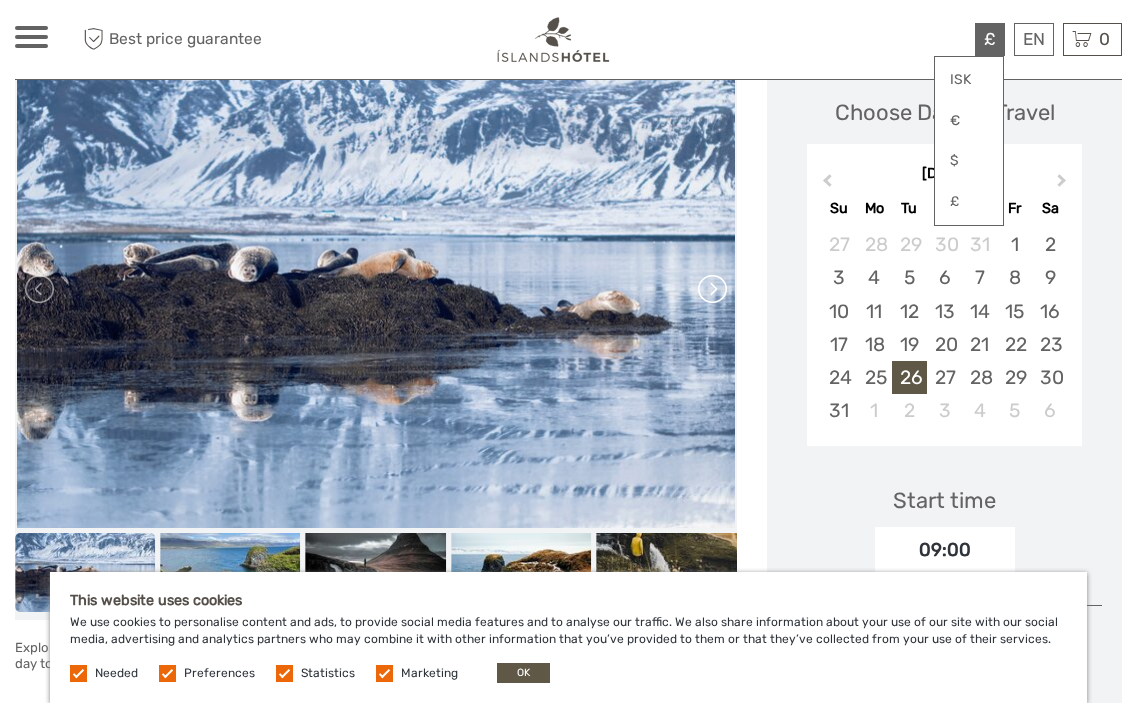 click at bounding box center (711, 289) 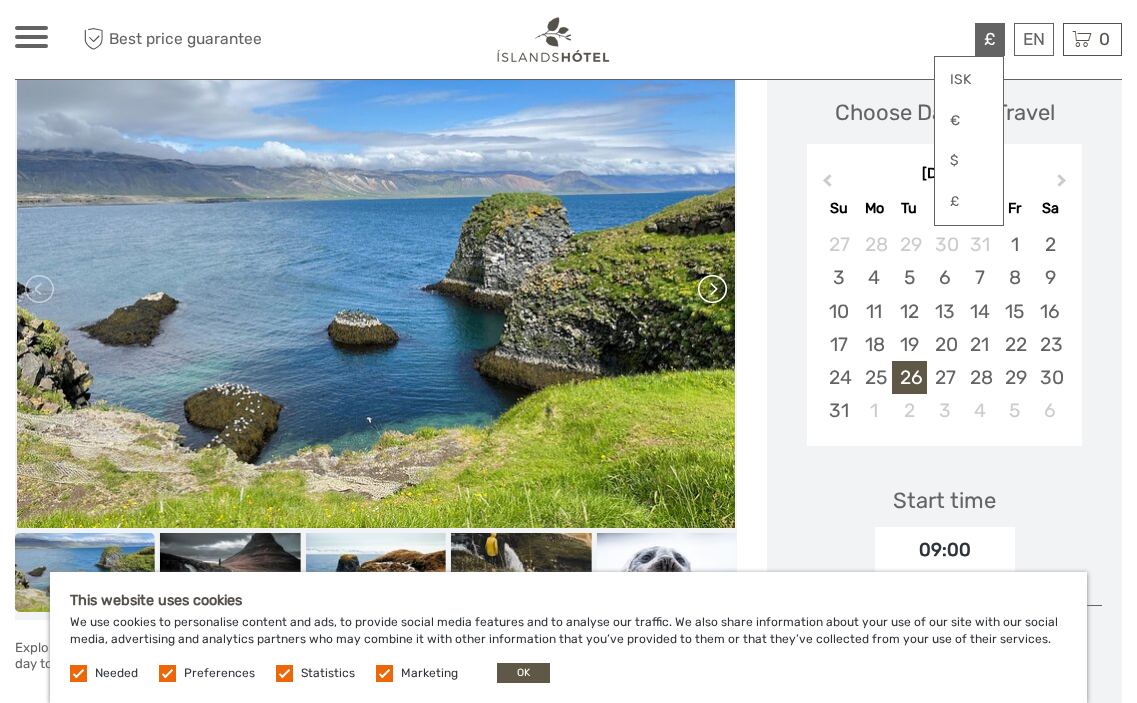 click at bounding box center (711, 289) 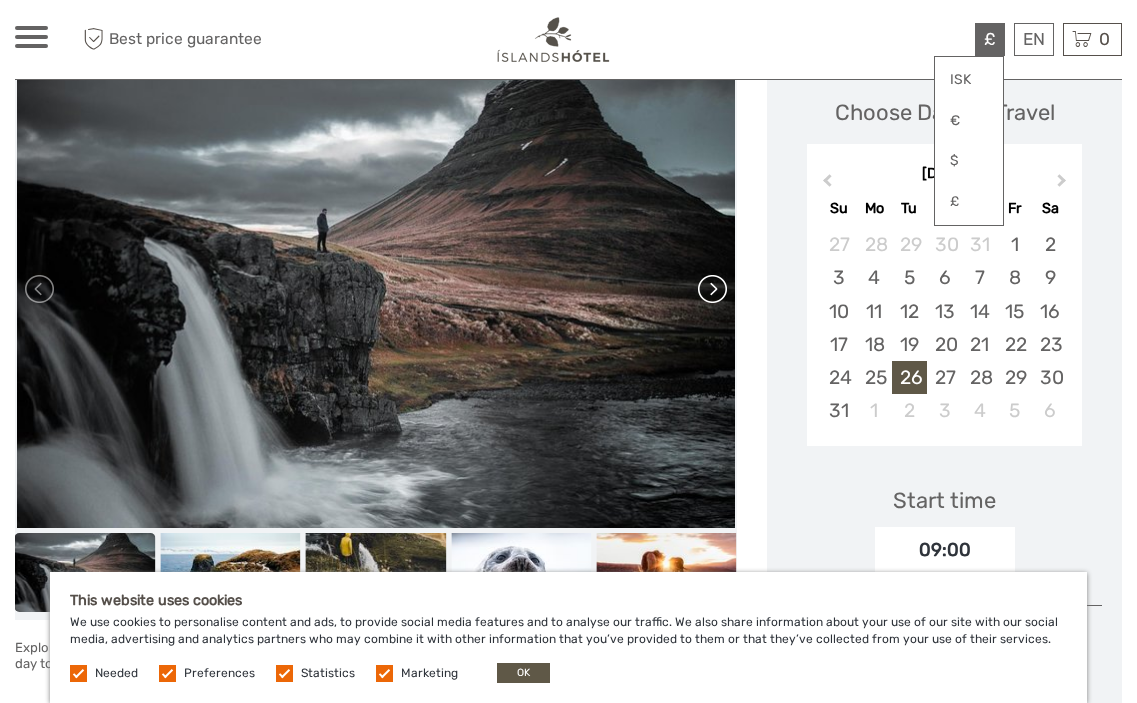 click at bounding box center [711, 289] 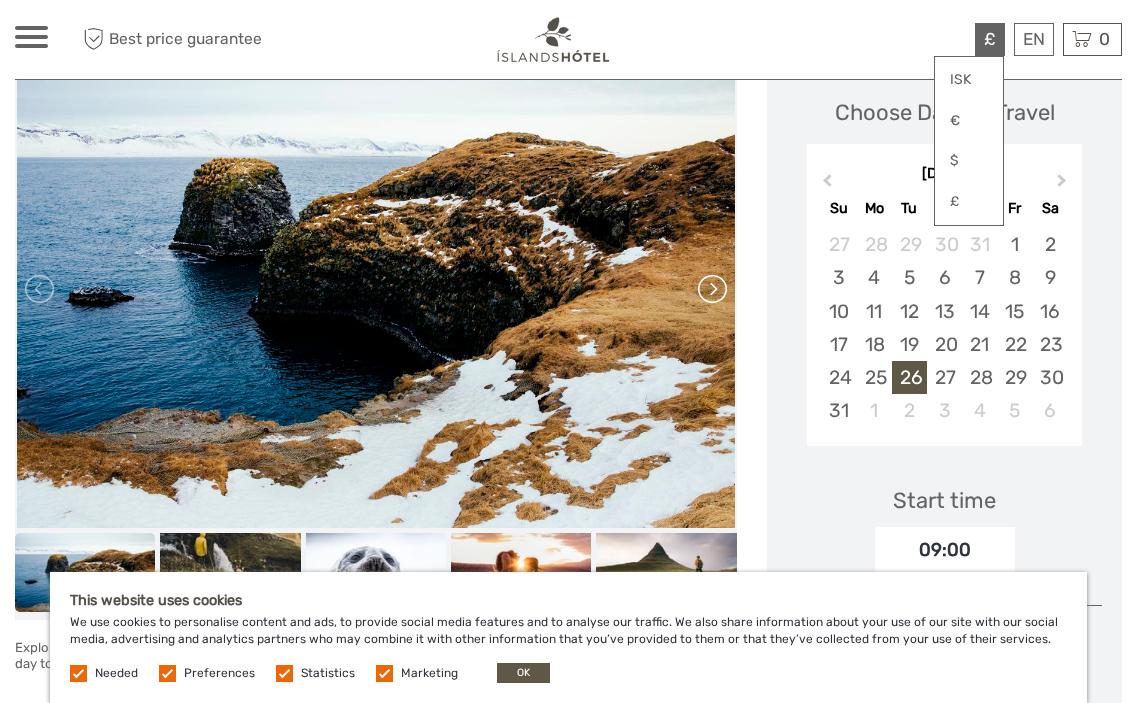 click at bounding box center [711, 289] 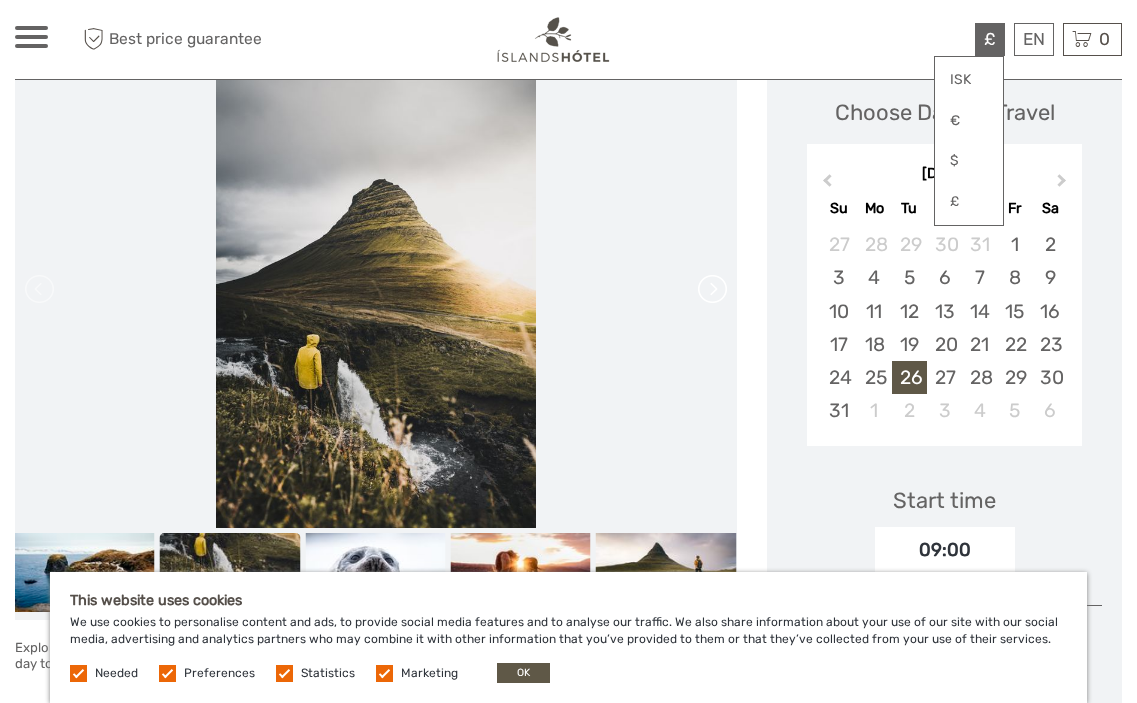 click at bounding box center [711, 289] 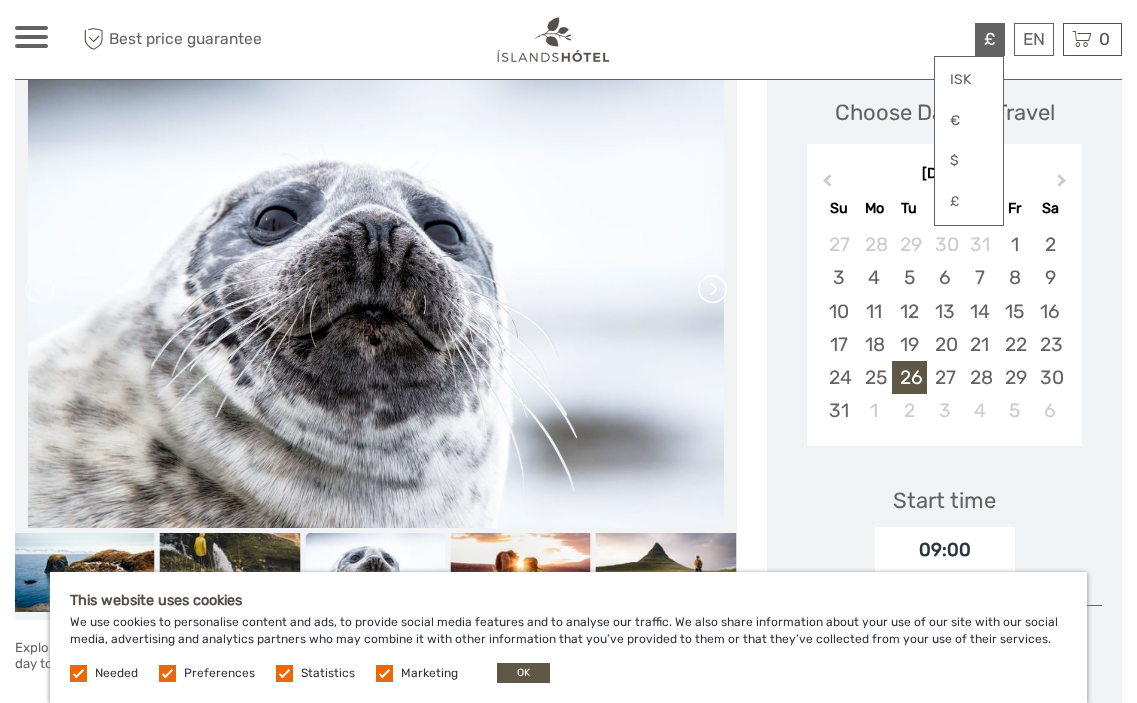 click at bounding box center (711, 289) 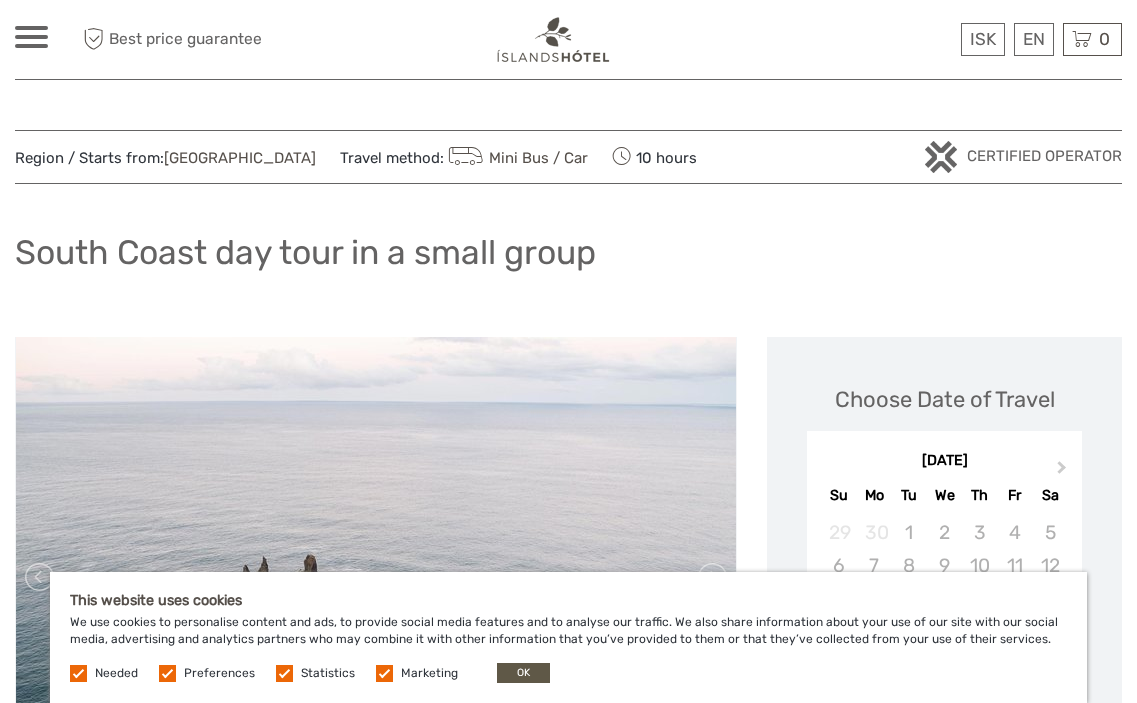 scroll, scrollTop: 0, scrollLeft: 0, axis: both 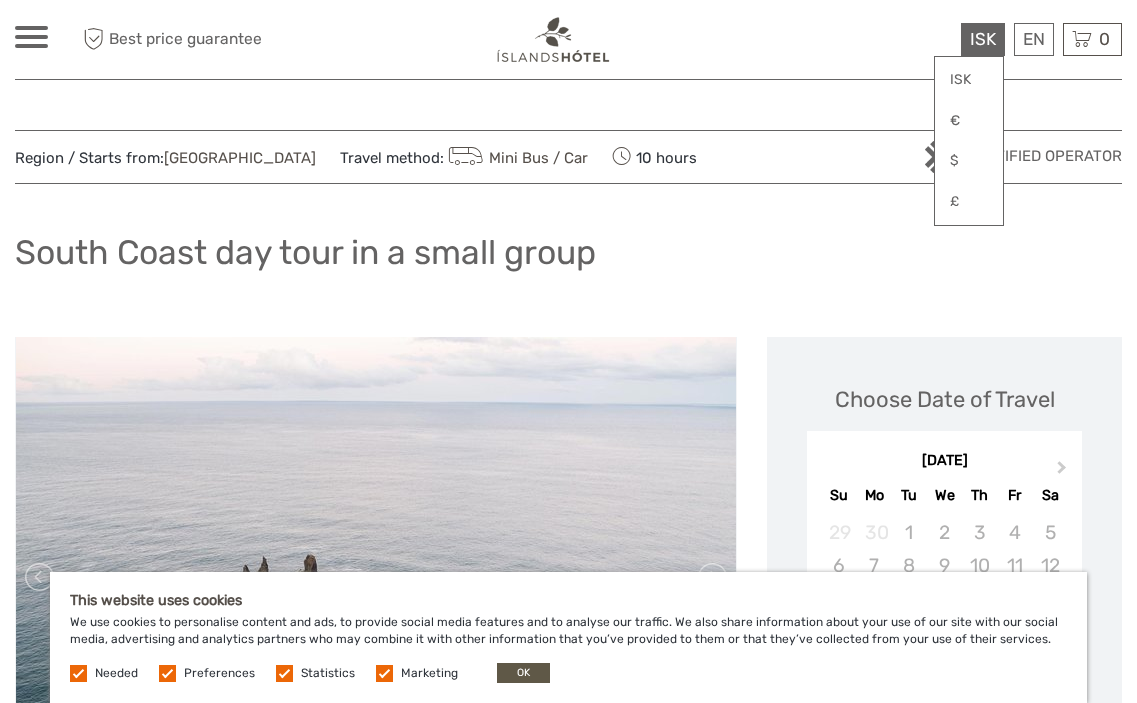 click on "ISK" at bounding box center [983, 39] 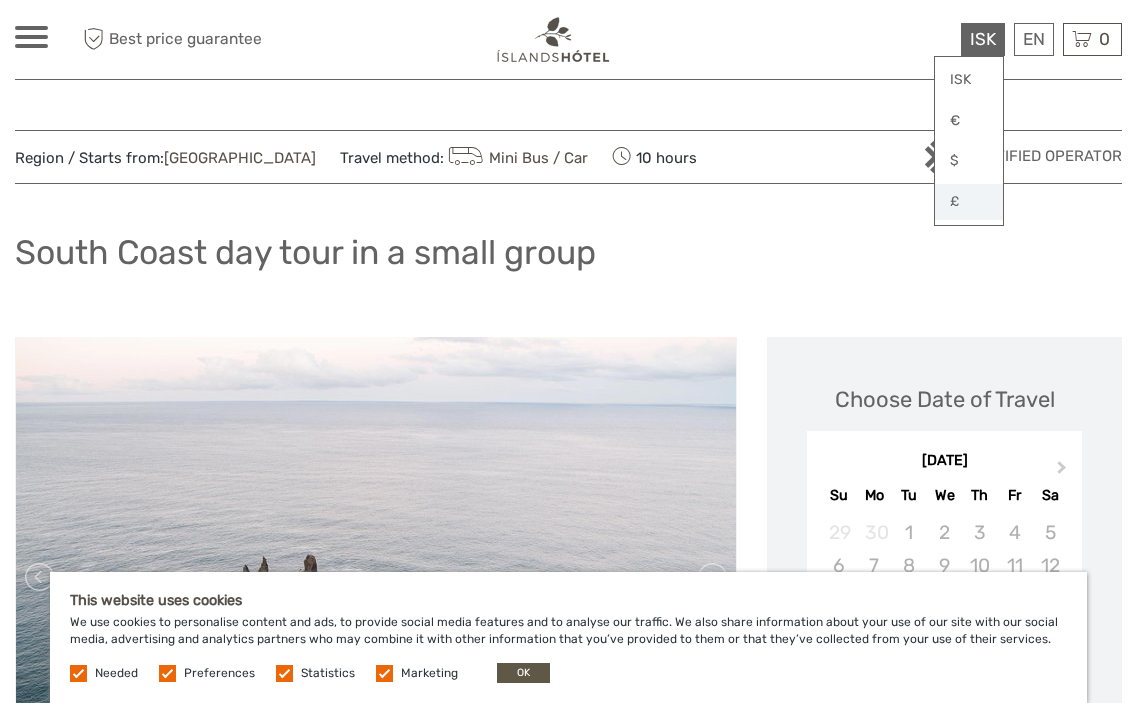 click on "£" at bounding box center (969, 202) 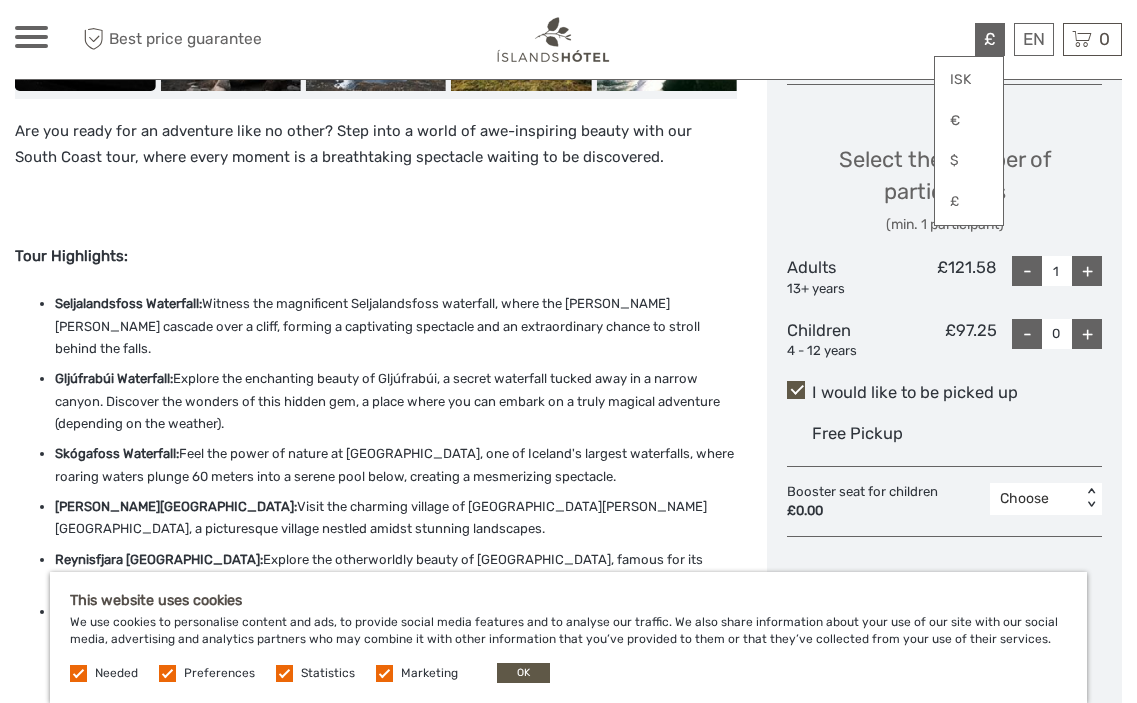 scroll, scrollTop: 816, scrollLeft: 0, axis: vertical 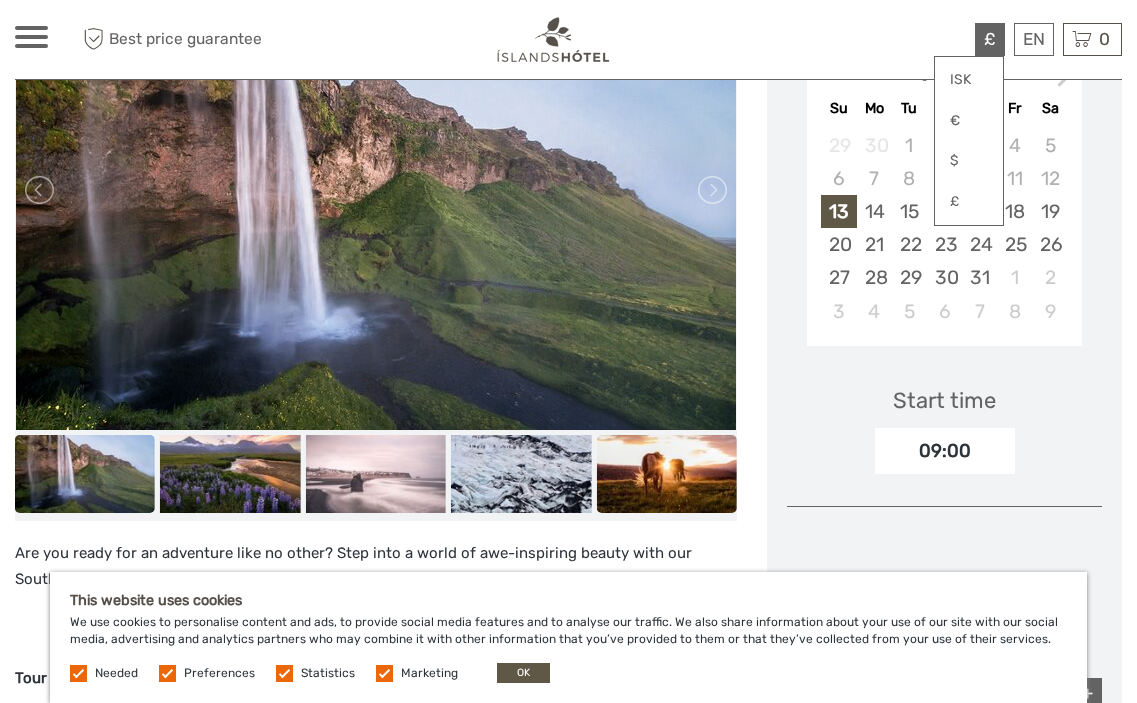 click at bounding box center (666, 474) 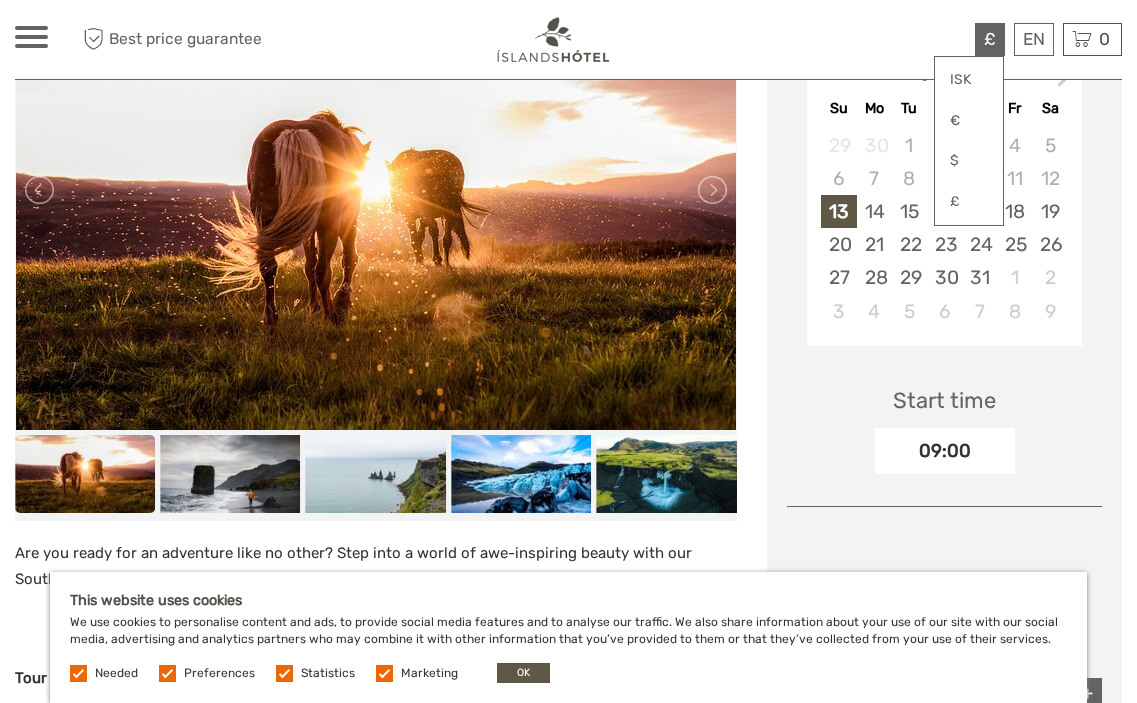 click at bounding box center [666, 474] 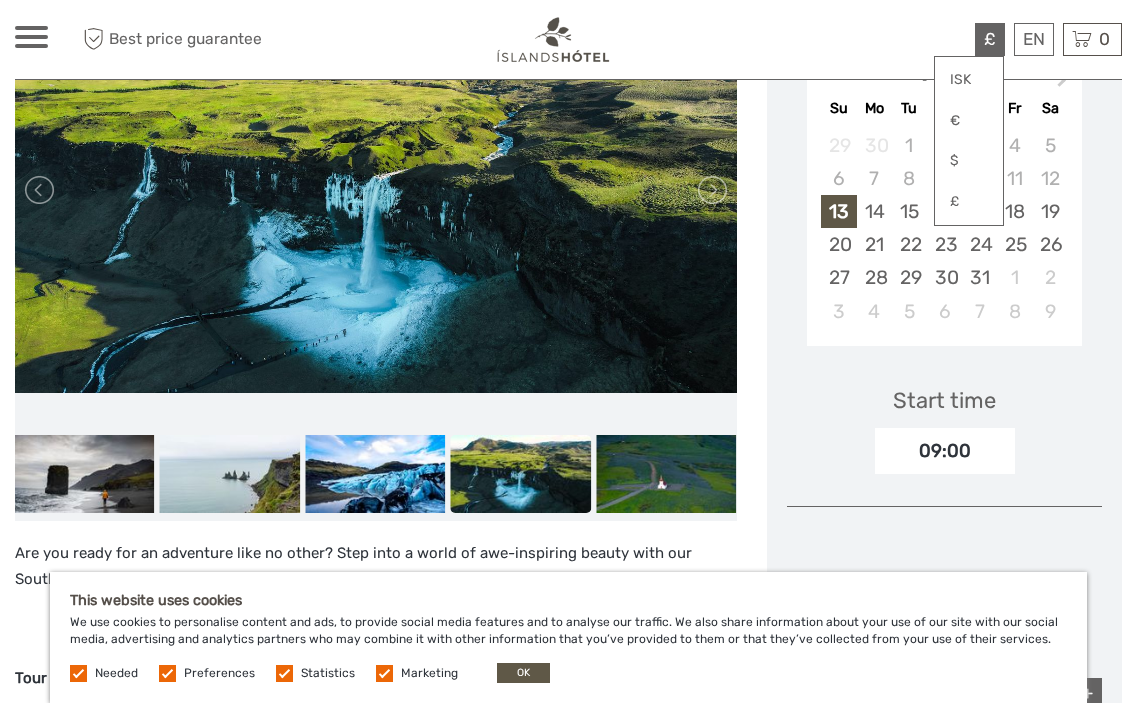click at bounding box center (666, 474) 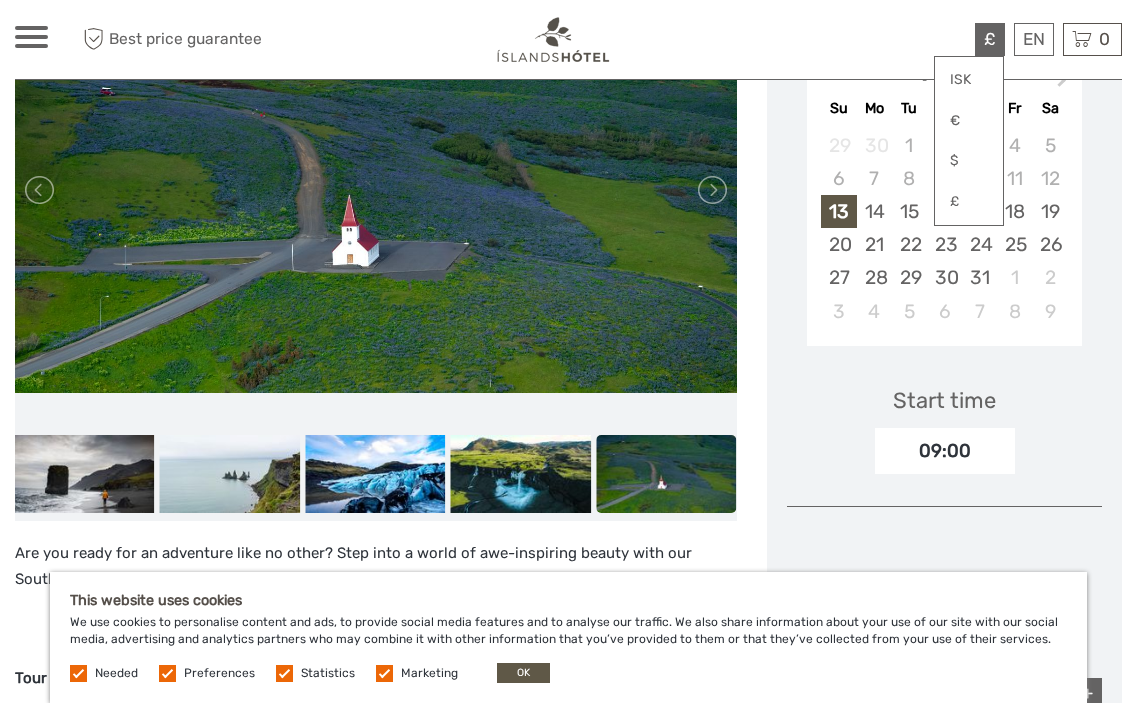 click at bounding box center (666, 474) 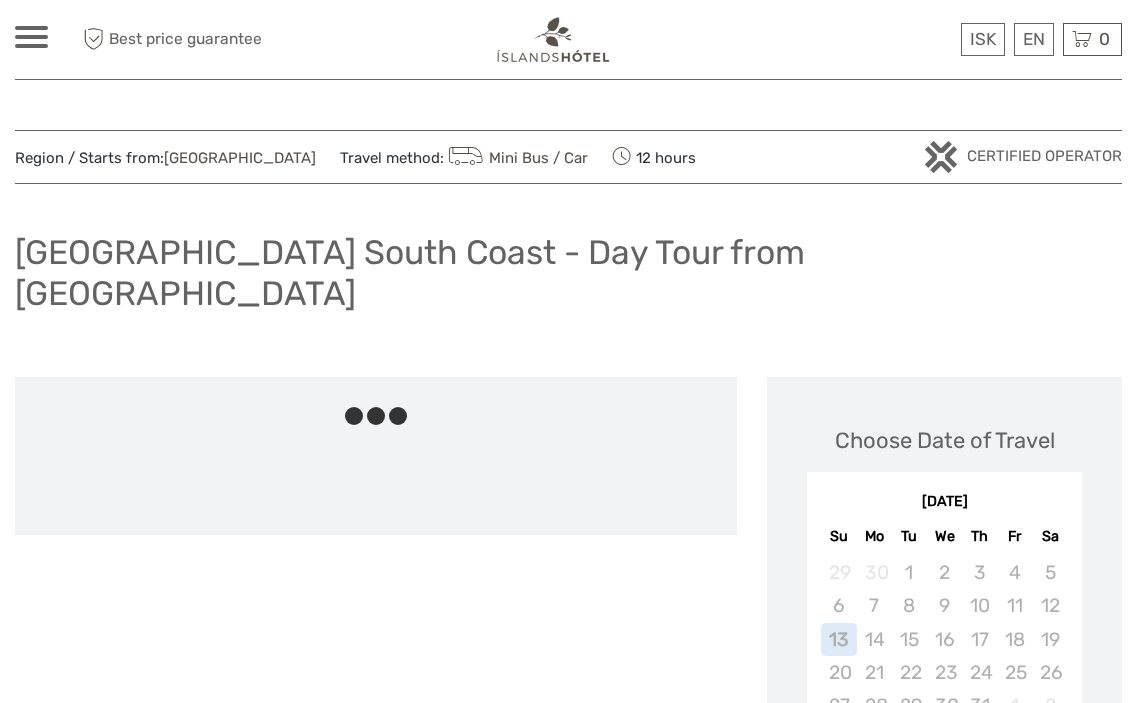 scroll, scrollTop: 0, scrollLeft: 0, axis: both 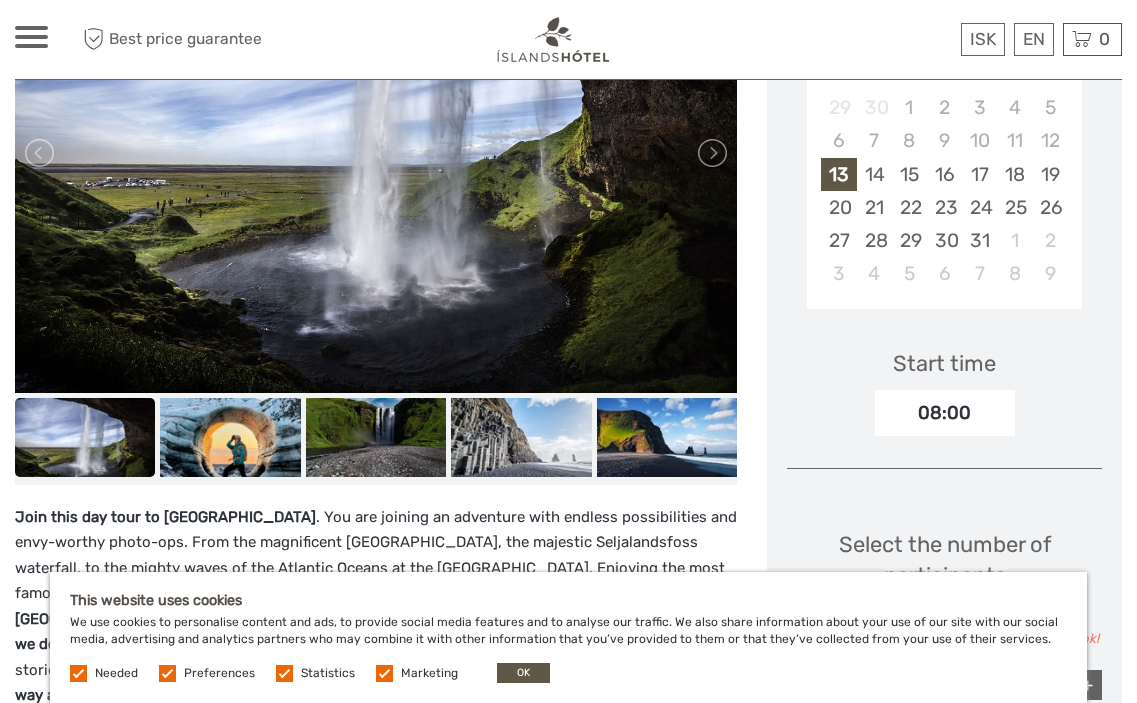 drag, startPoint x: 1144, startPoint y: 88, endPoint x: 1151, endPoint y: 174, distance: 86.28442 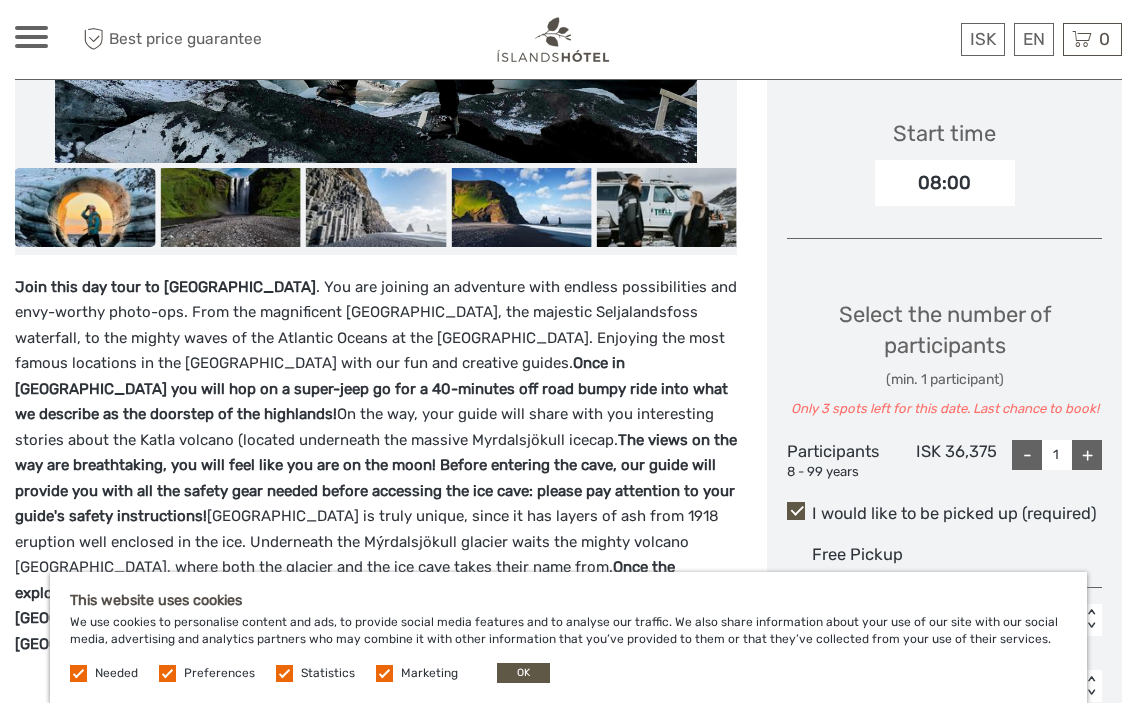 scroll, scrollTop: 701, scrollLeft: 0, axis: vertical 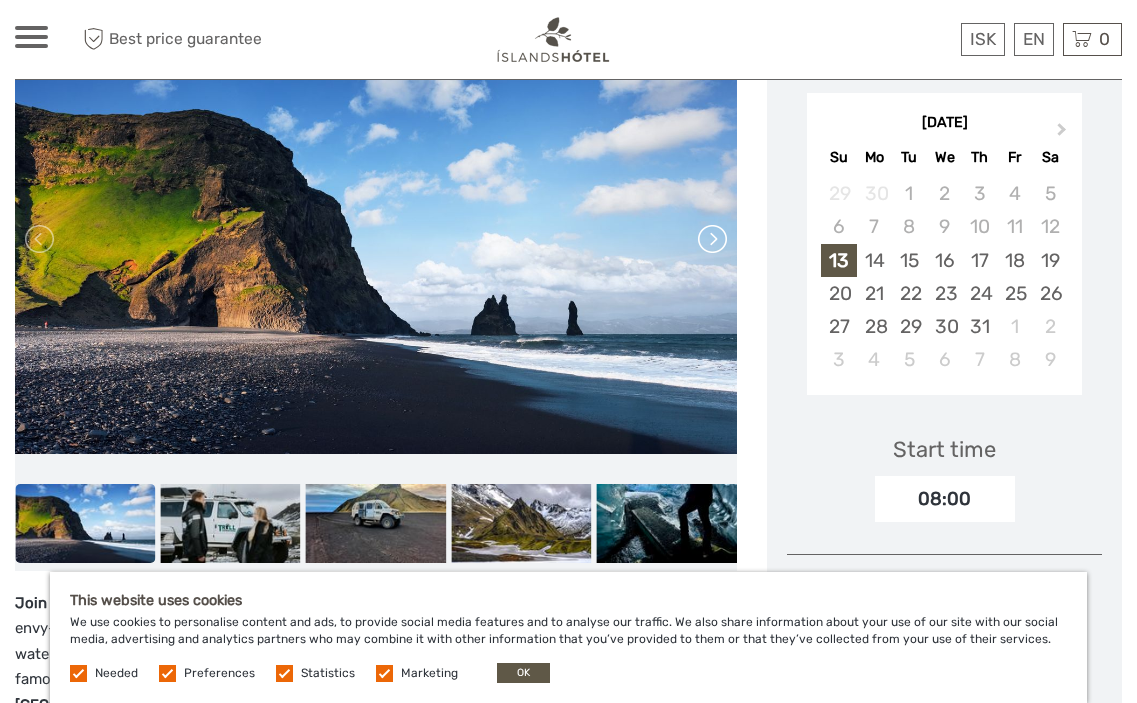 click at bounding box center [711, 239] 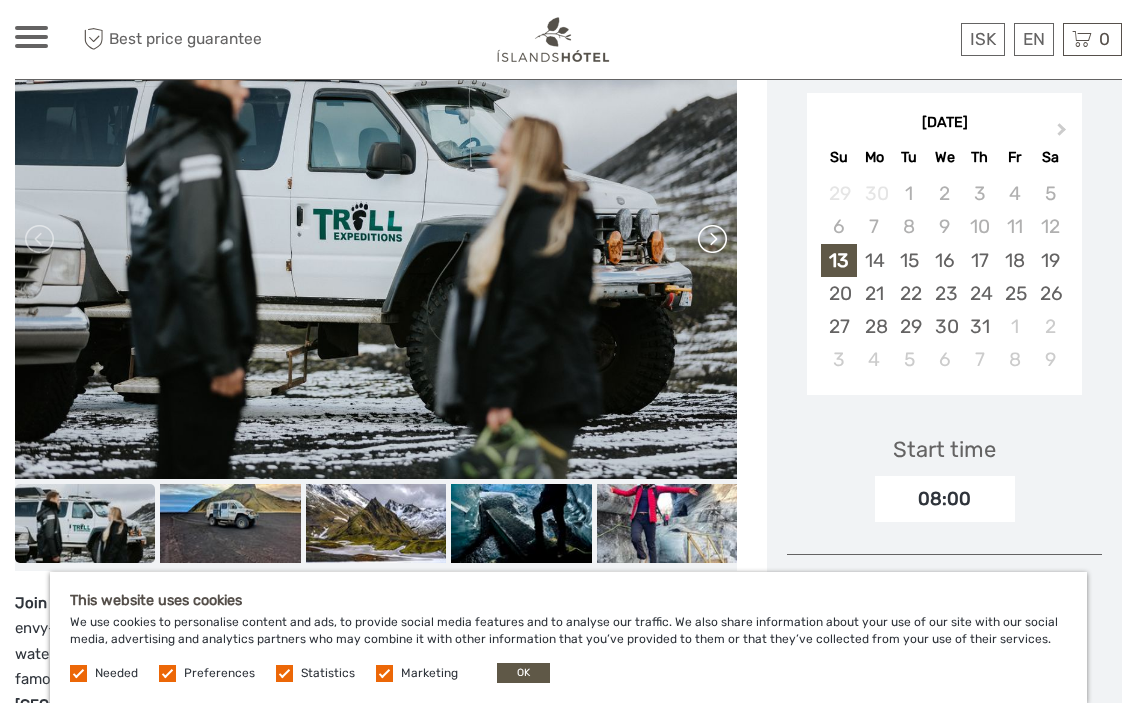 click at bounding box center (711, 239) 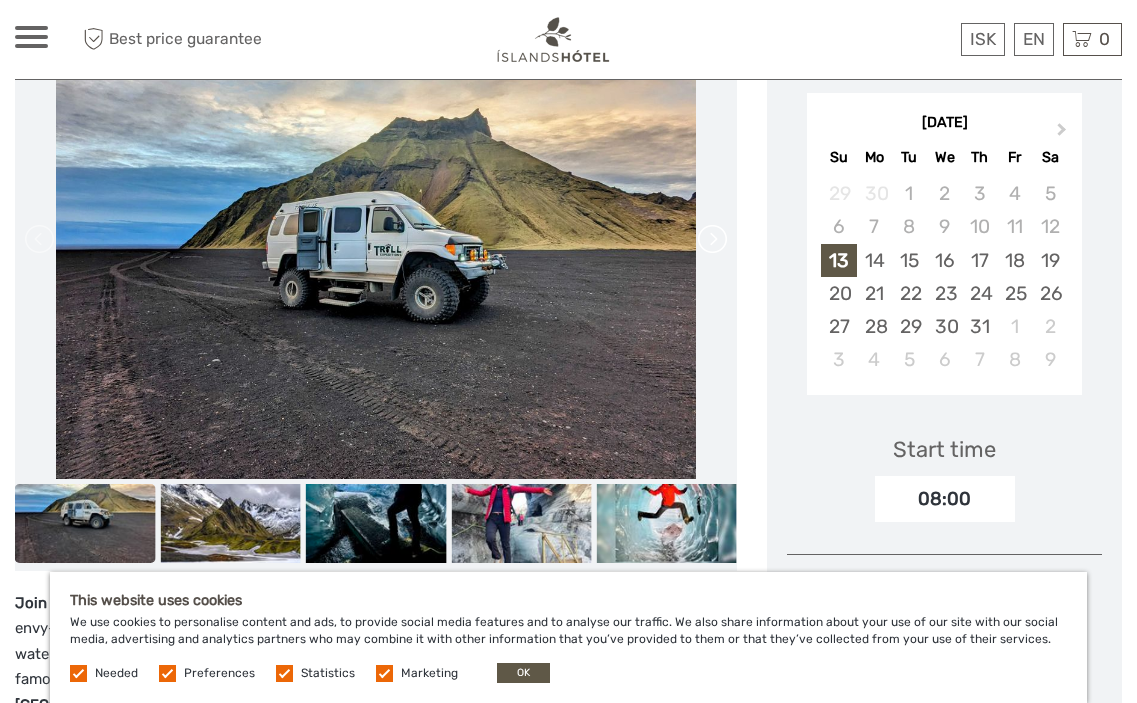 click at bounding box center (711, 239) 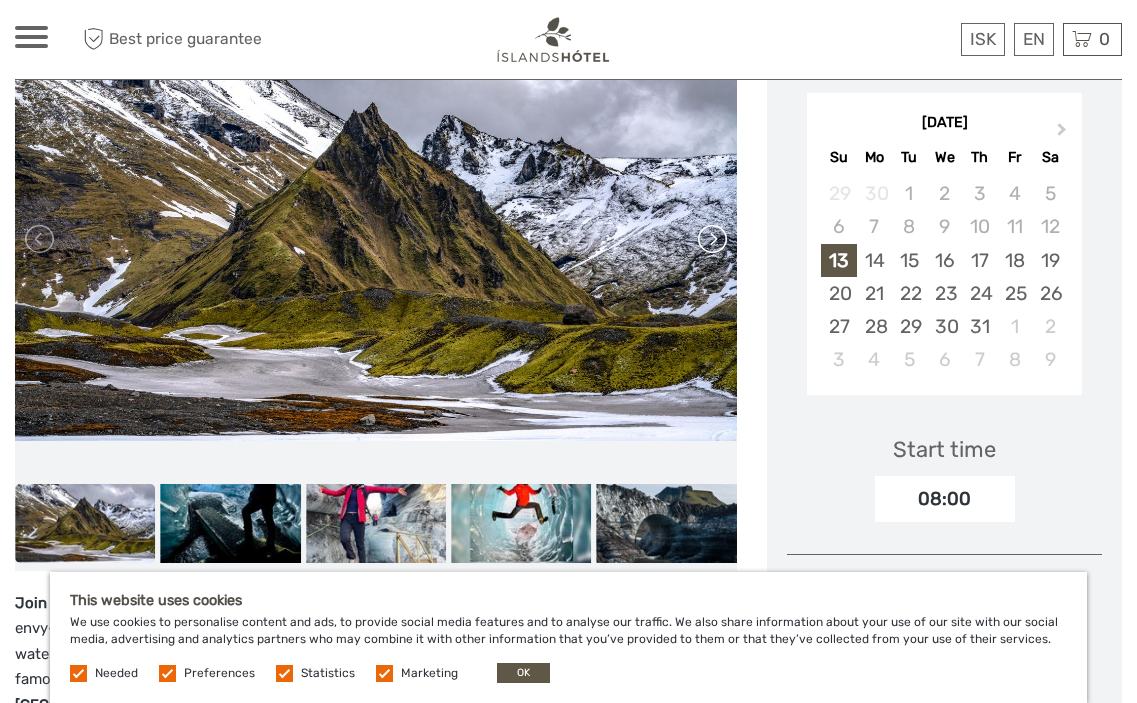 click at bounding box center (711, 239) 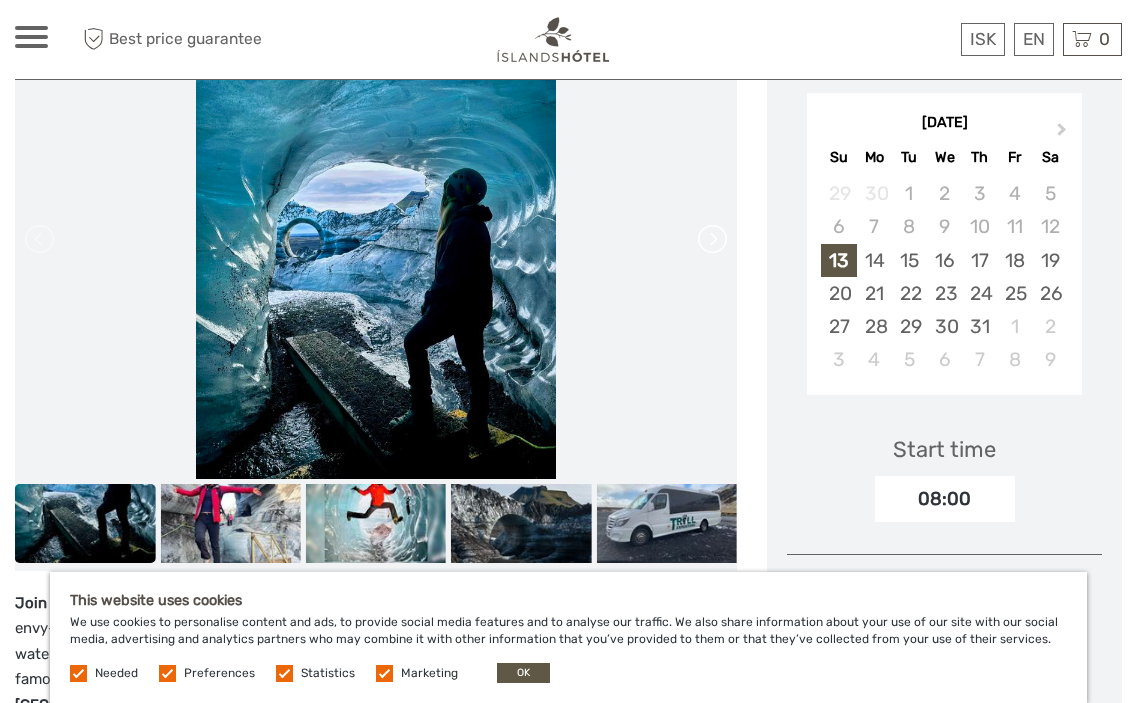click at bounding box center [711, 239] 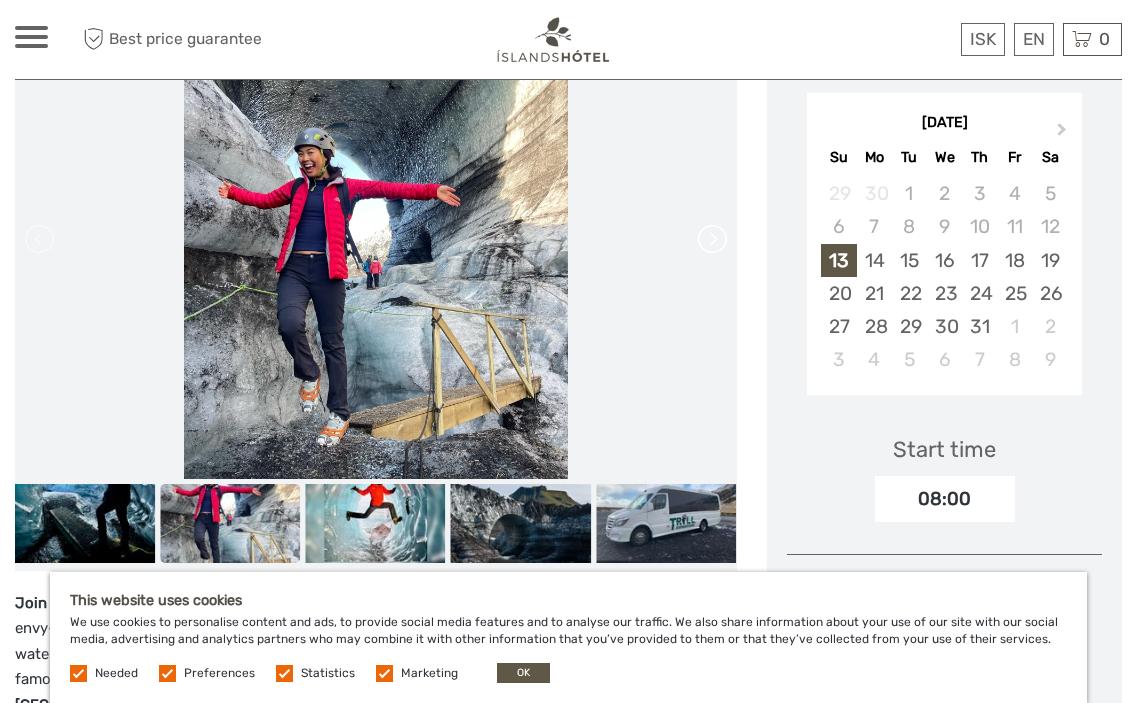 click at bounding box center [711, 239] 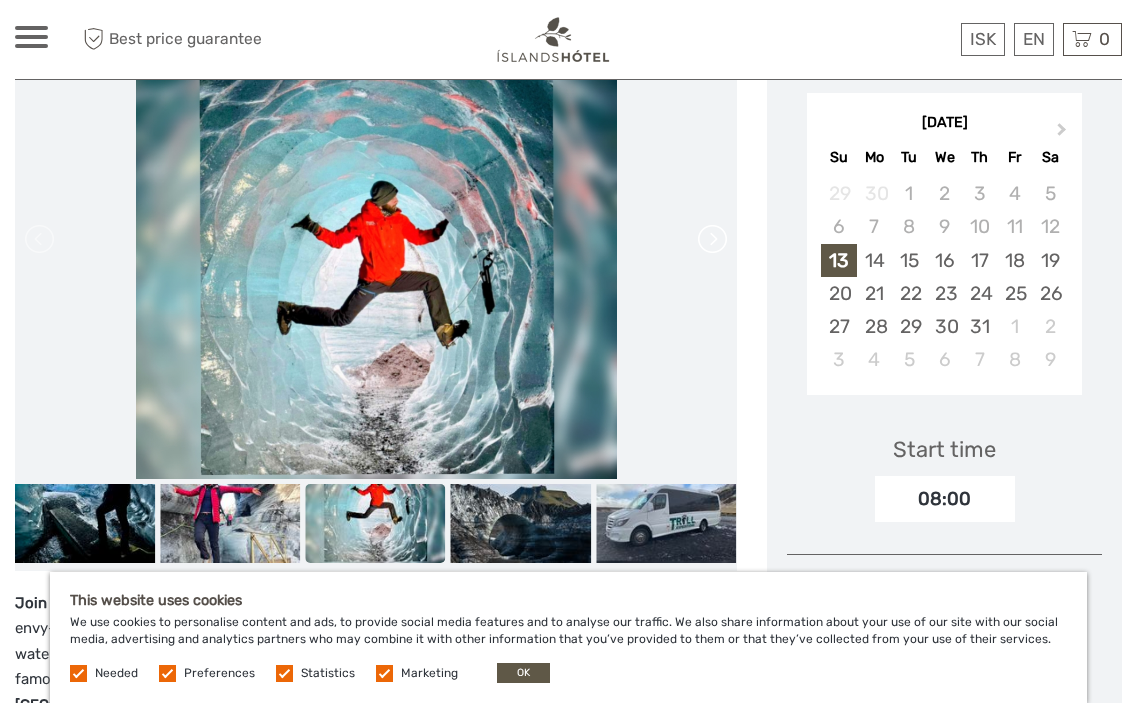 click at bounding box center [711, 239] 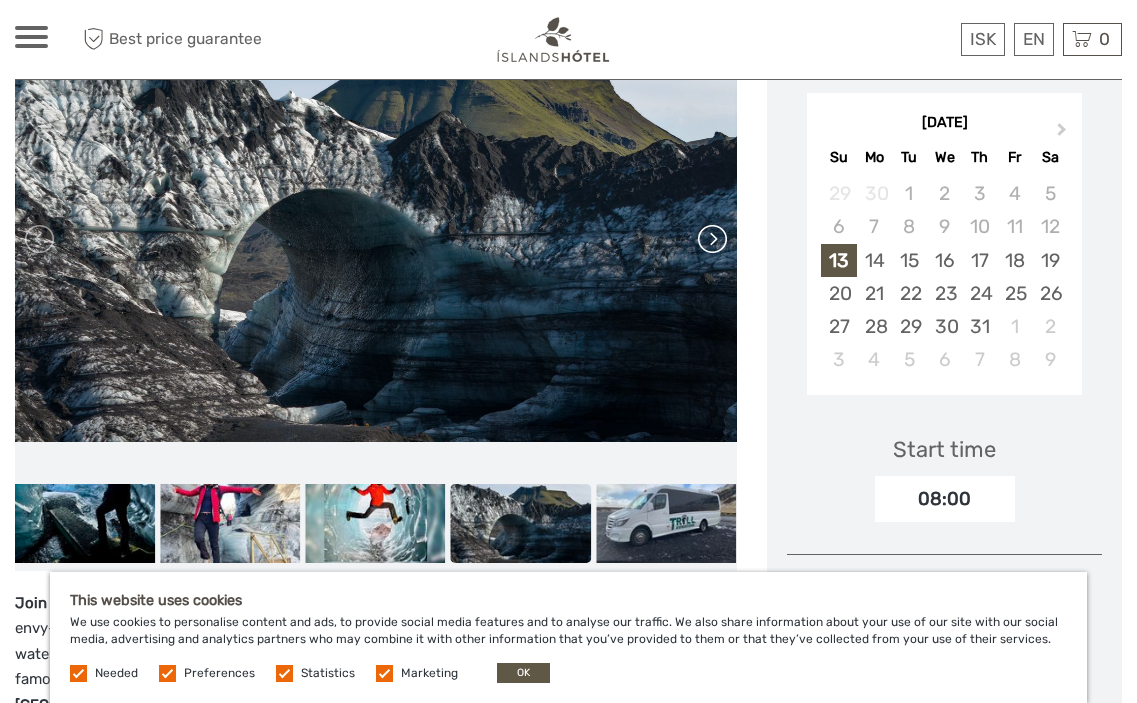 click at bounding box center [711, 239] 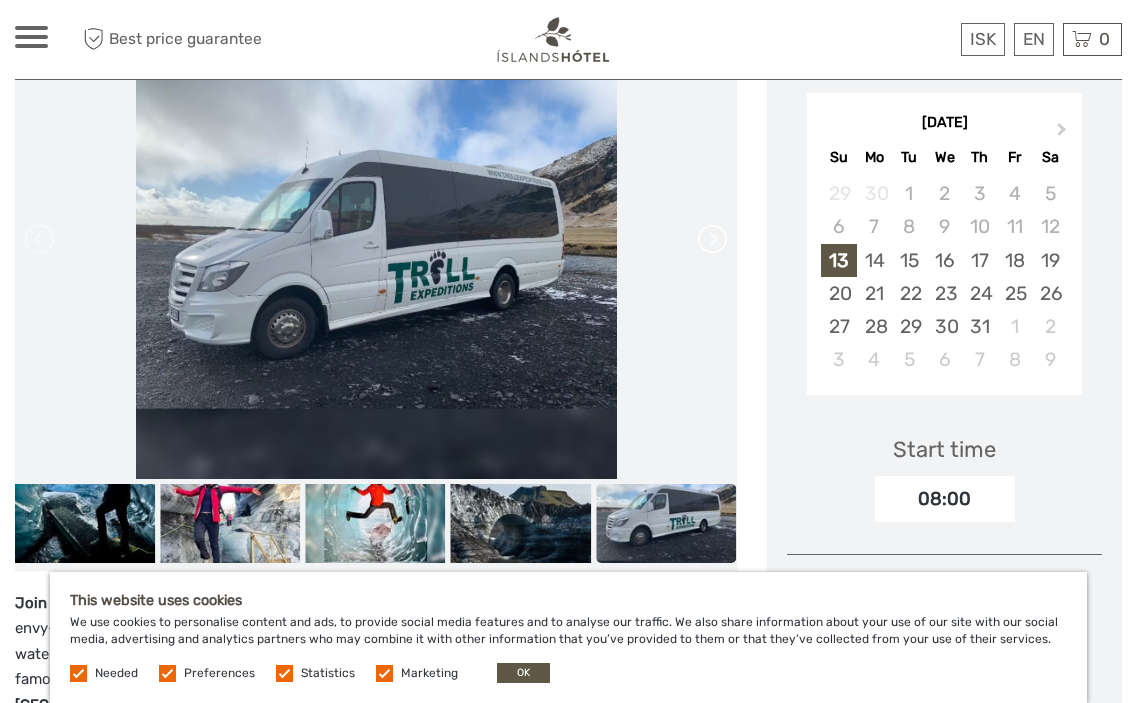 click at bounding box center (711, 239) 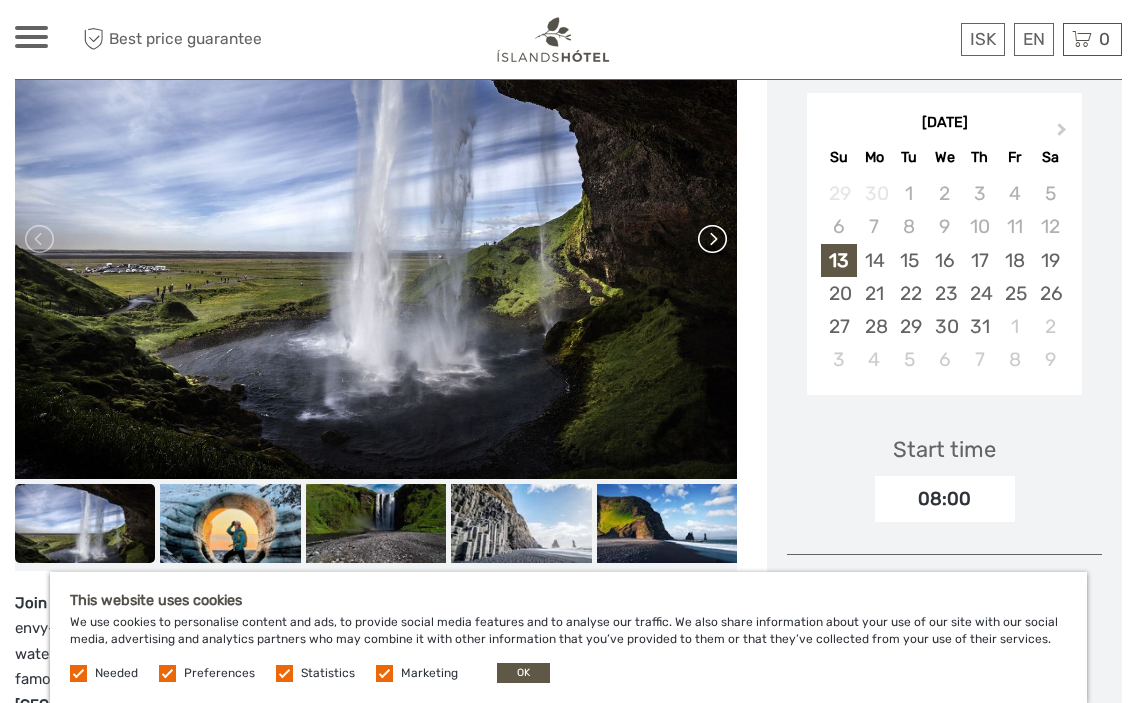 click at bounding box center [711, 239] 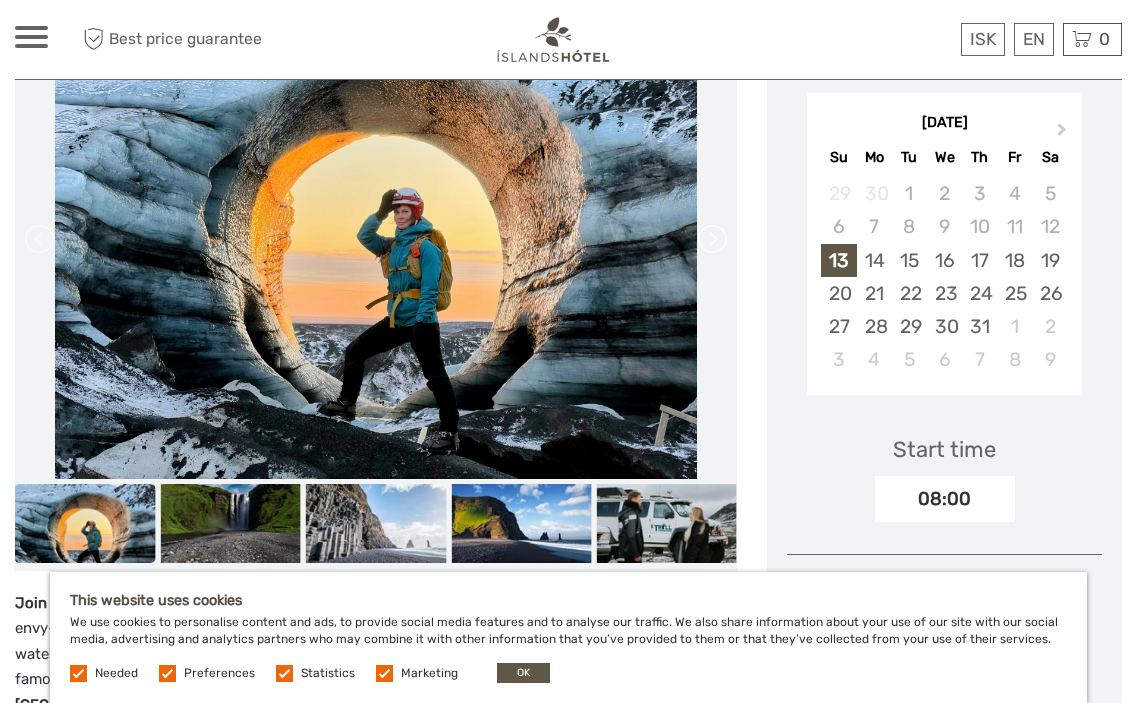 click at bounding box center (711, 239) 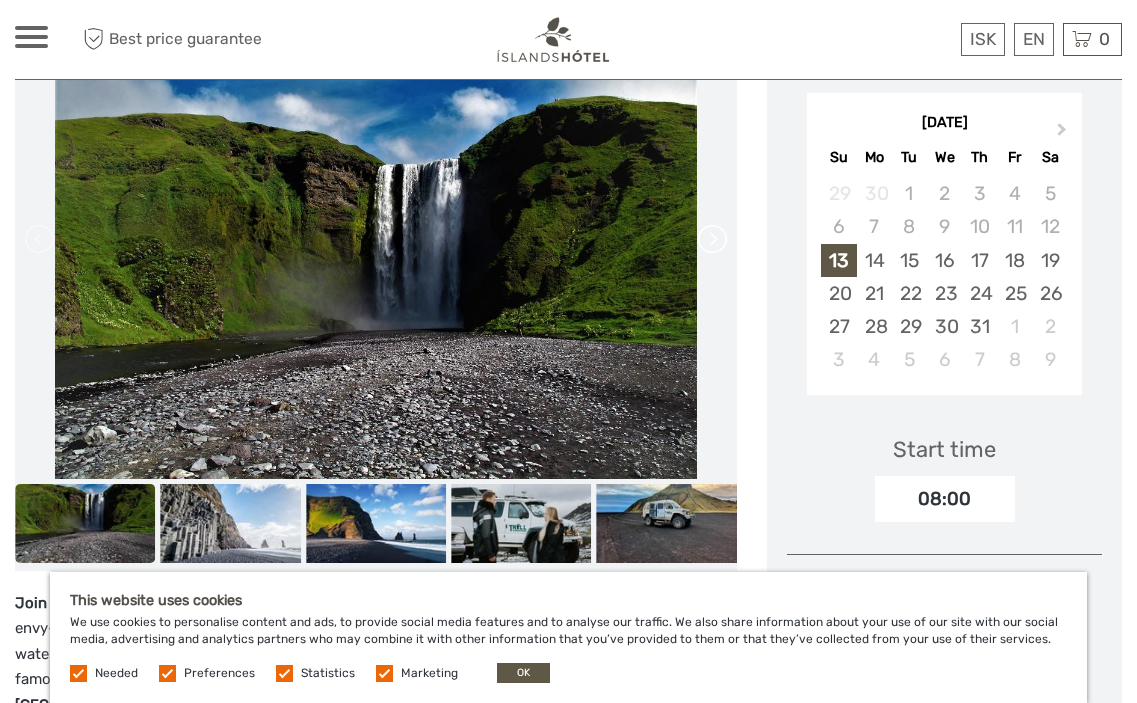 click at bounding box center [711, 239] 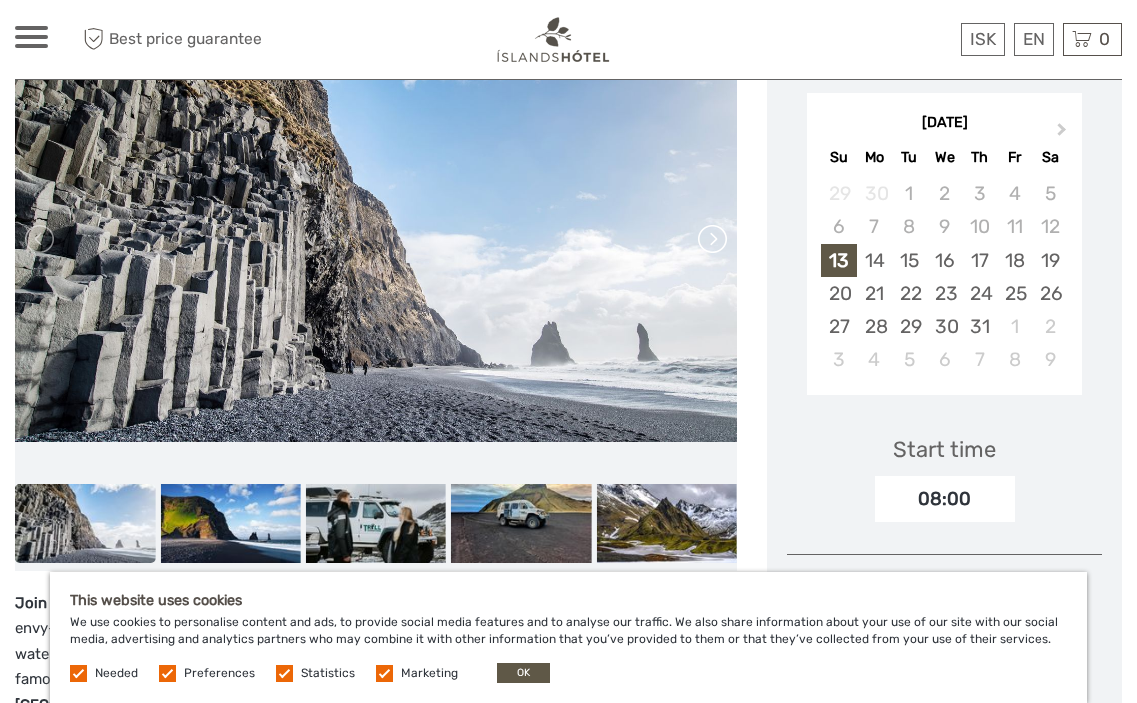 click at bounding box center (711, 239) 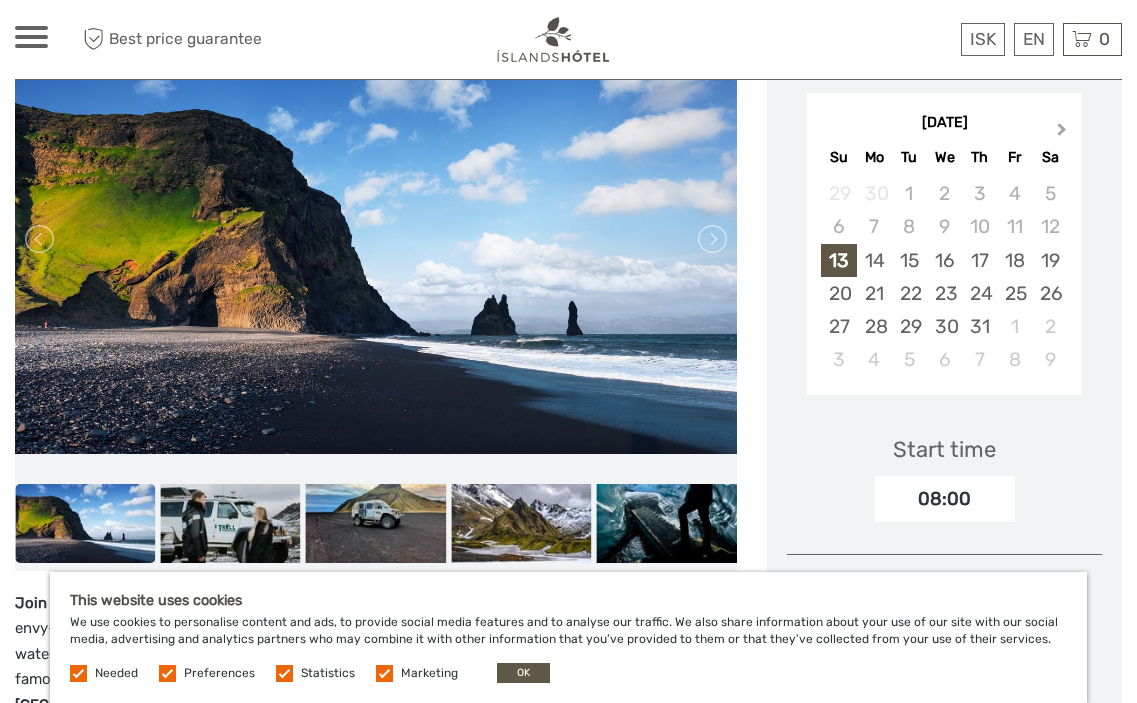 click on "Next Month" at bounding box center (1062, 133) 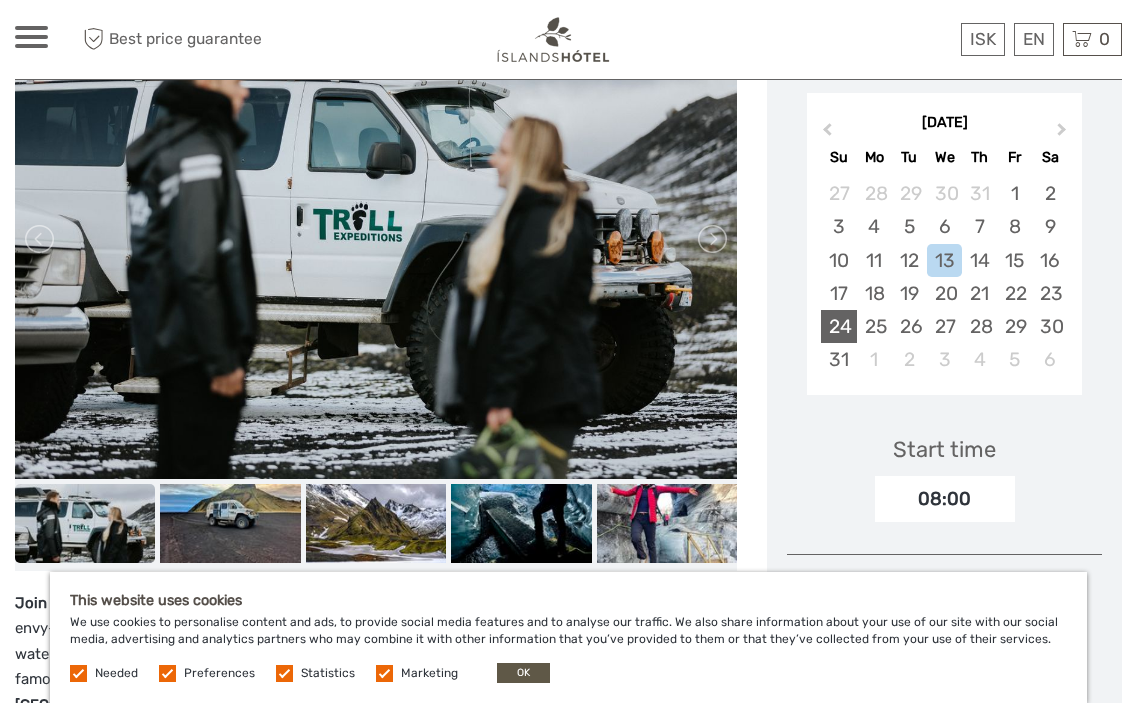 click on "24" at bounding box center (838, 326) 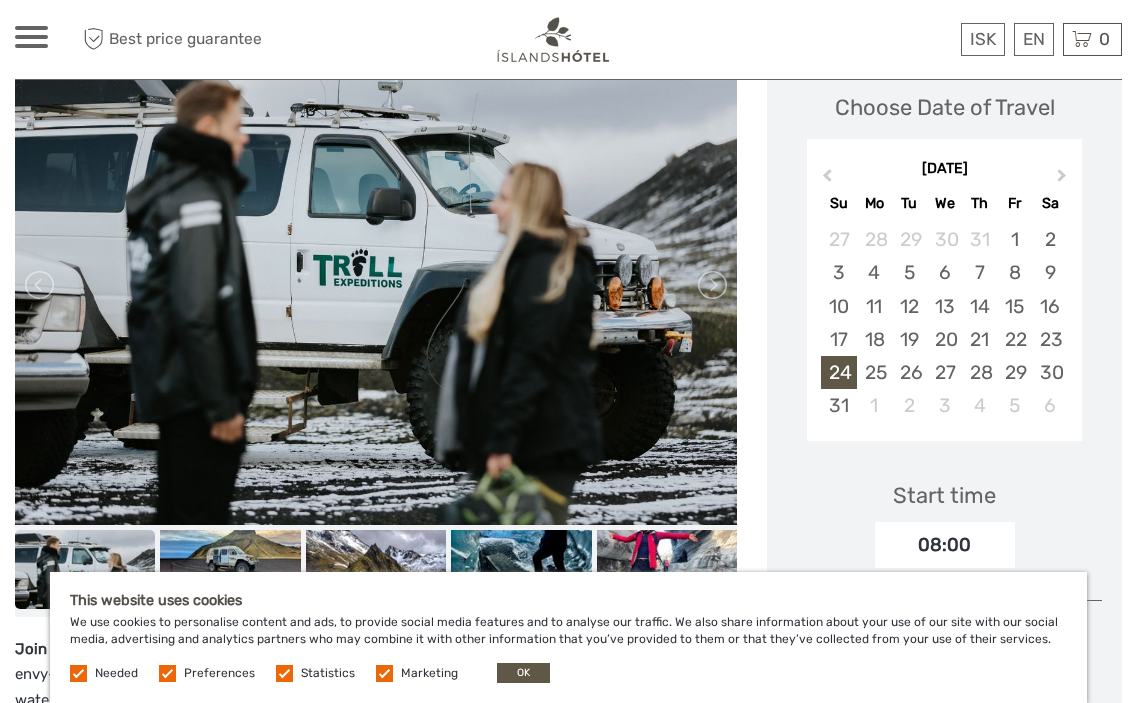 scroll, scrollTop: 321, scrollLeft: 0, axis: vertical 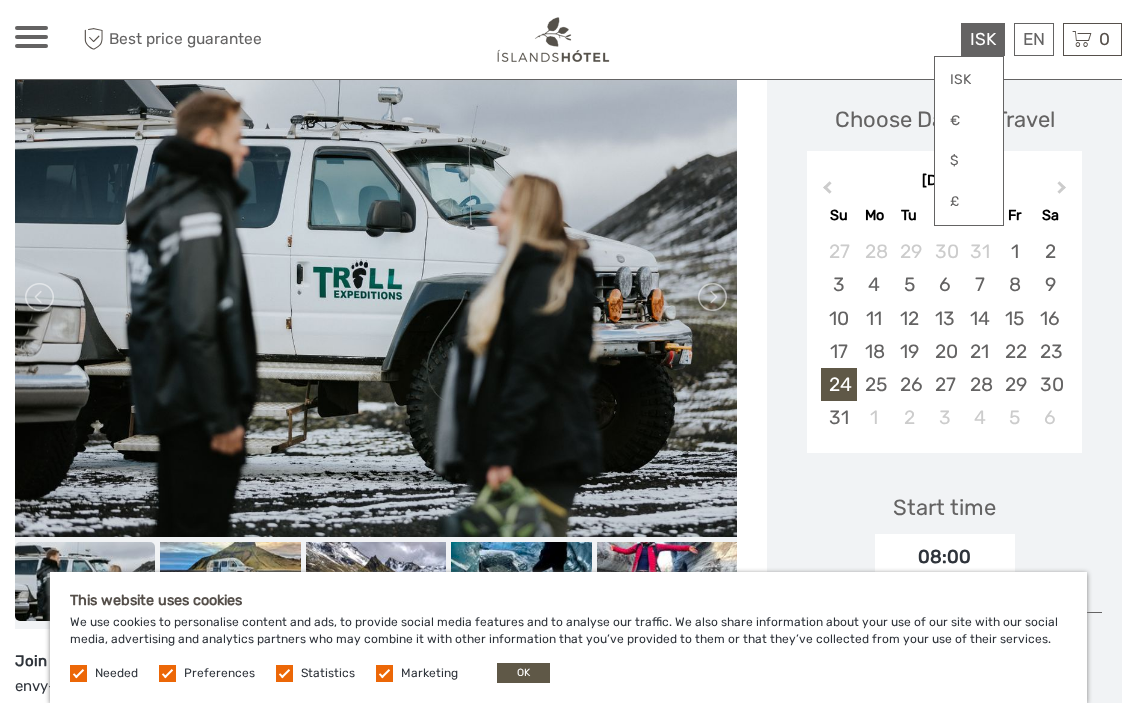 click on "ISK" at bounding box center (983, 39) 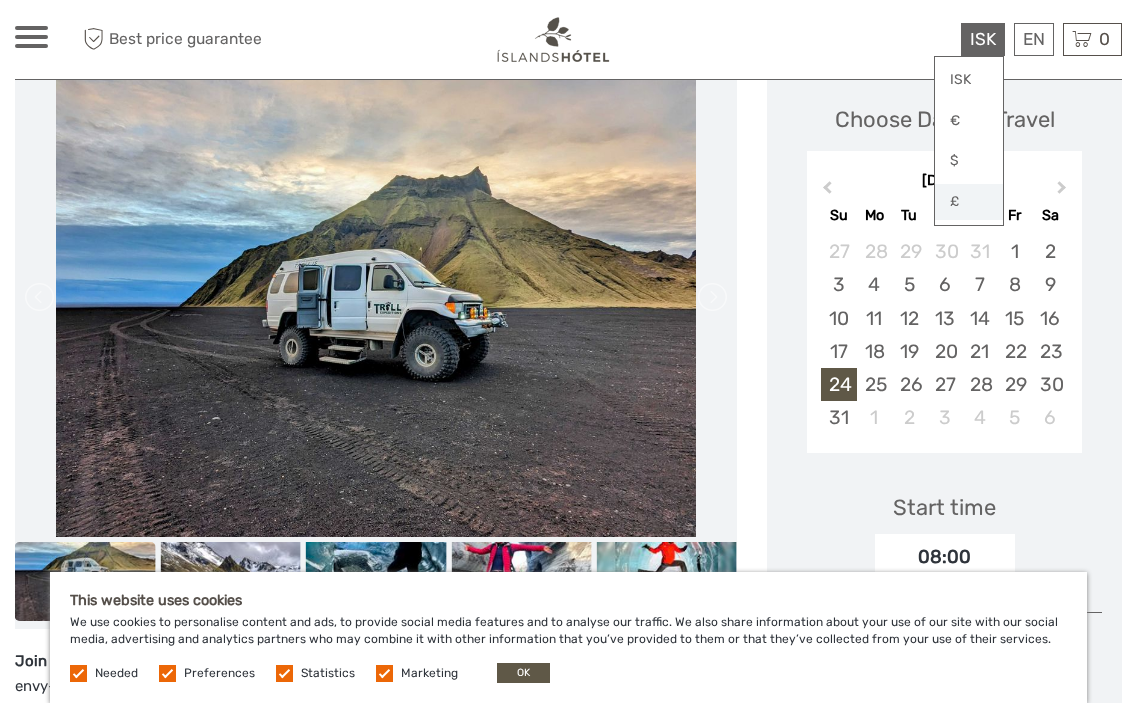click on "£" at bounding box center (969, 202) 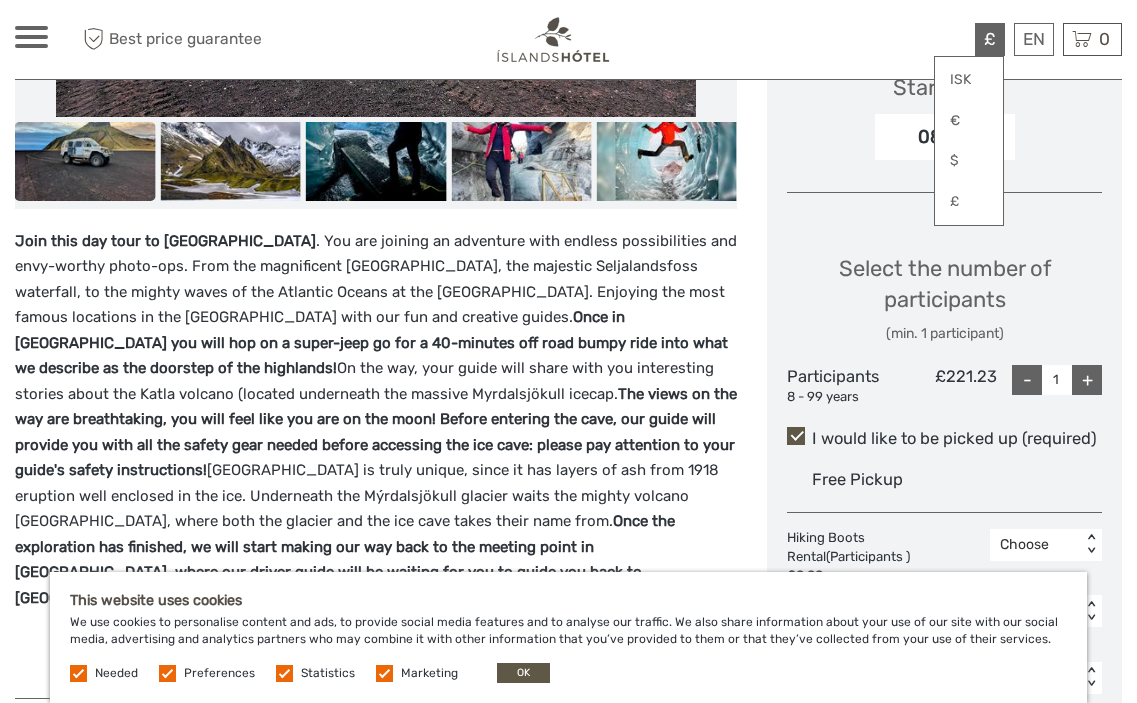 scroll, scrollTop: 747, scrollLeft: 0, axis: vertical 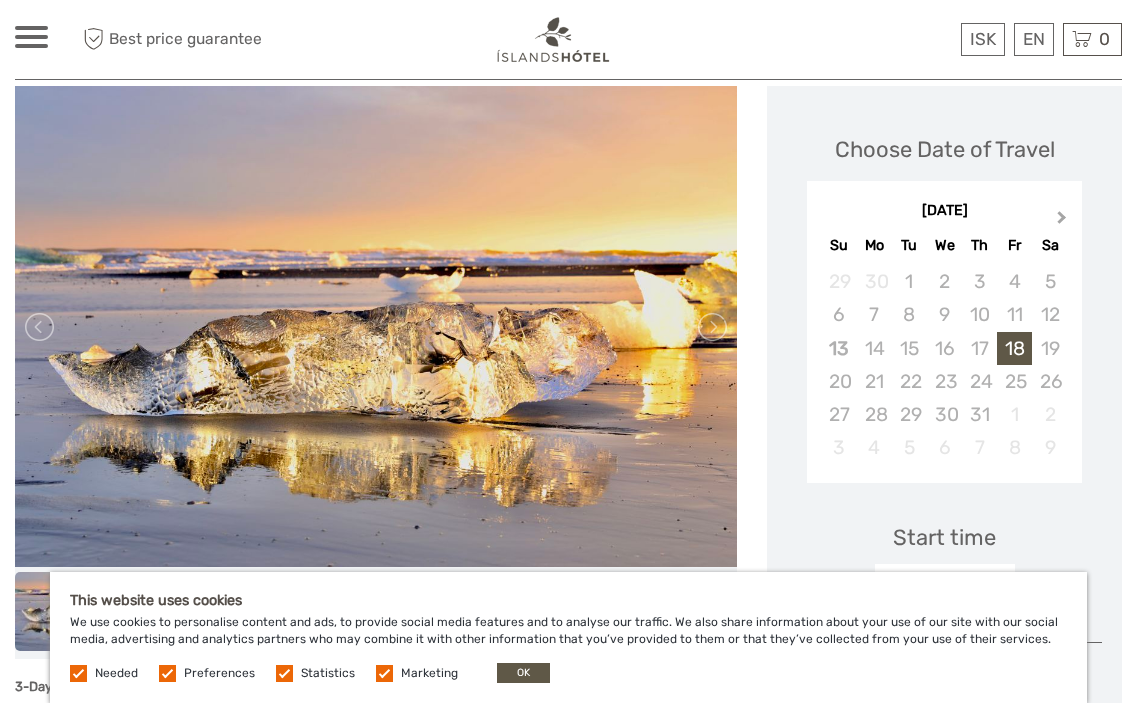 click on "Next Month" at bounding box center (1062, 221) 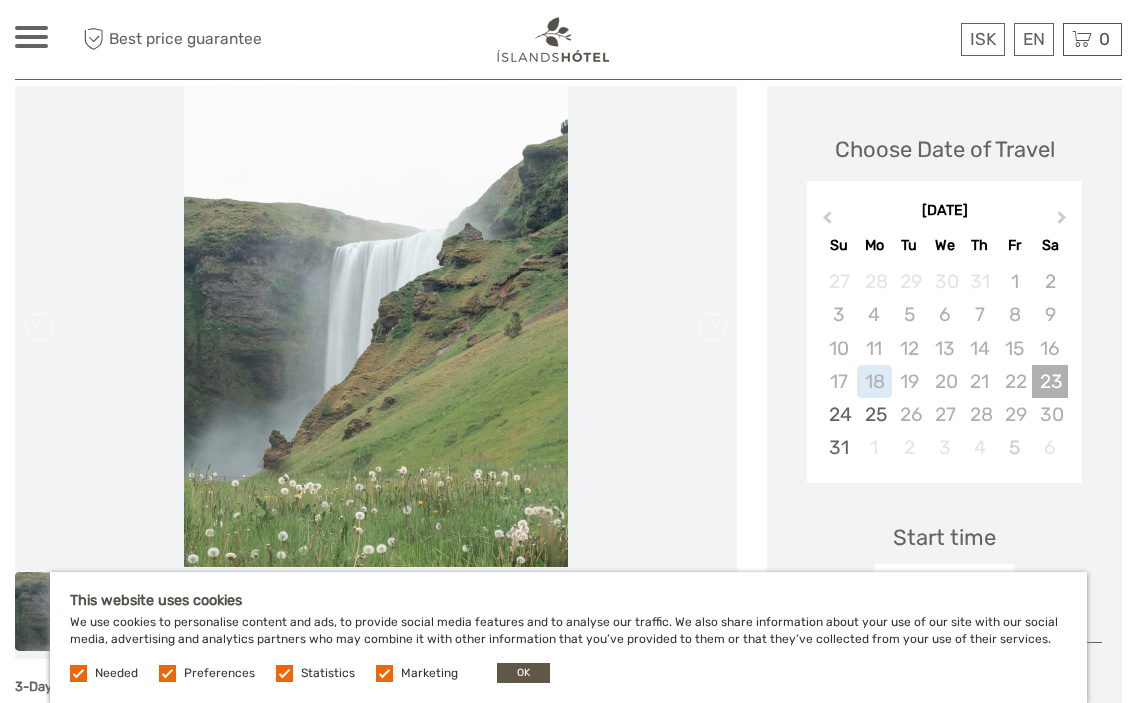 click on "23" at bounding box center [1049, 381] 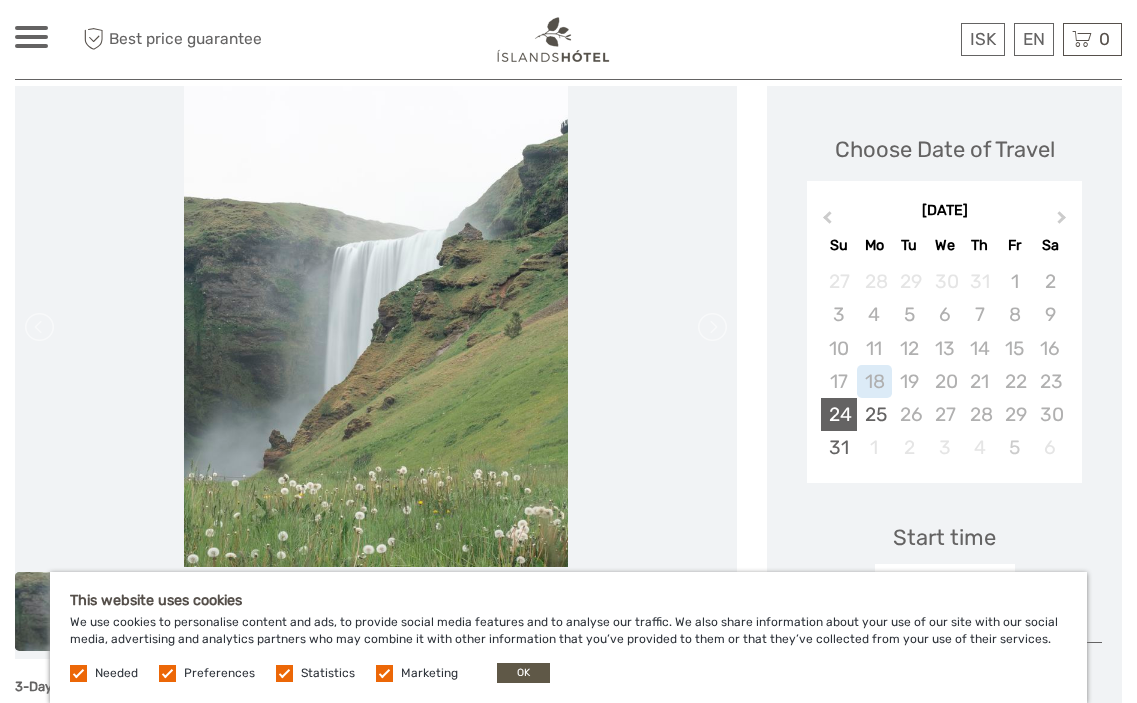 click on "24" at bounding box center [838, 414] 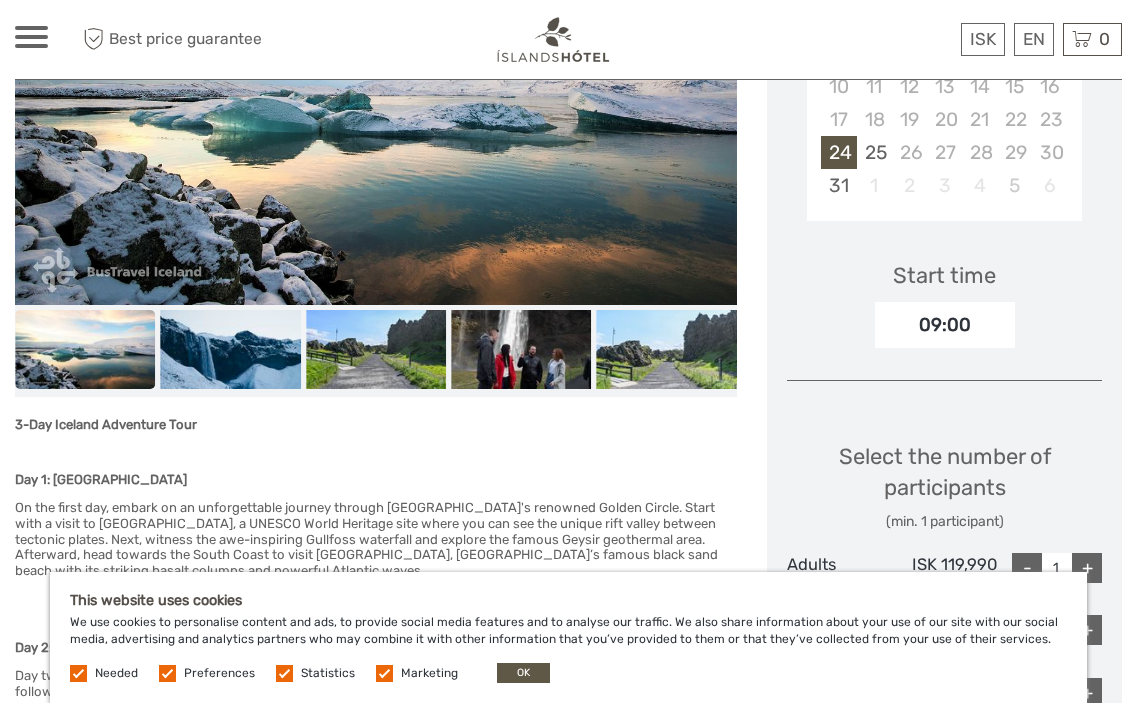 scroll, scrollTop: 558, scrollLeft: 0, axis: vertical 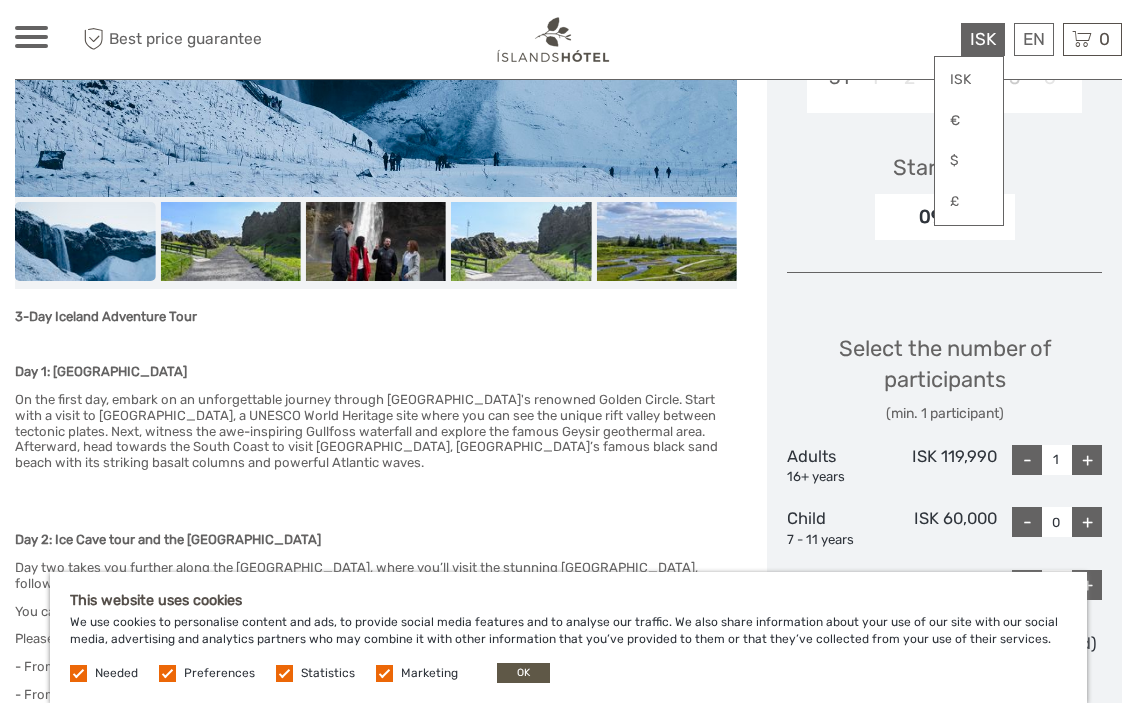 click on "ISK" at bounding box center [983, 39] 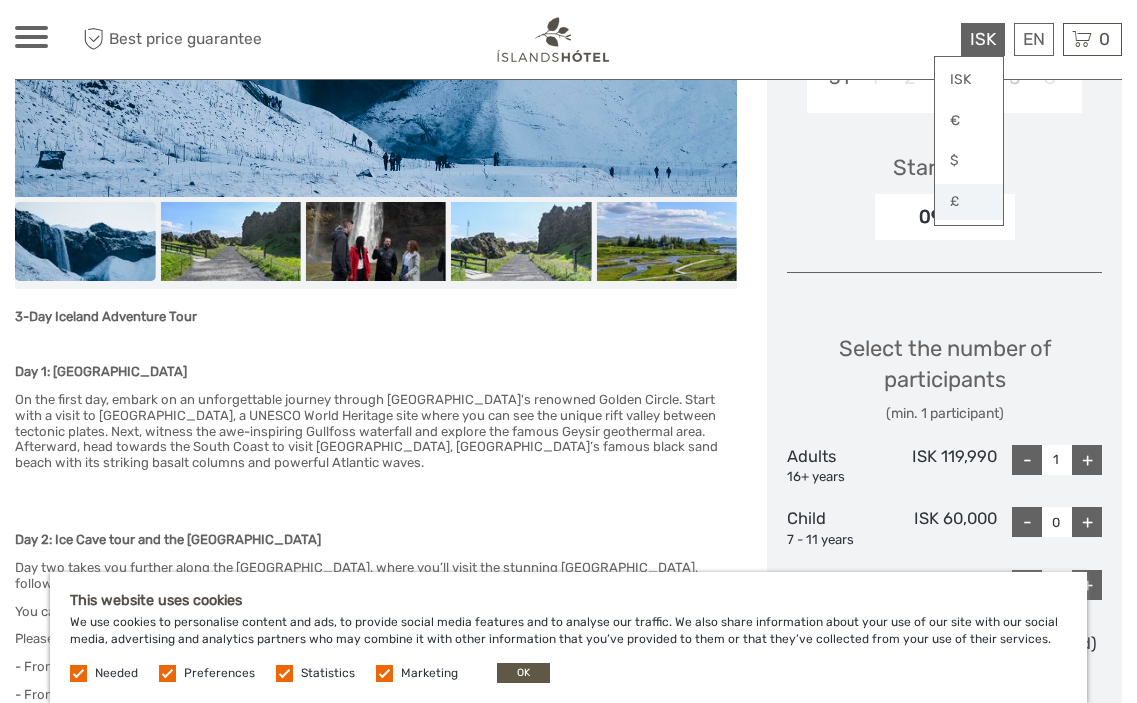 click on "£" at bounding box center (969, 202) 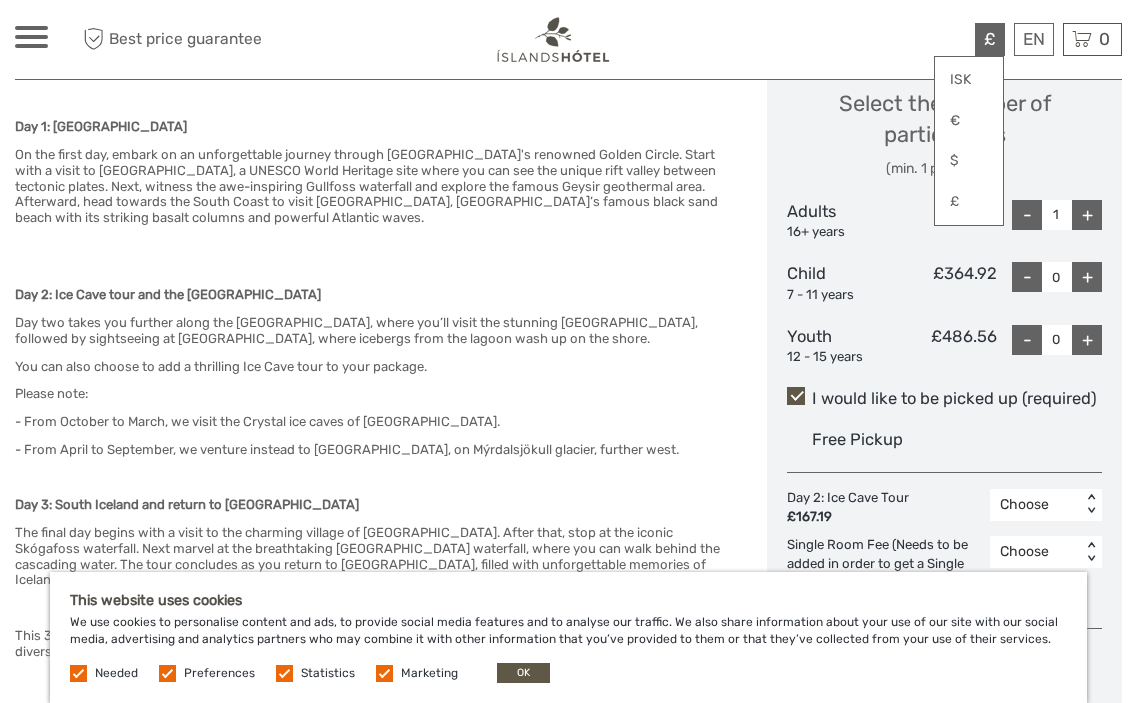 scroll, scrollTop: 917, scrollLeft: 0, axis: vertical 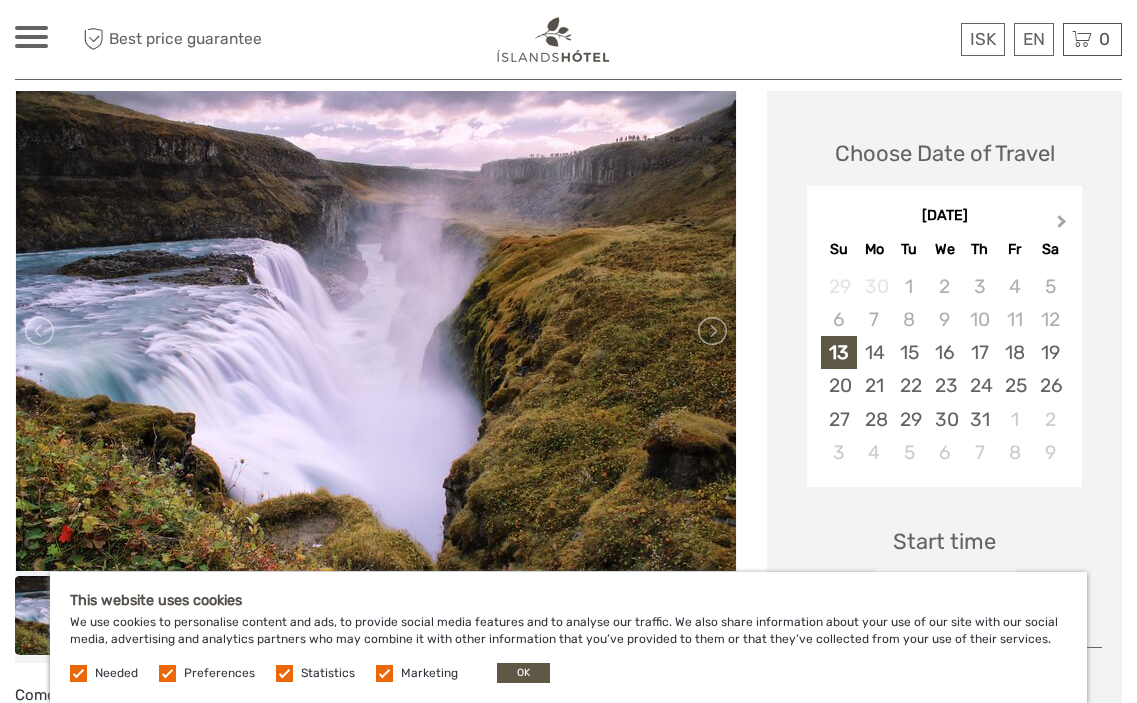 click on "Next Month" at bounding box center (1062, 225) 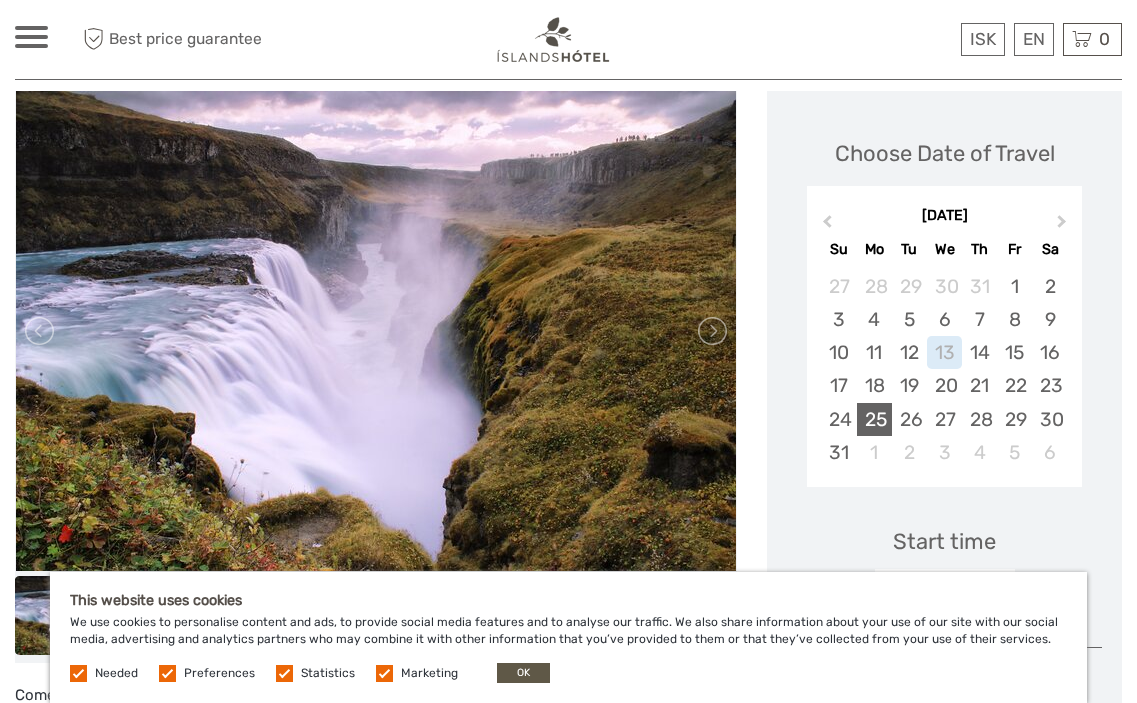 click on "25" at bounding box center [874, 419] 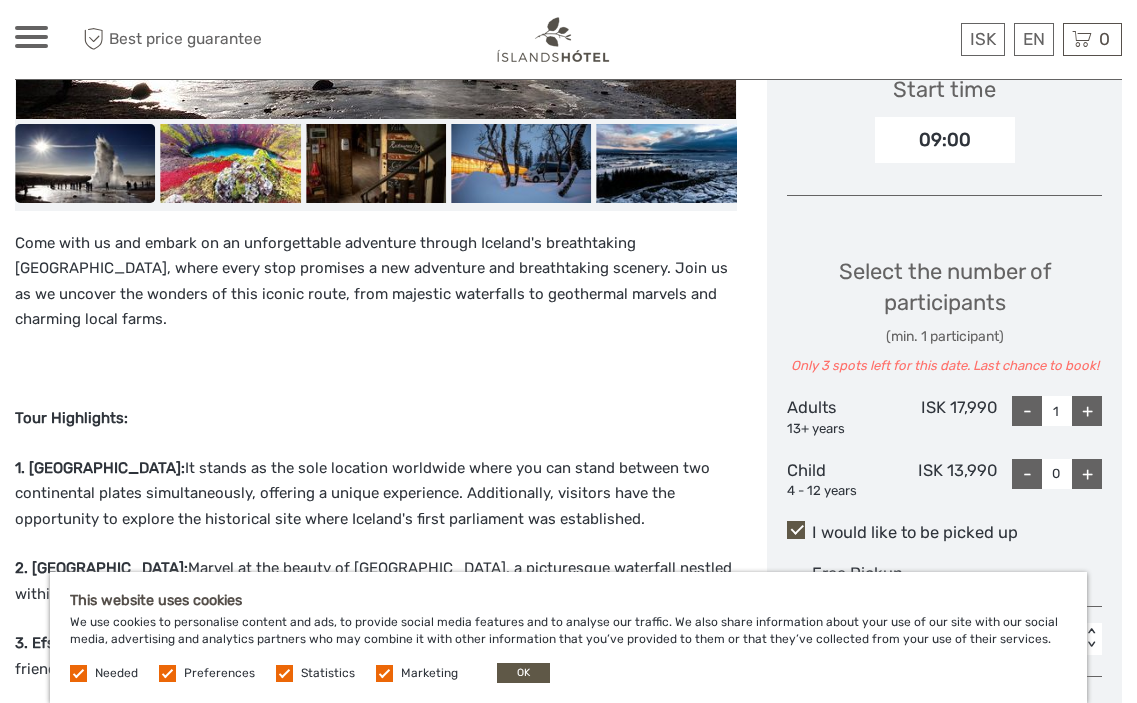 scroll, scrollTop: 771, scrollLeft: 0, axis: vertical 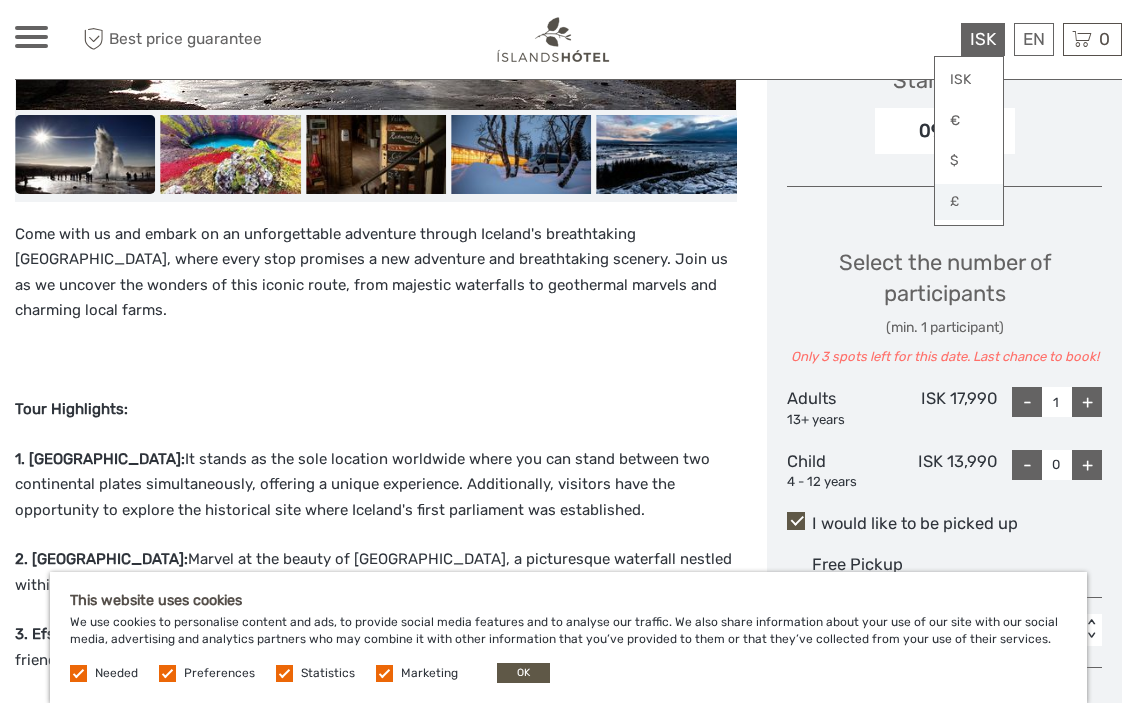 click on "£" at bounding box center [969, 202] 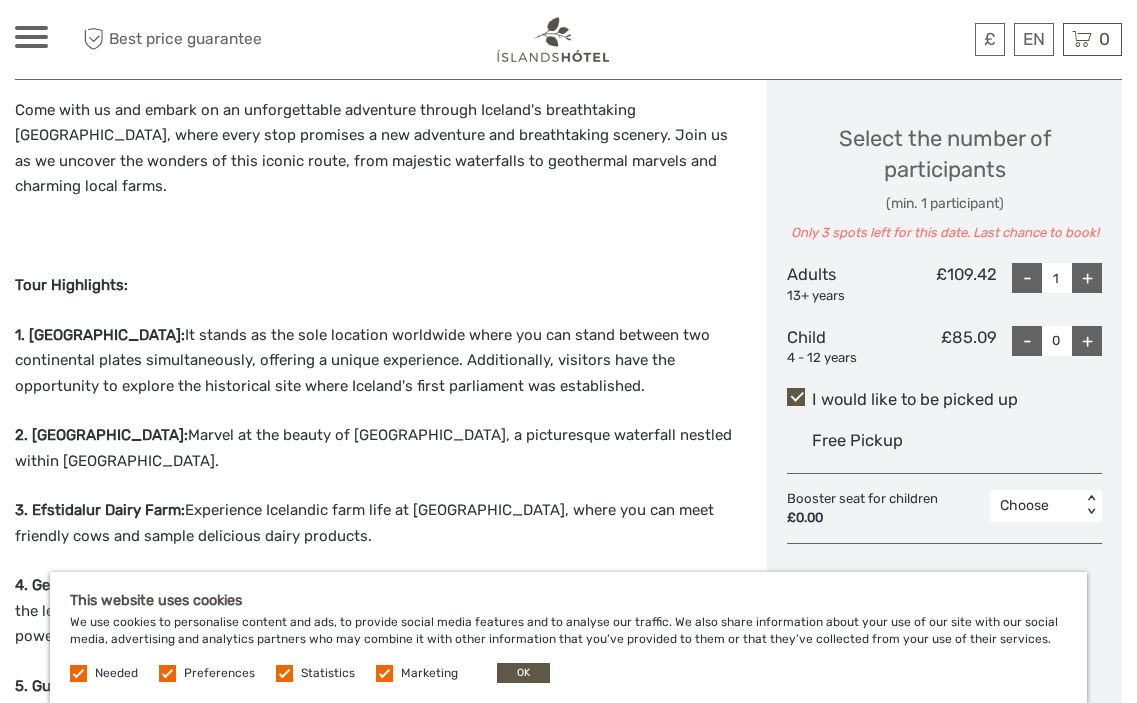 scroll, scrollTop: 904, scrollLeft: 0, axis: vertical 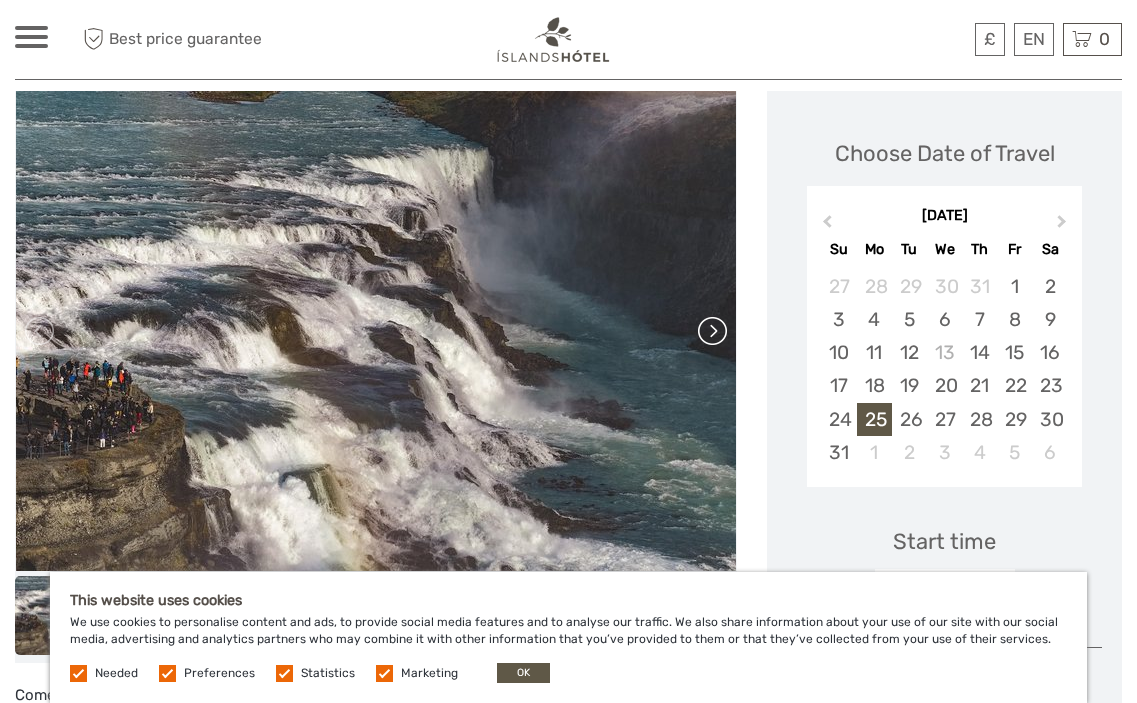 click at bounding box center (711, 331) 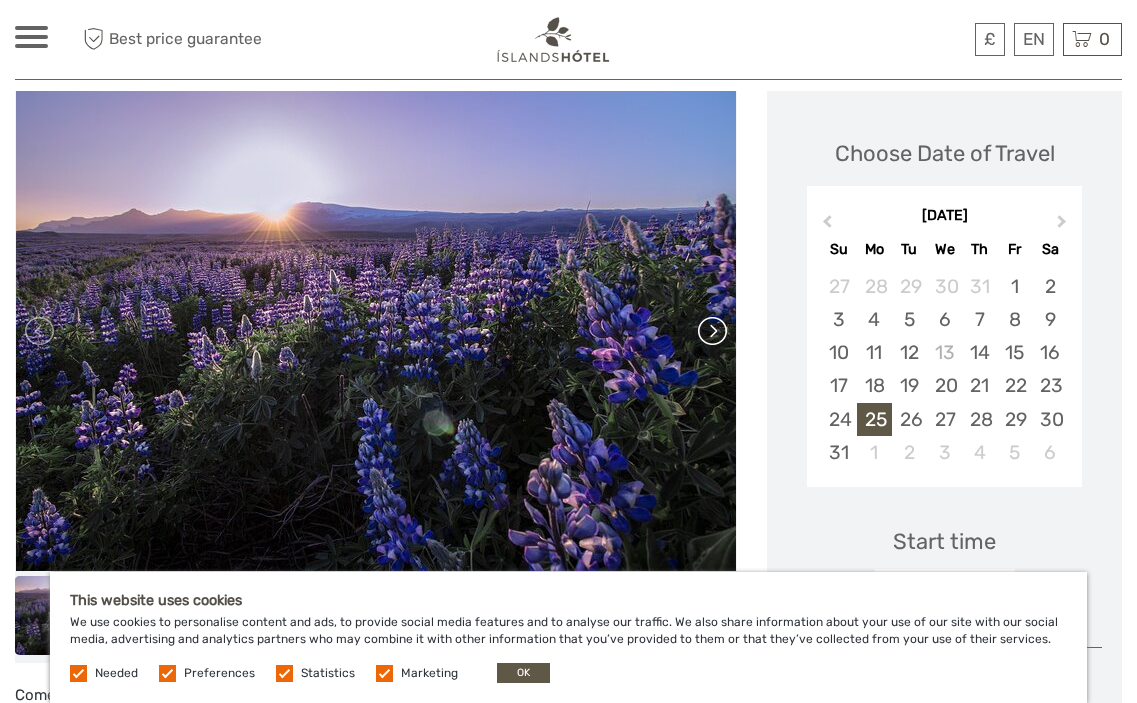 click at bounding box center [711, 331] 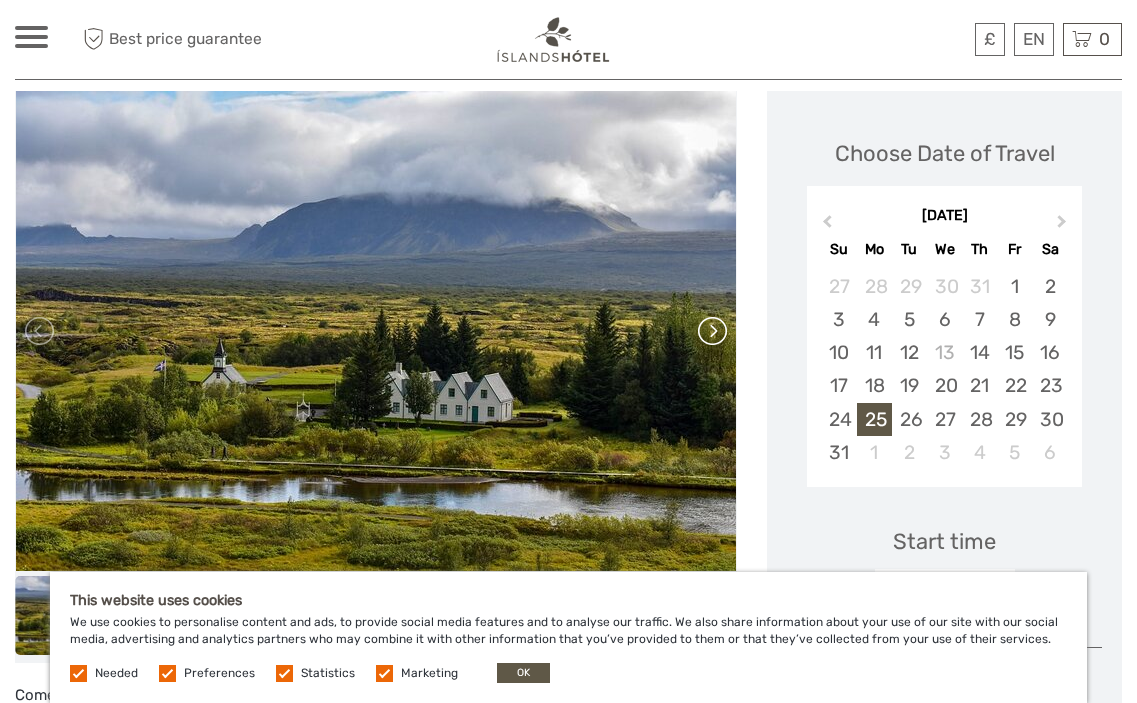 click at bounding box center [711, 331] 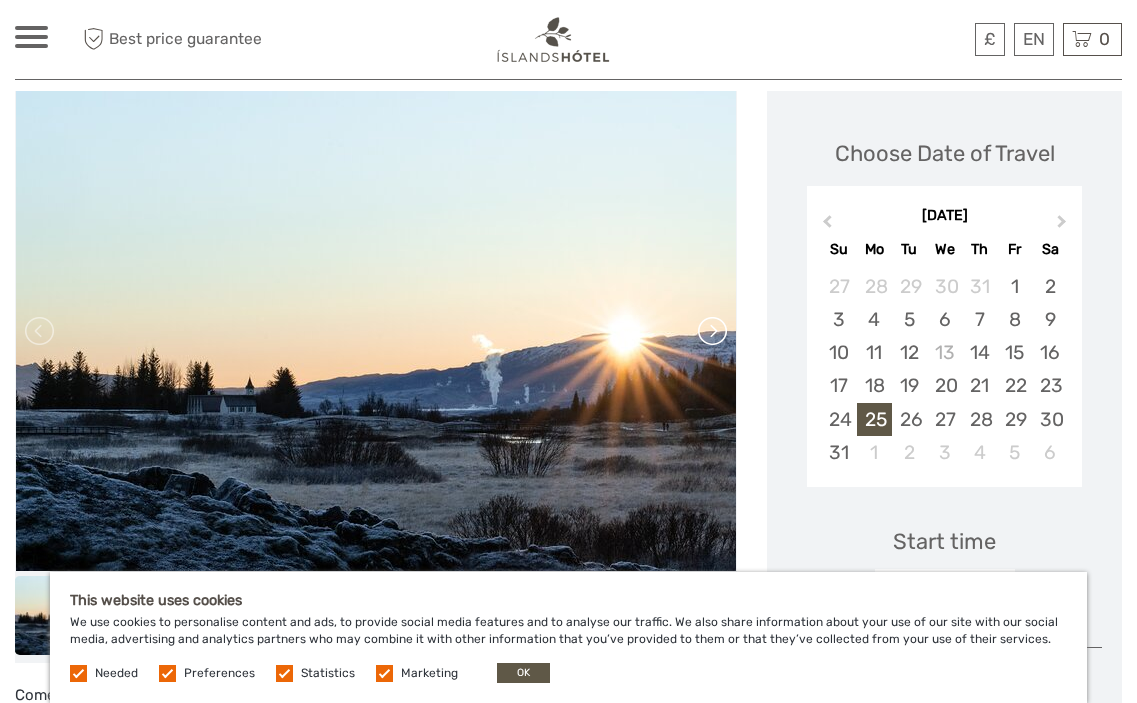 click at bounding box center [711, 331] 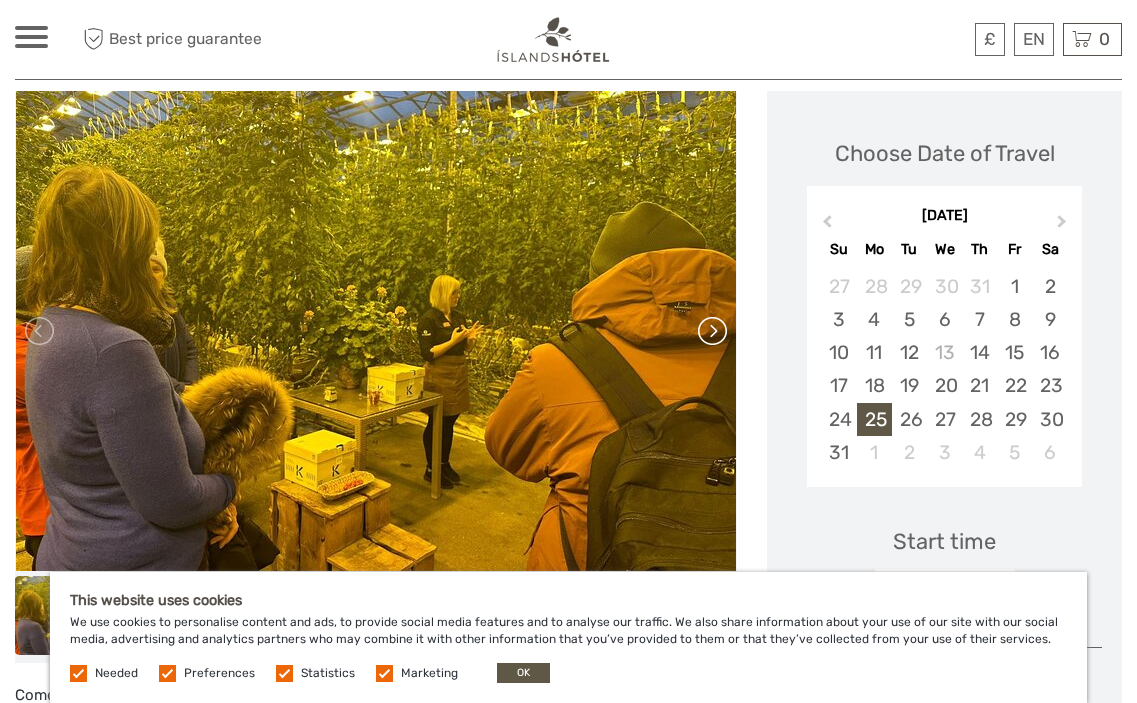 click at bounding box center (711, 331) 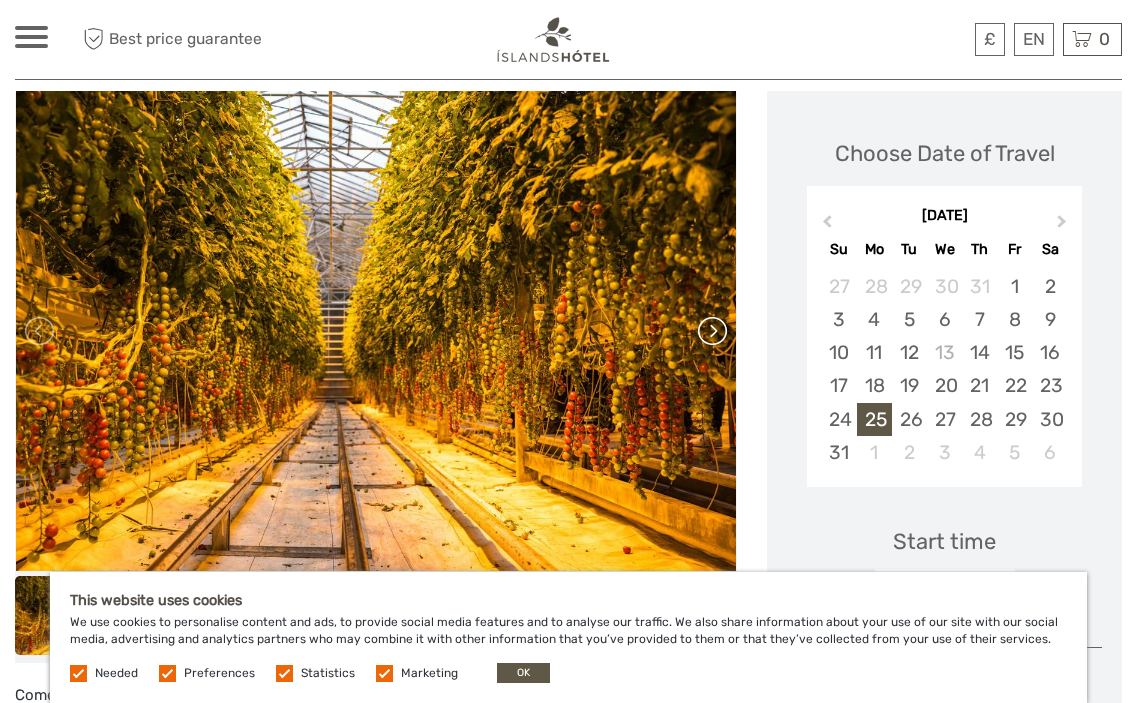 click at bounding box center [711, 331] 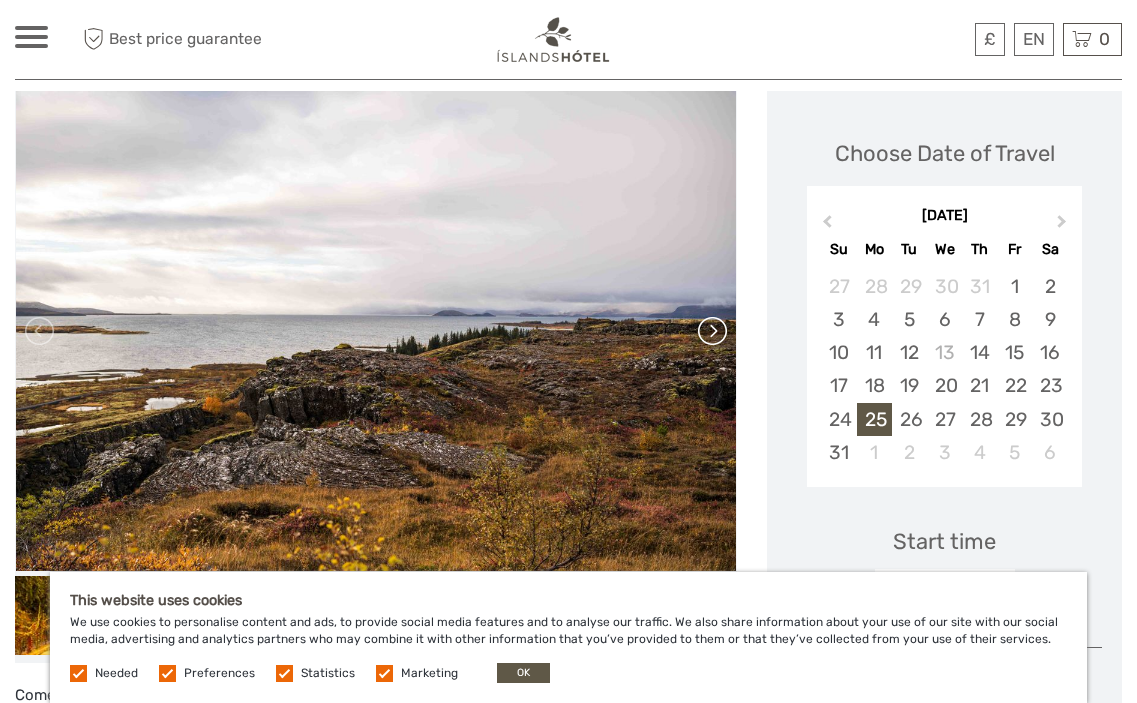 click at bounding box center [711, 331] 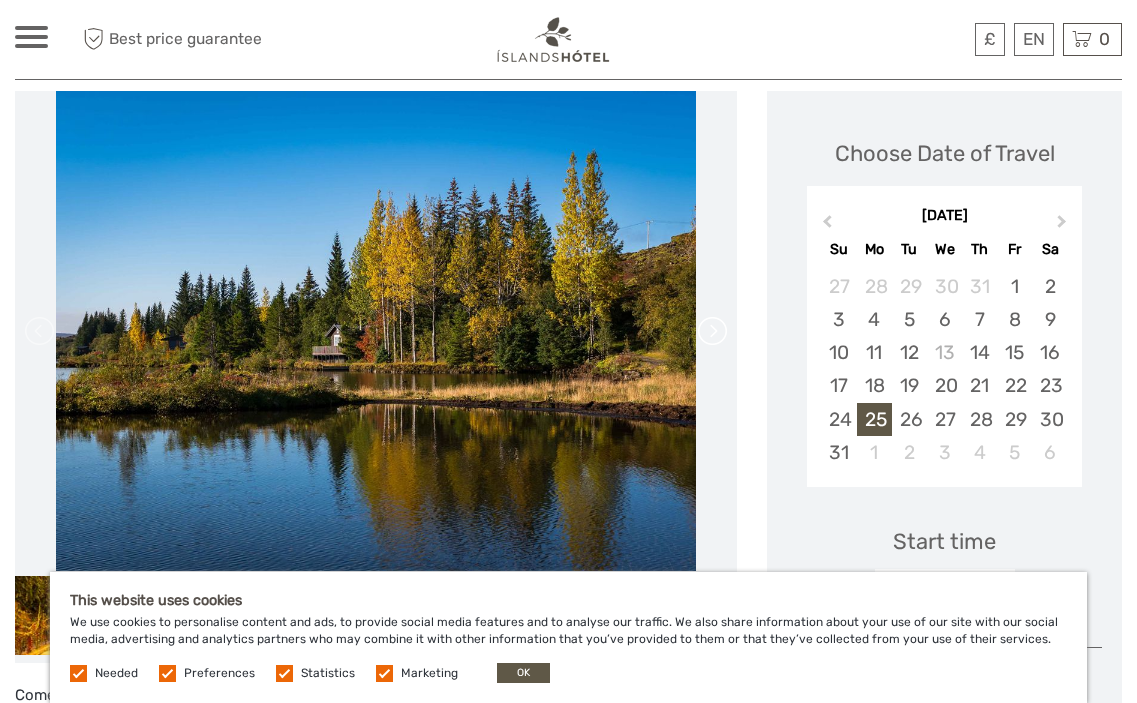 click at bounding box center (711, 331) 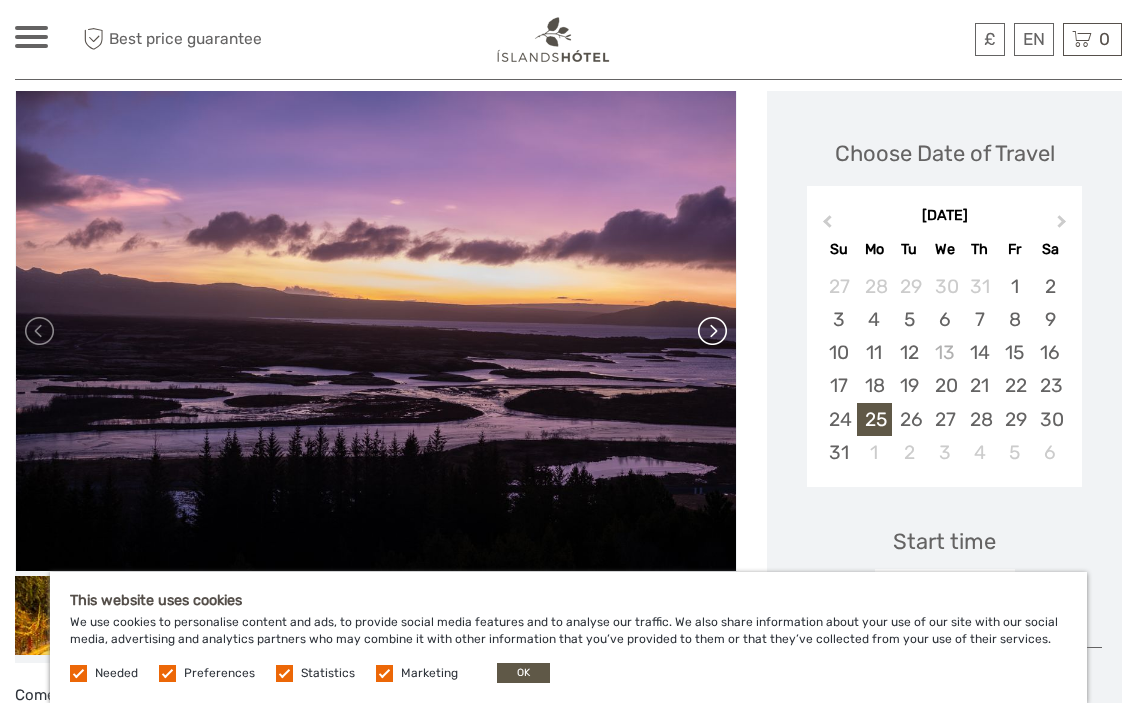 click at bounding box center [711, 331] 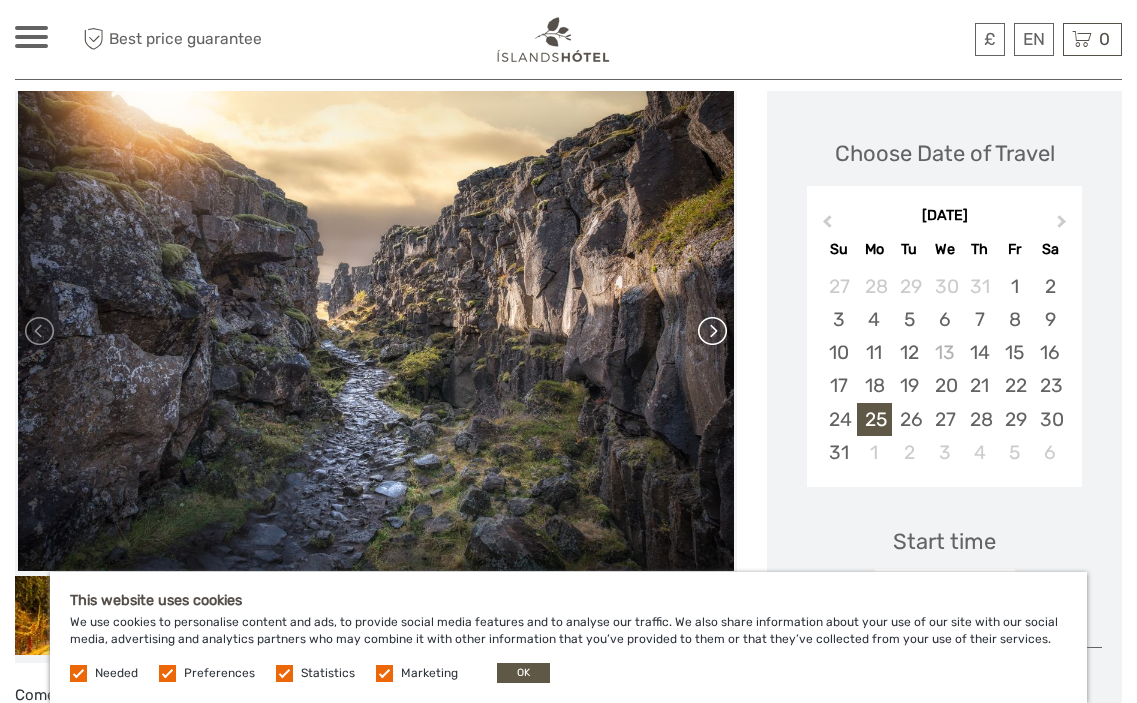 click at bounding box center (711, 331) 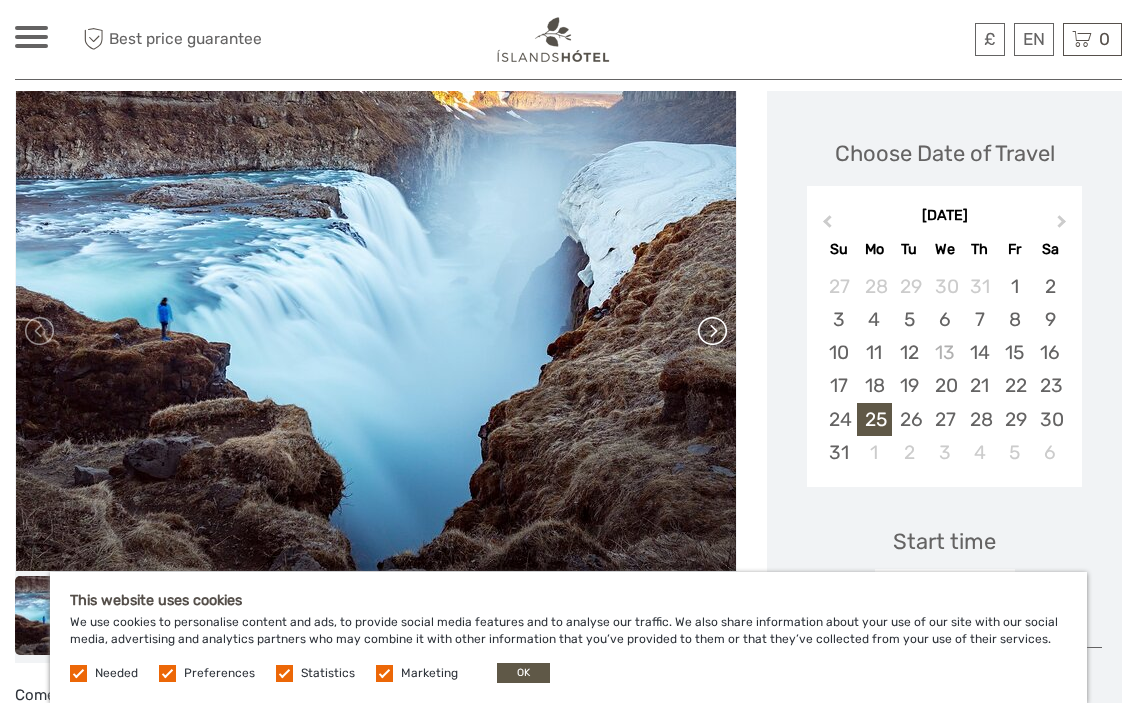 click at bounding box center [711, 331] 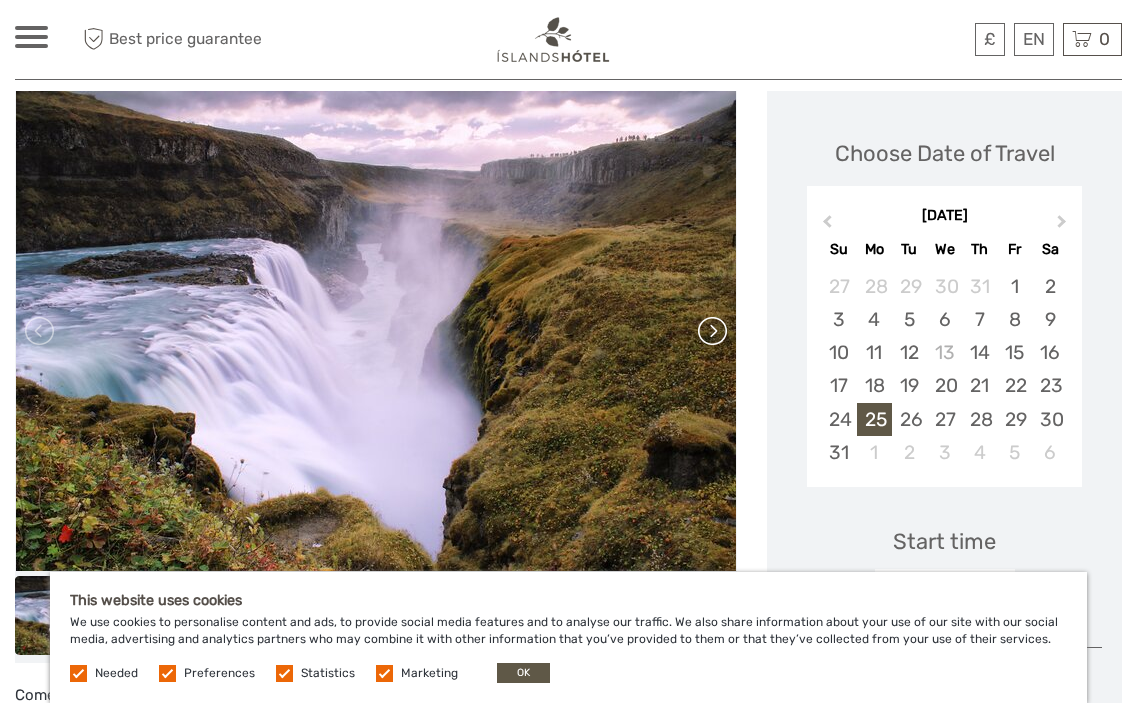 click at bounding box center (711, 331) 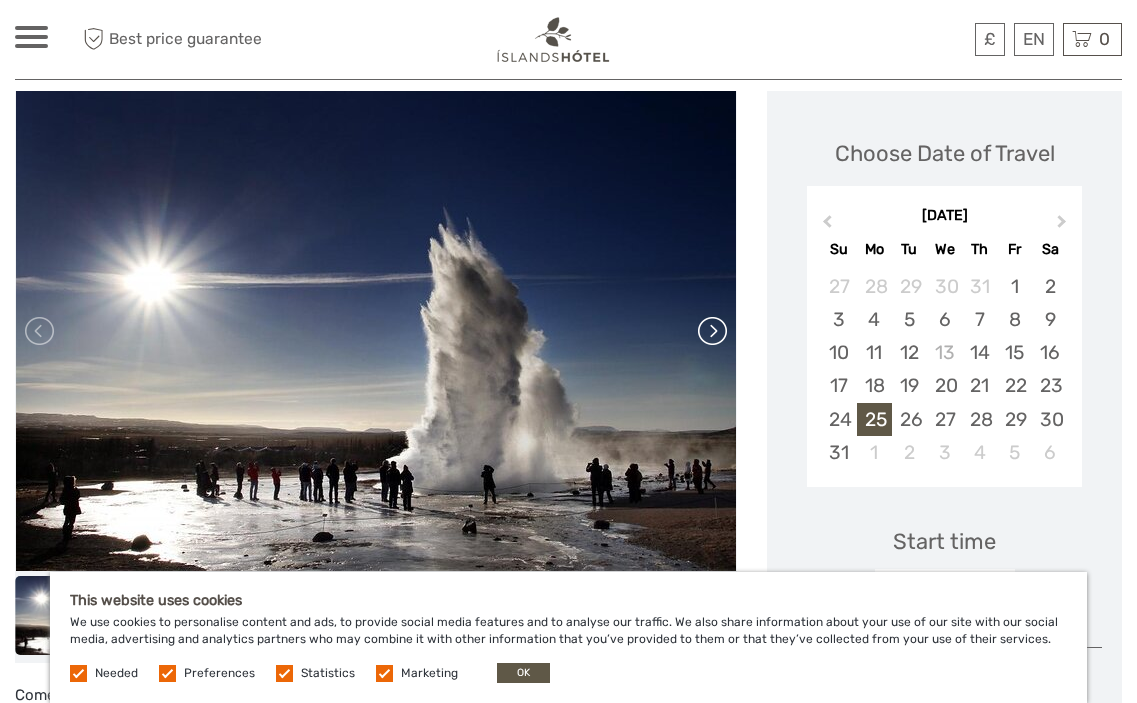 click at bounding box center [711, 331] 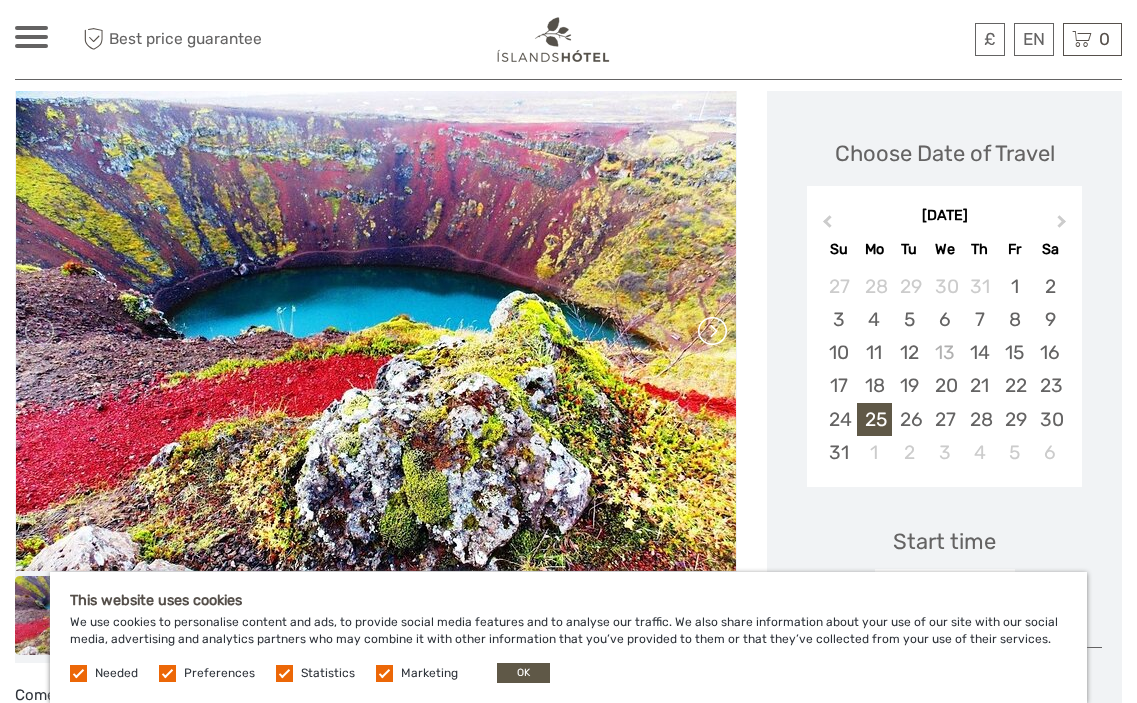 click at bounding box center [711, 331] 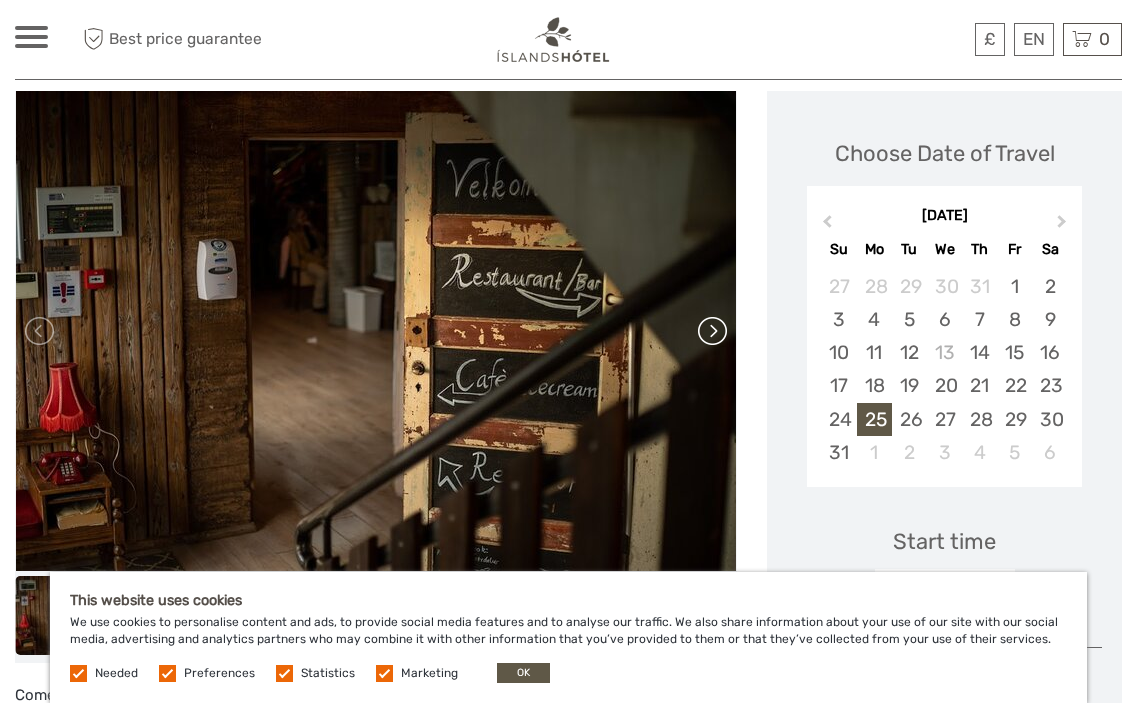 click at bounding box center (711, 331) 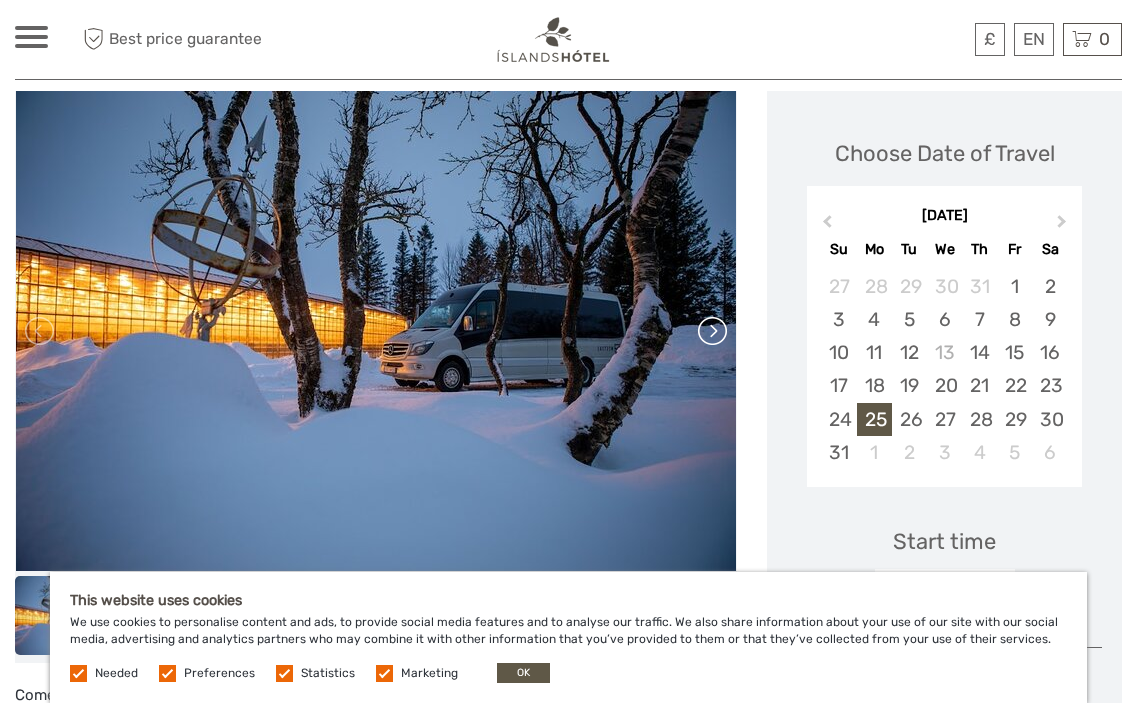 click at bounding box center (711, 331) 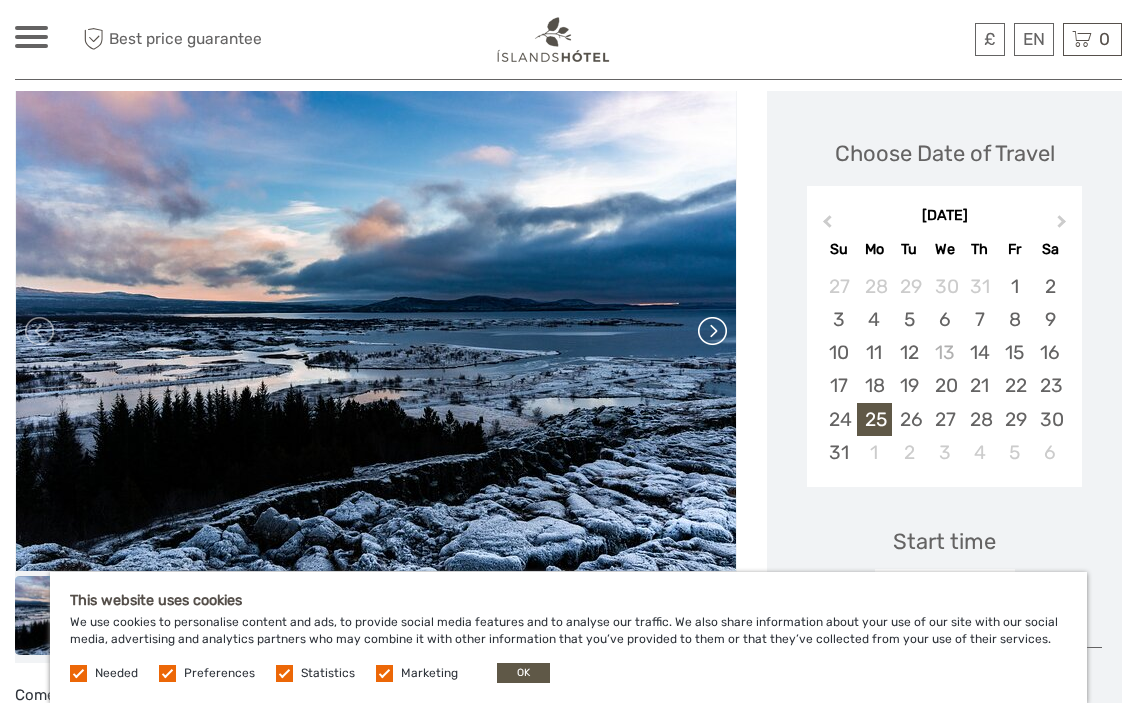 click at bounding box center (711, 331) 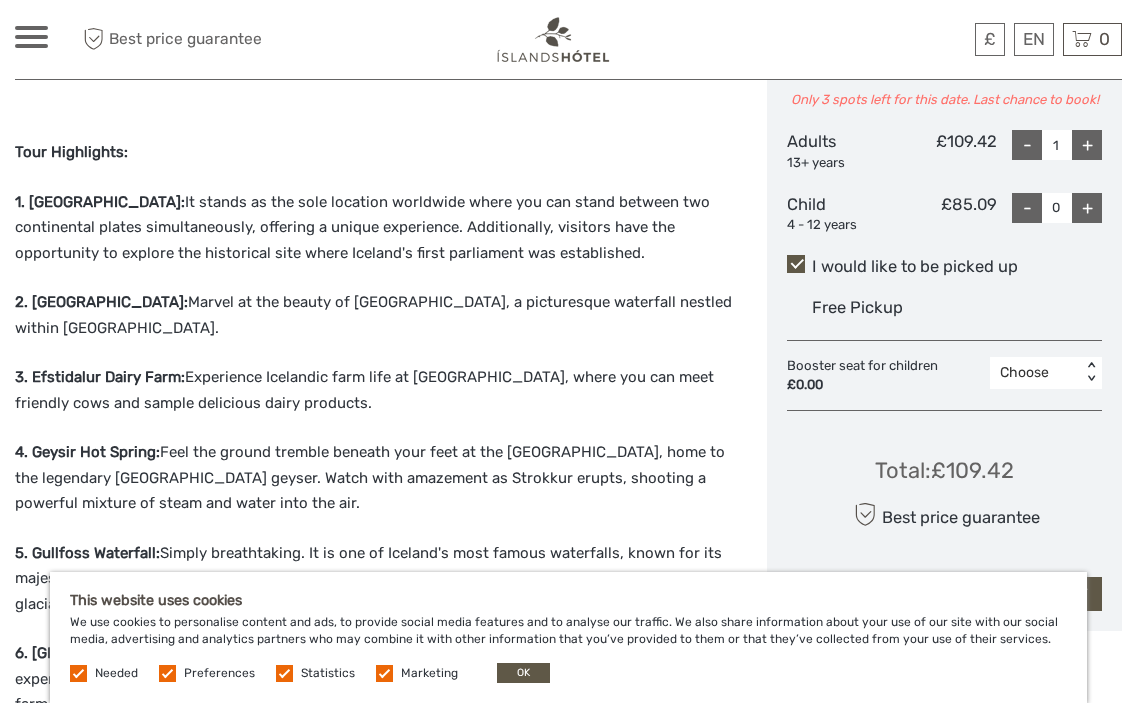 scroll, scrollTop: 1037, scrollLeft: 0, axis: vertical 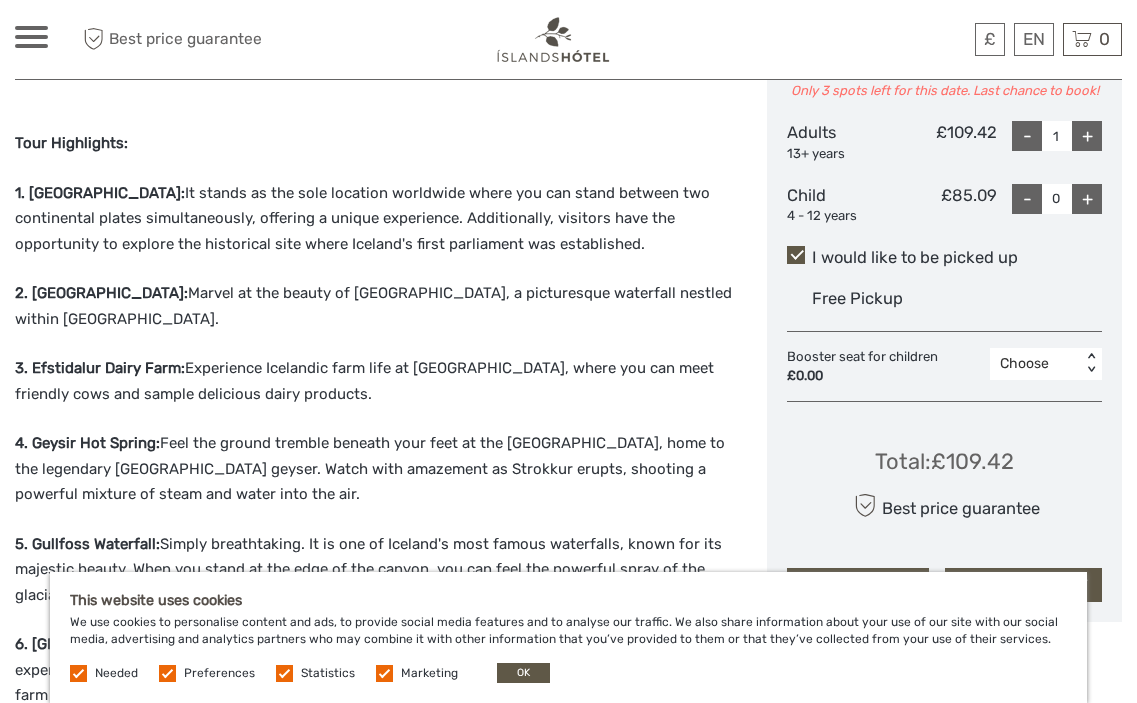 click on "I would like to be picked up" at bounding box center (944, 258) 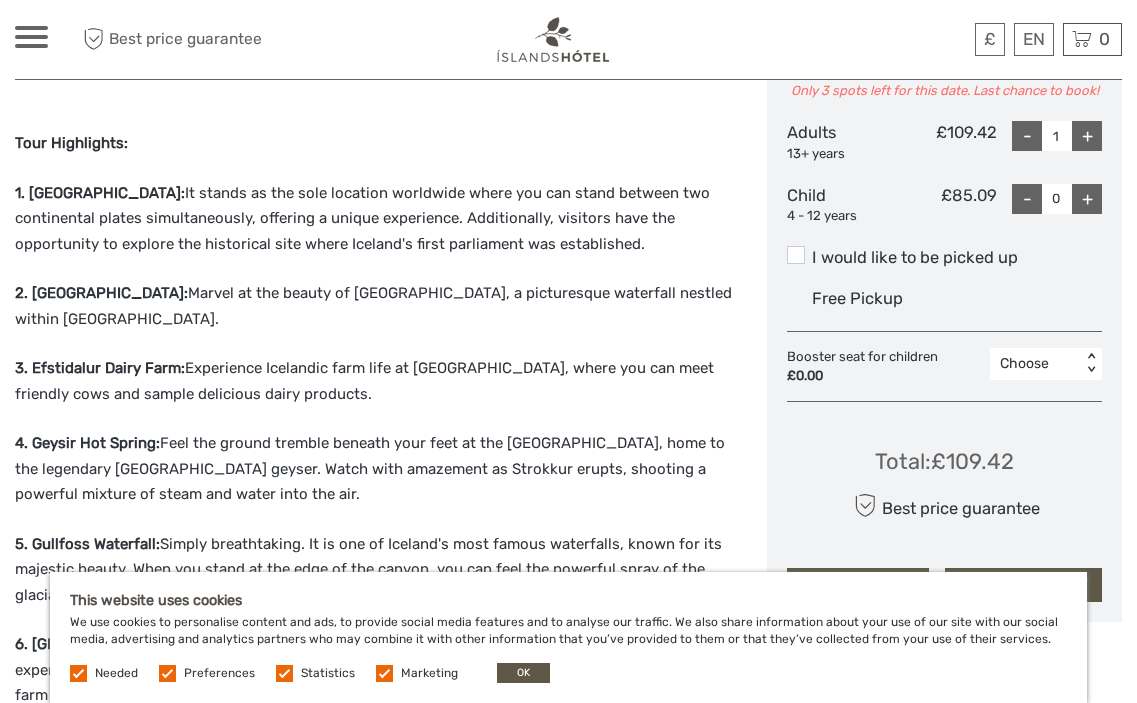 click on "I would like to be picked up" at bounding box center [944, 258] 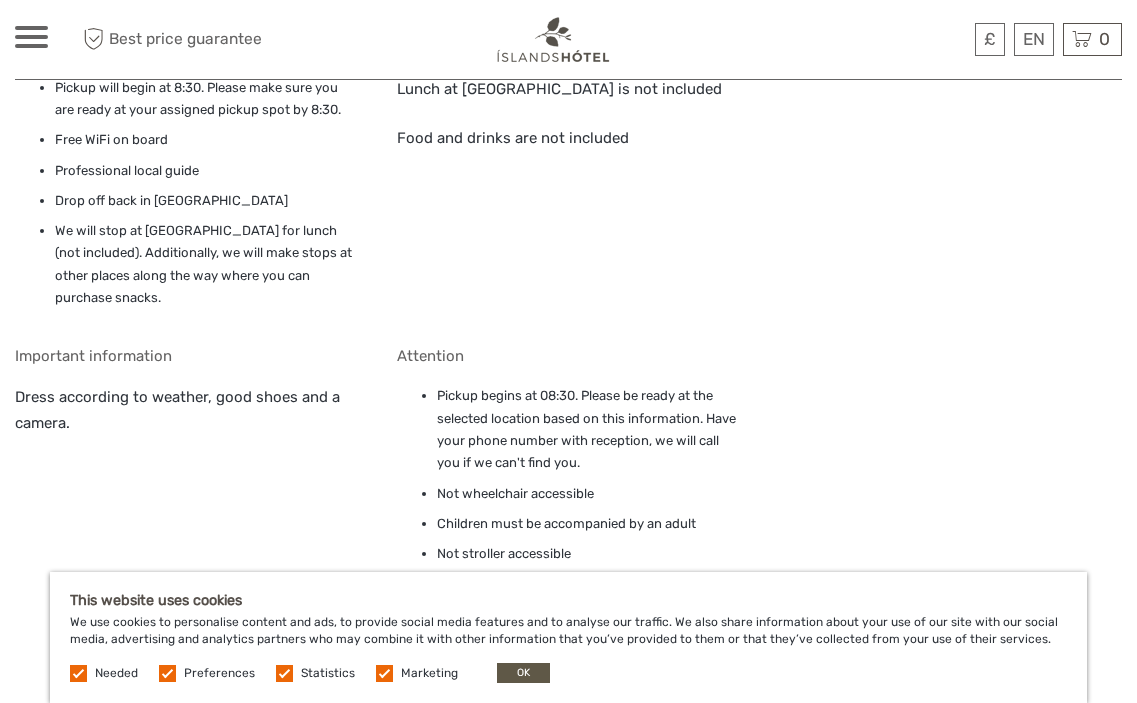 scroll, scrollTop: 3031, scrollLeft: 0, axis: vertical 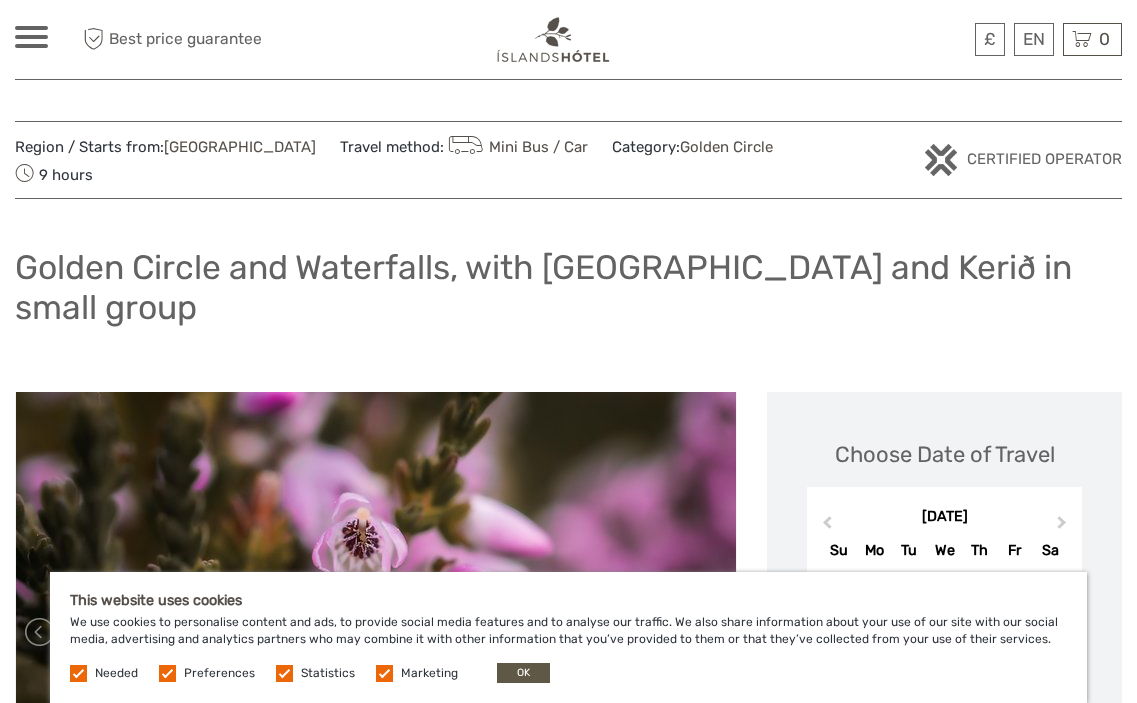 click at bounding box center [31, 37] 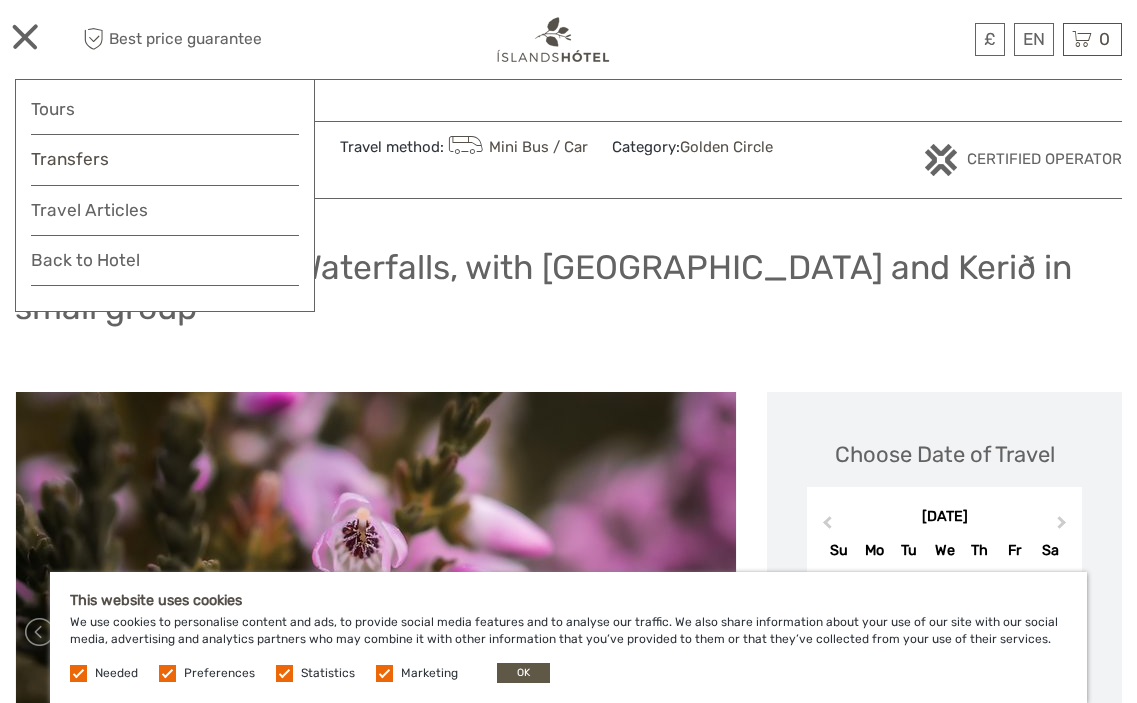 click on "Transfers" at bounding box center (165, 159) 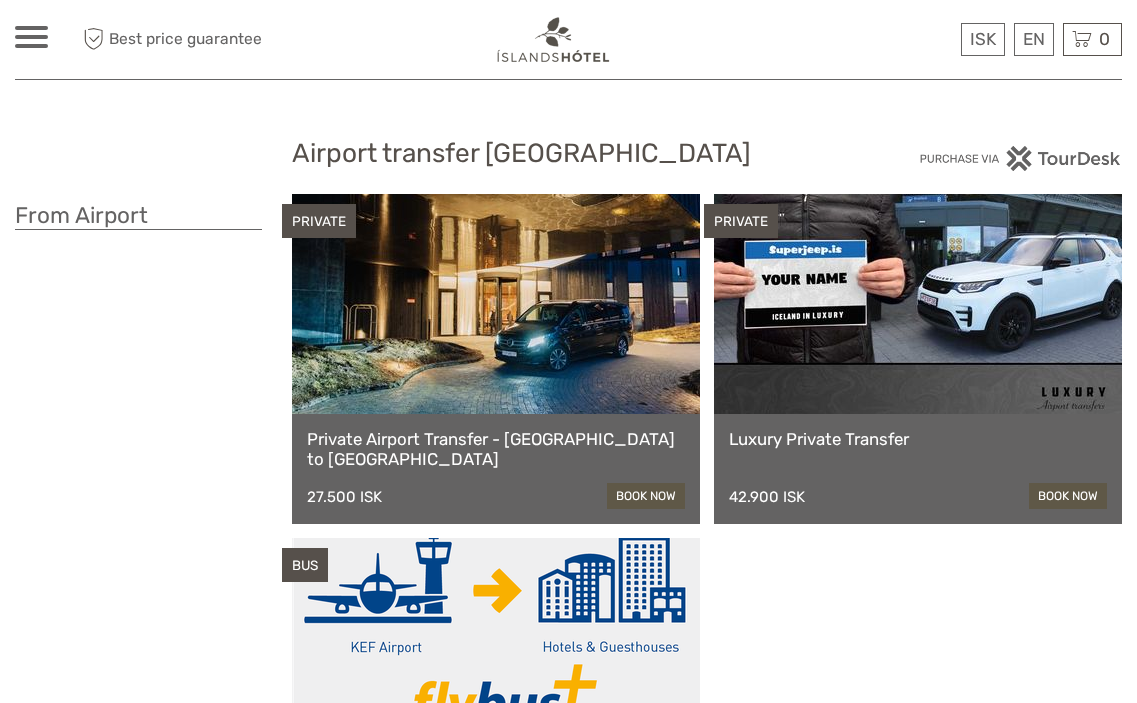 scroll, scrollTop: 0, scrollLeft: 0, axis: both 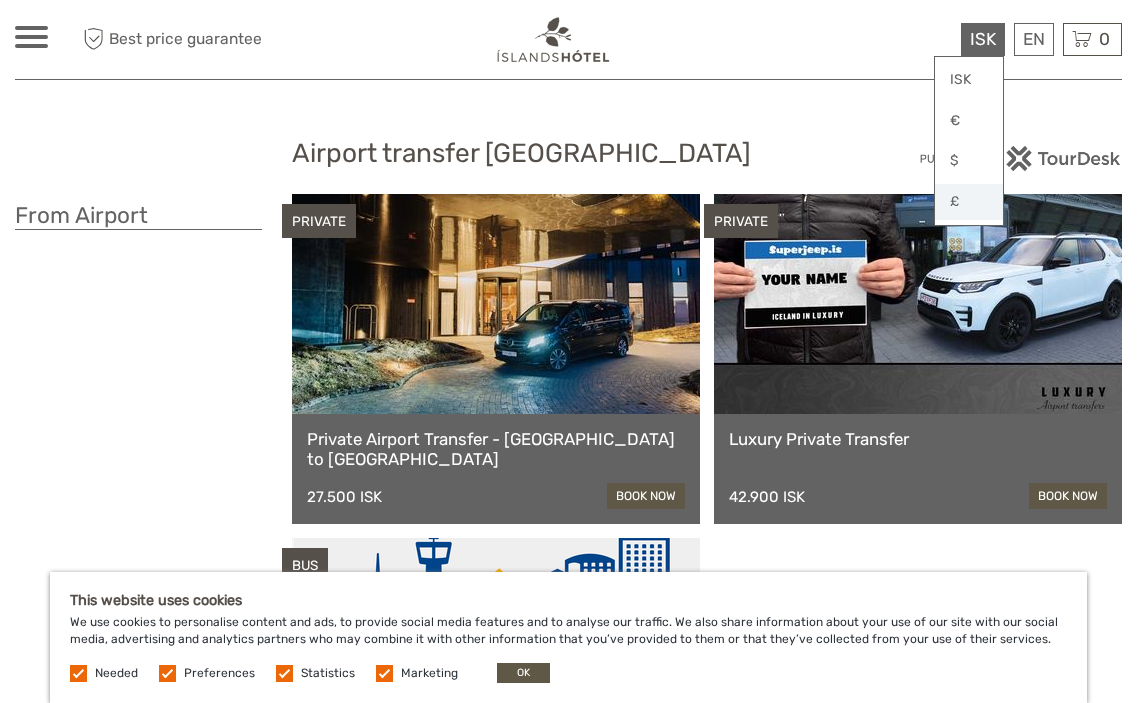 click on "£" at bounding box center [969, 202] 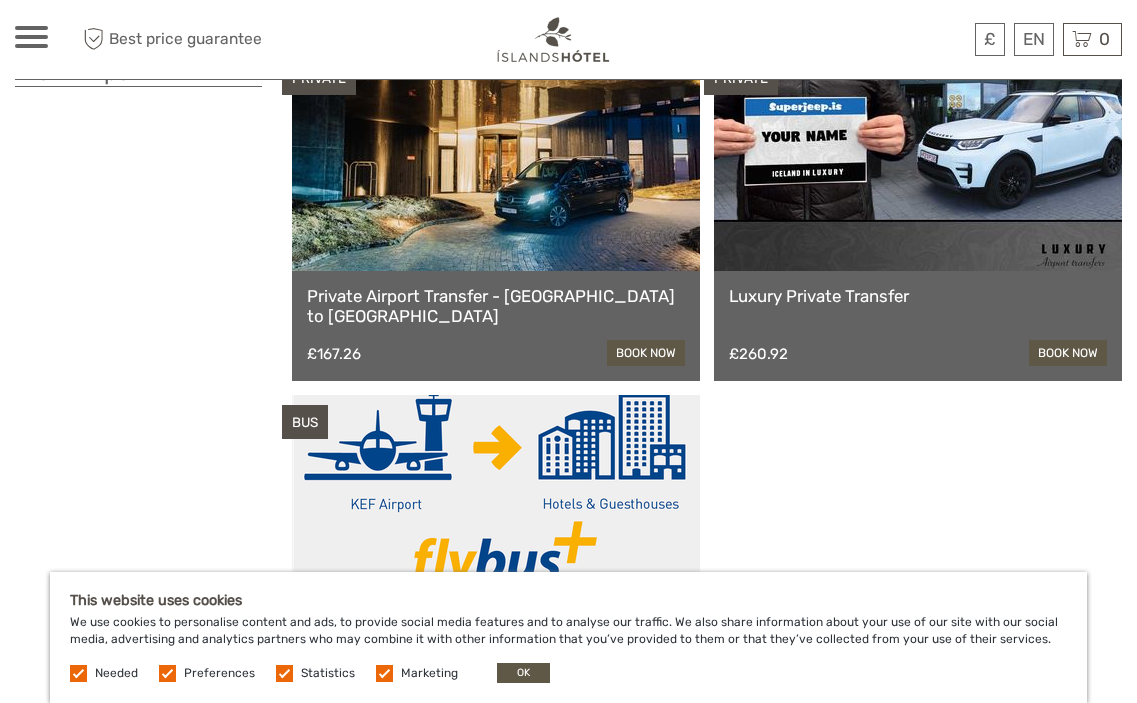 scroll, scrollTop: 178, scrollLeft: 0, axis: vertical 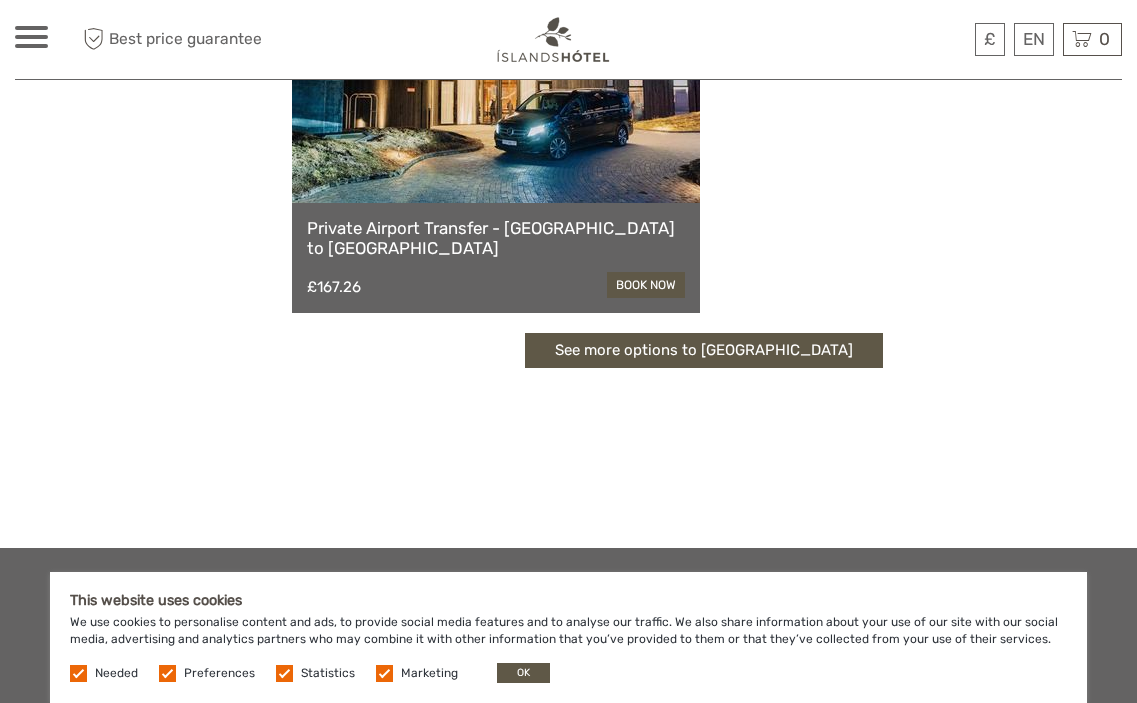 click on "See more options to Keflavík airport" at bounding box center (704, 350) 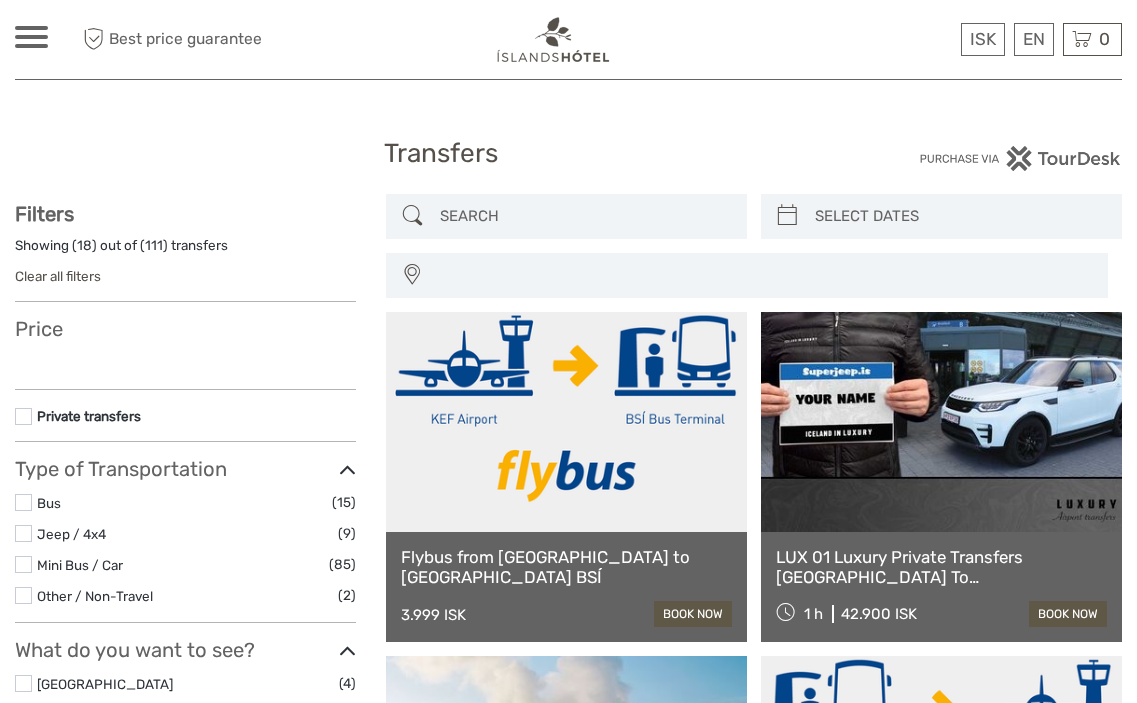 select 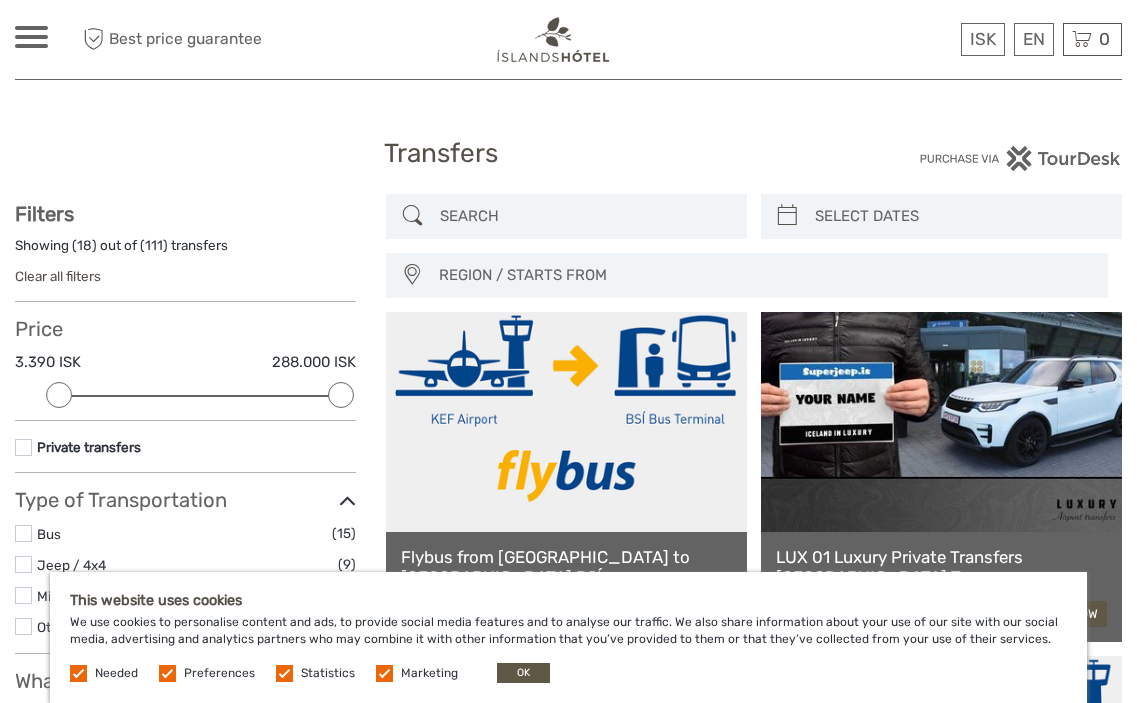 scroll, scrollTop: 0, scrollLeft: 0, axis: both 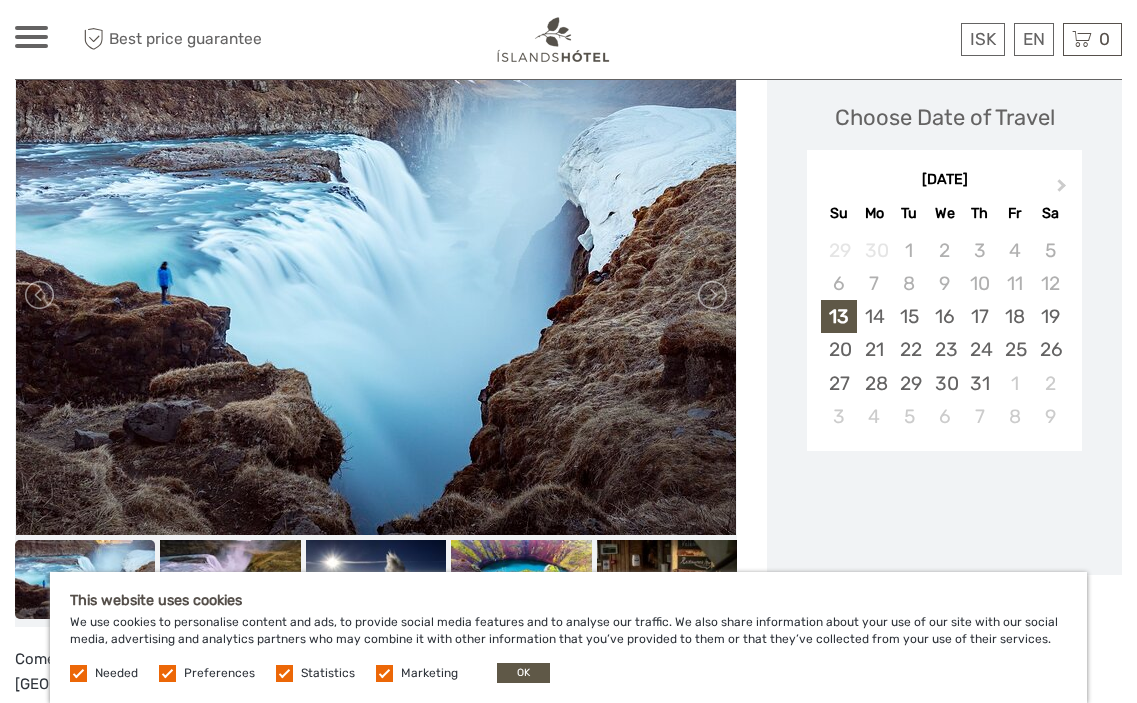 drag, startPoint x: 1143, startPoint y: 73, endPoint x: 1149, endPoint y: 159, distance: 86.209045 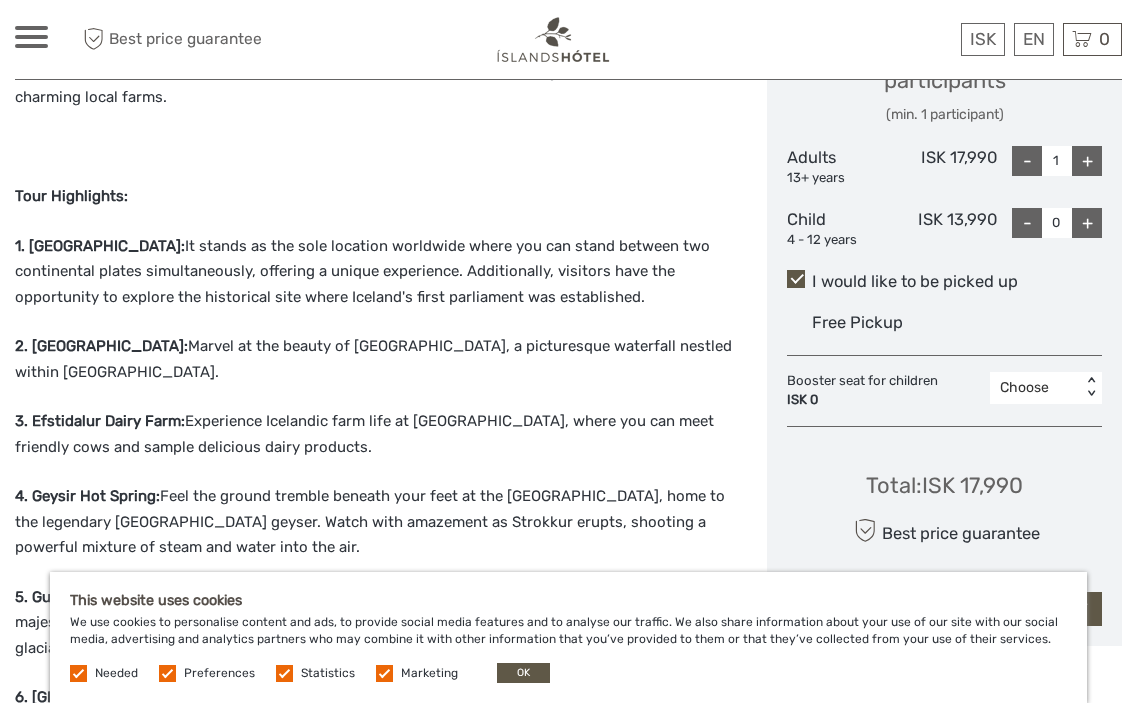 scroll, scrollTop: 1019, scrollLeft: 0, axis: vertical 